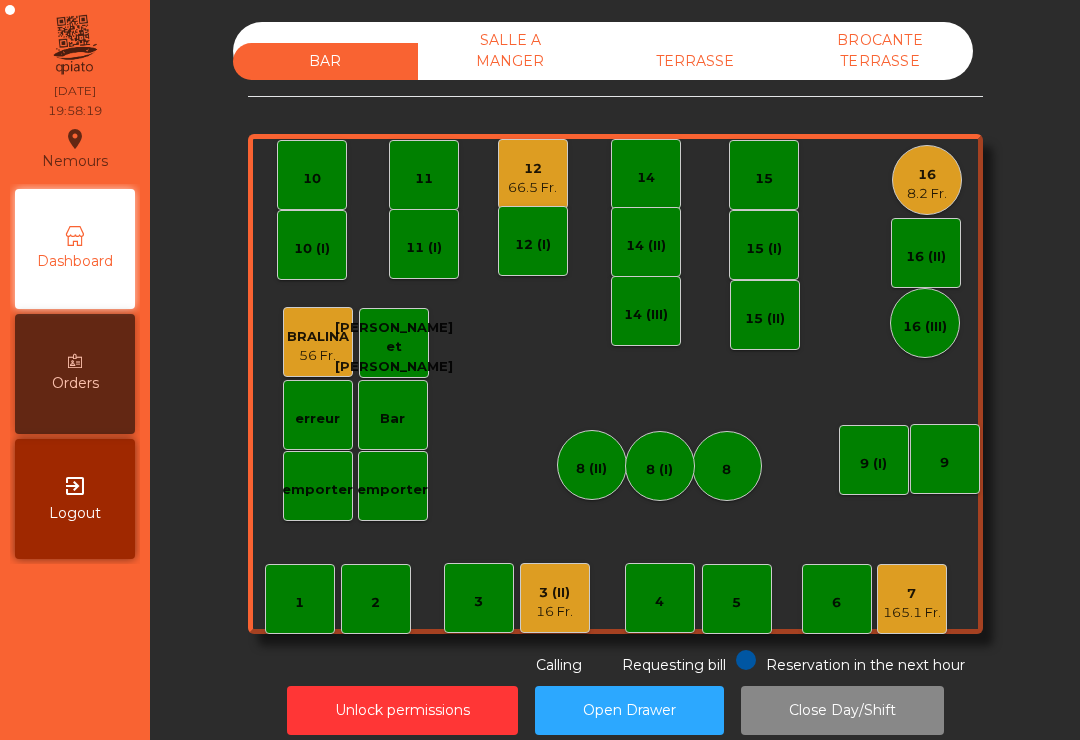 scroll, scrollTop: 0, scrollLeft: 0, axis: both 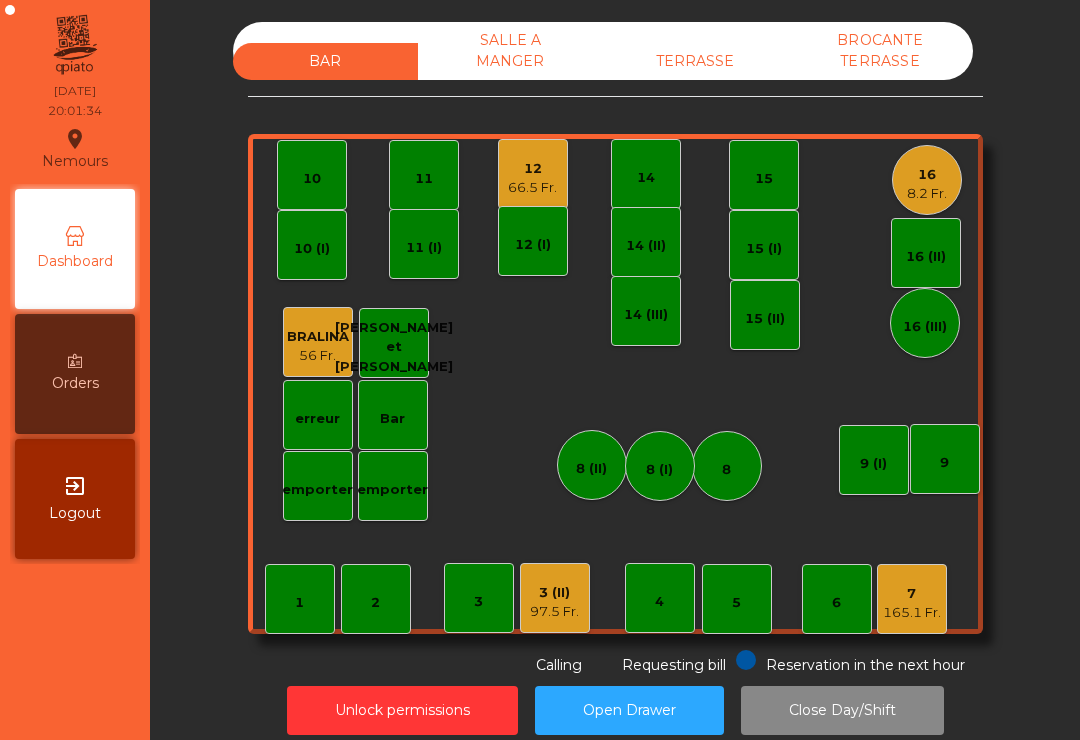 click on "12   66.5 Fr." 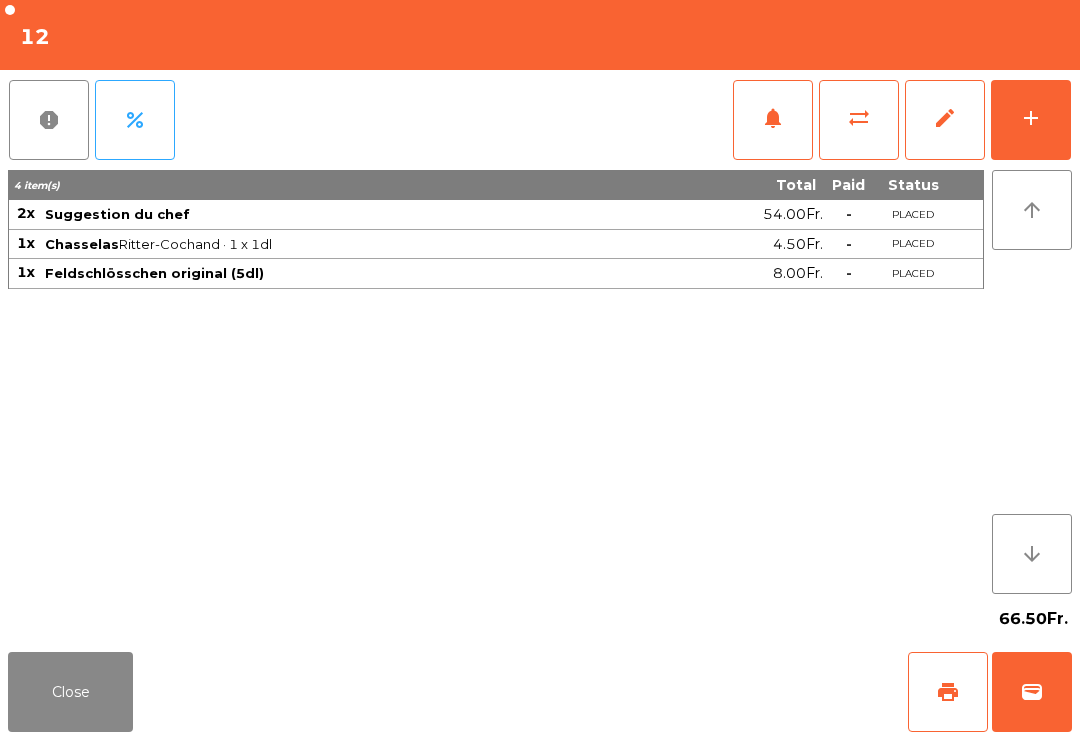click on "add" 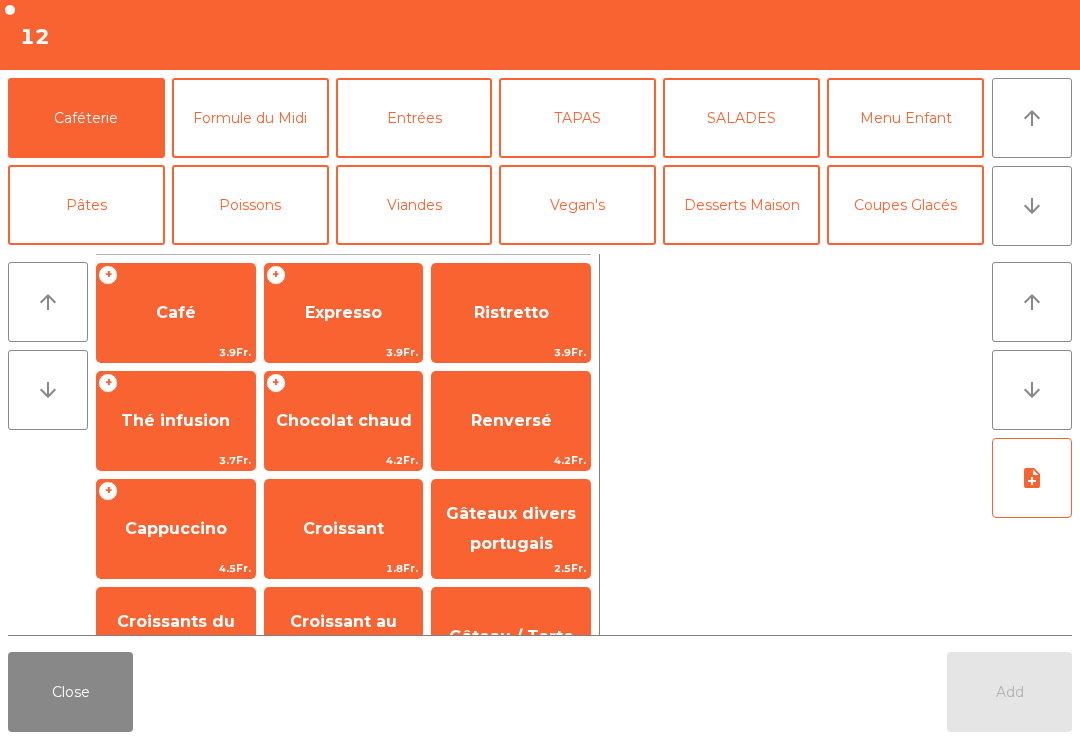 click on "arrow_upward" 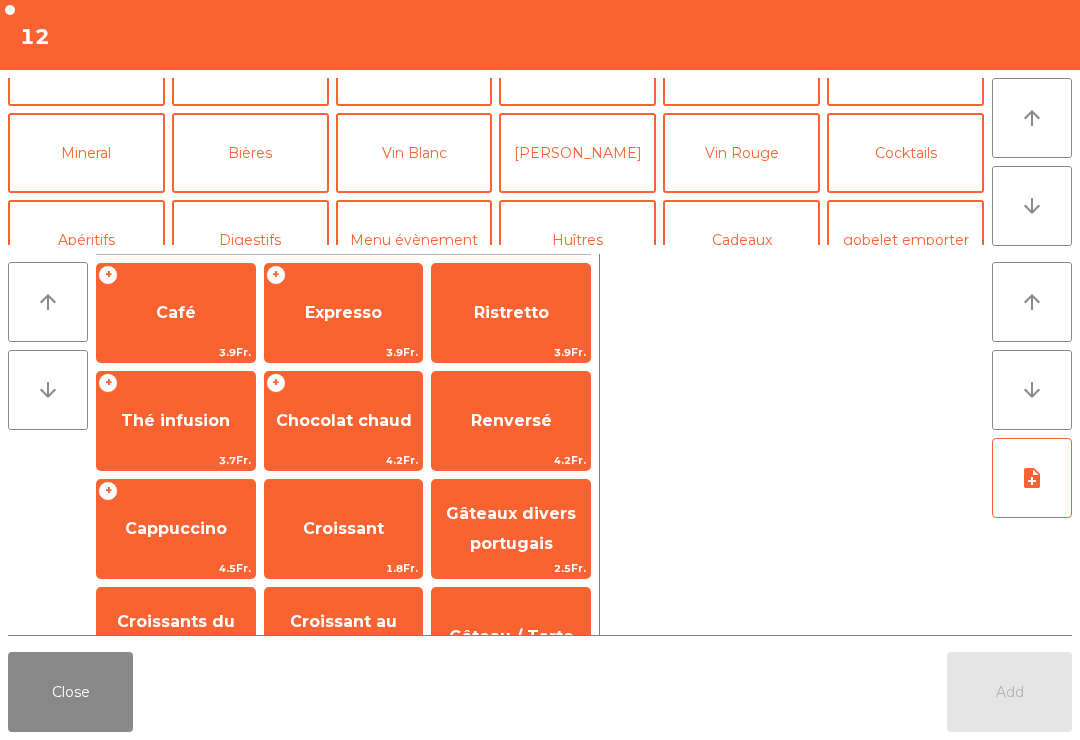 scroll, scrollTop: 174, scrollLeft: 0, axis: vertical 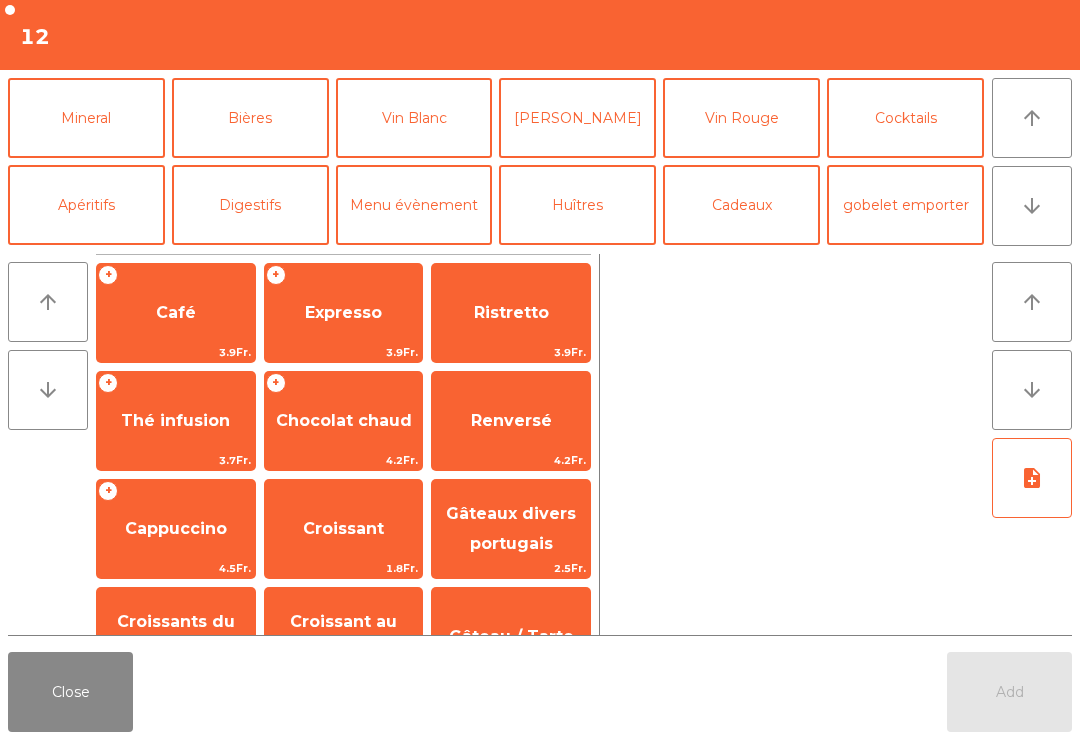 click on "Bières" 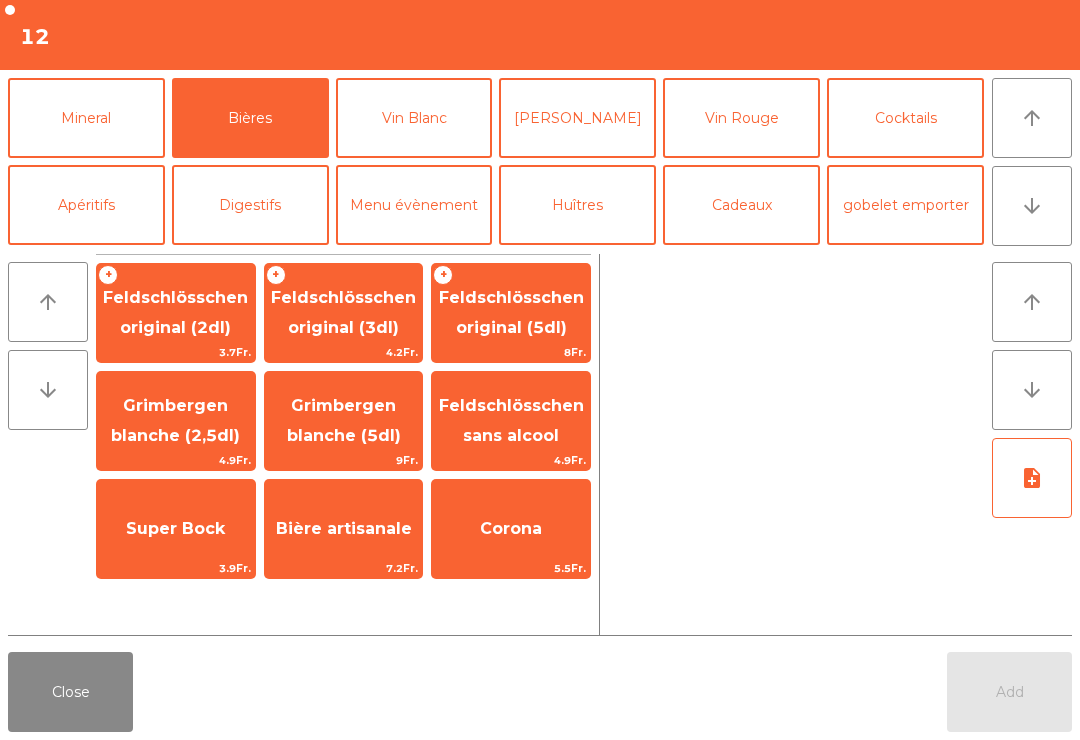 click on "Feldschlösschen original (5dl)" 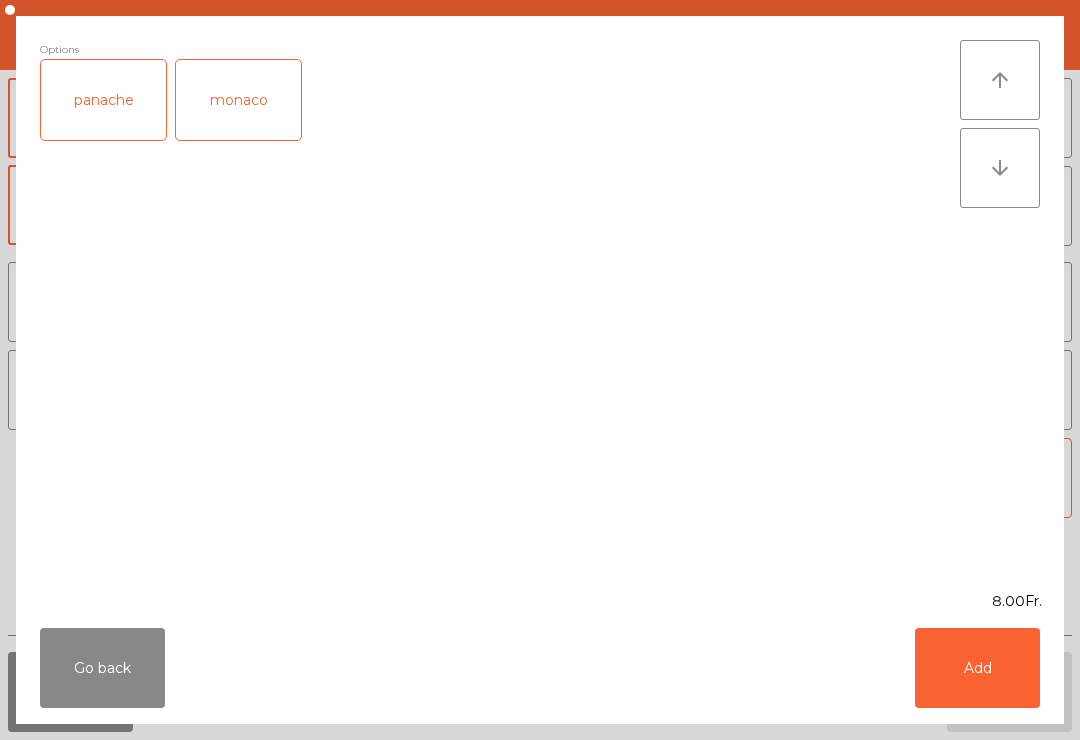 click on "Add" 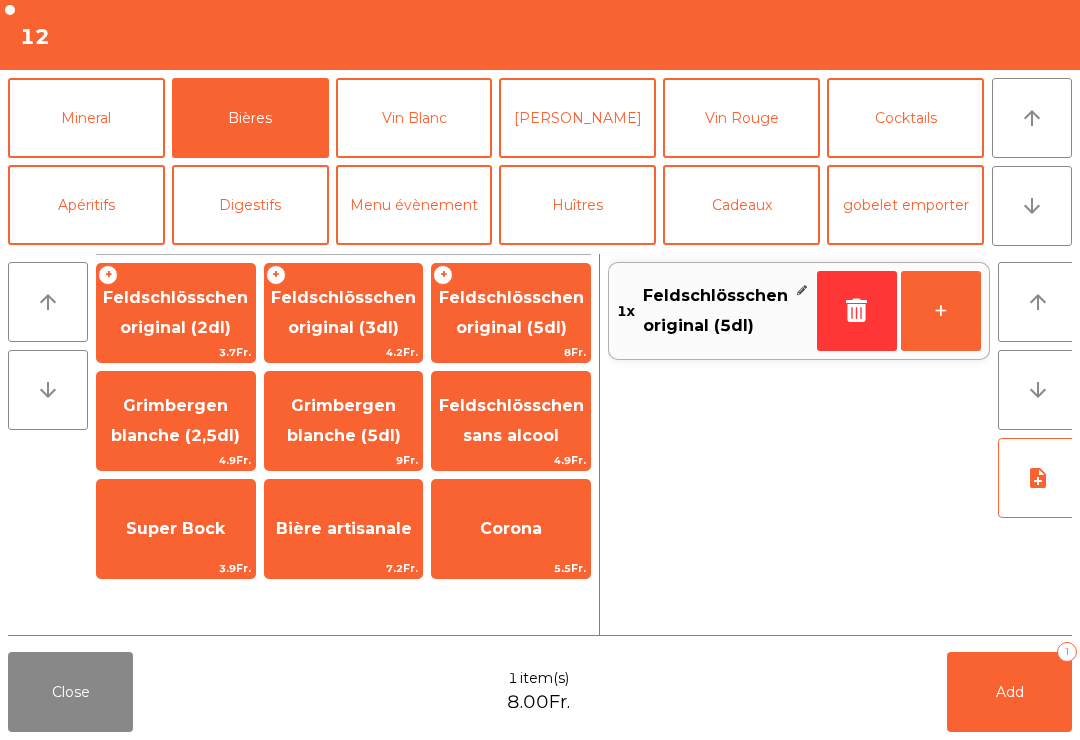 click on "Vin Blanc" 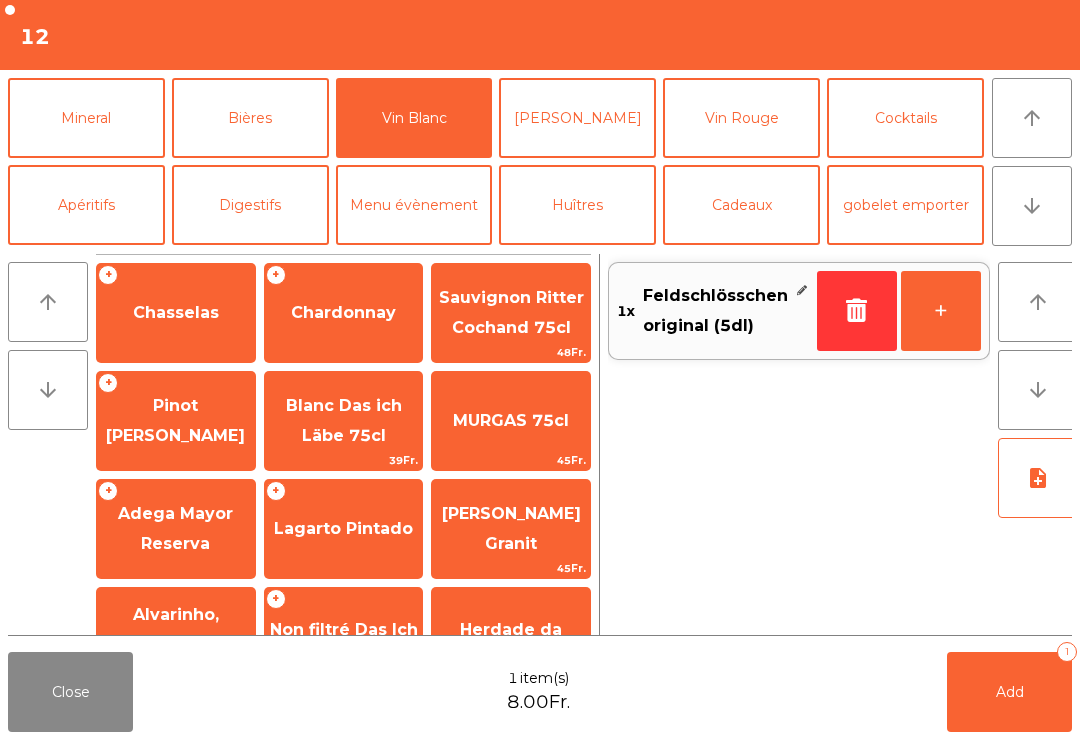 click on "Chasselas" 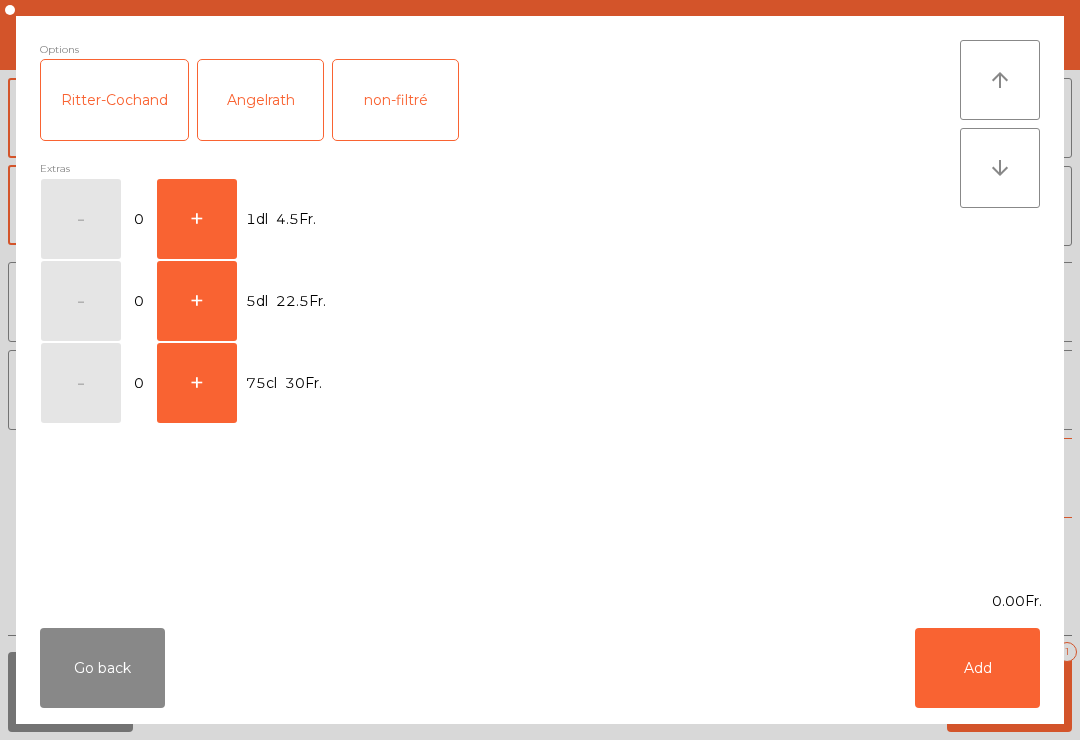 click on "+" 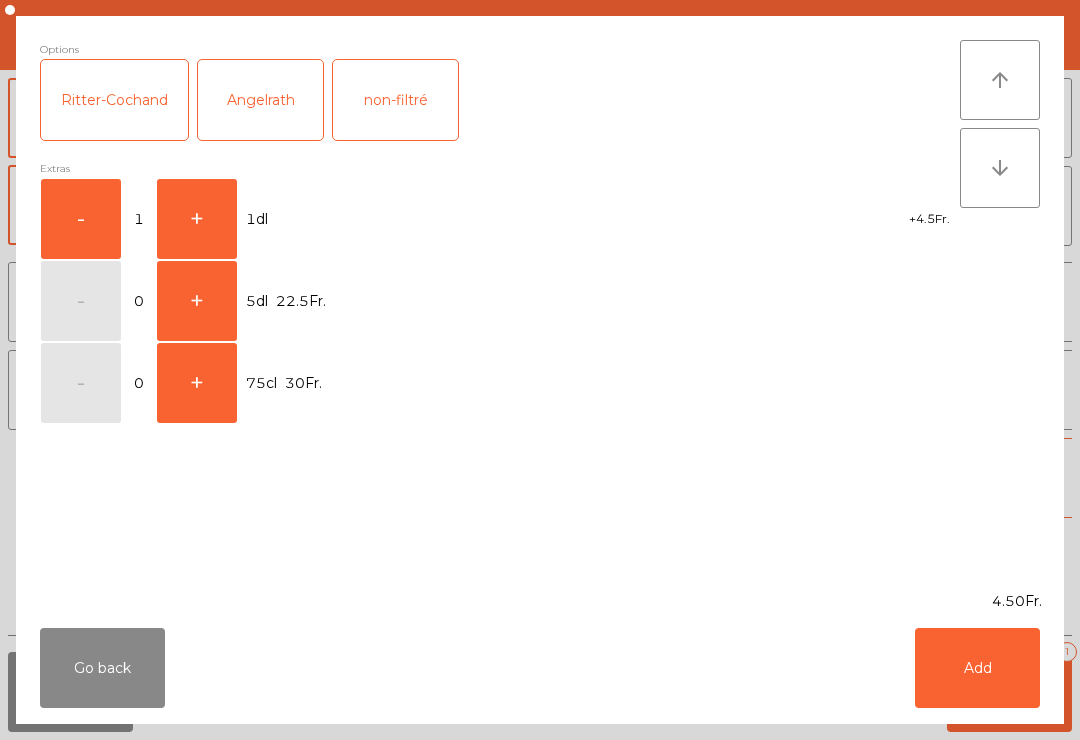 click on "Add" 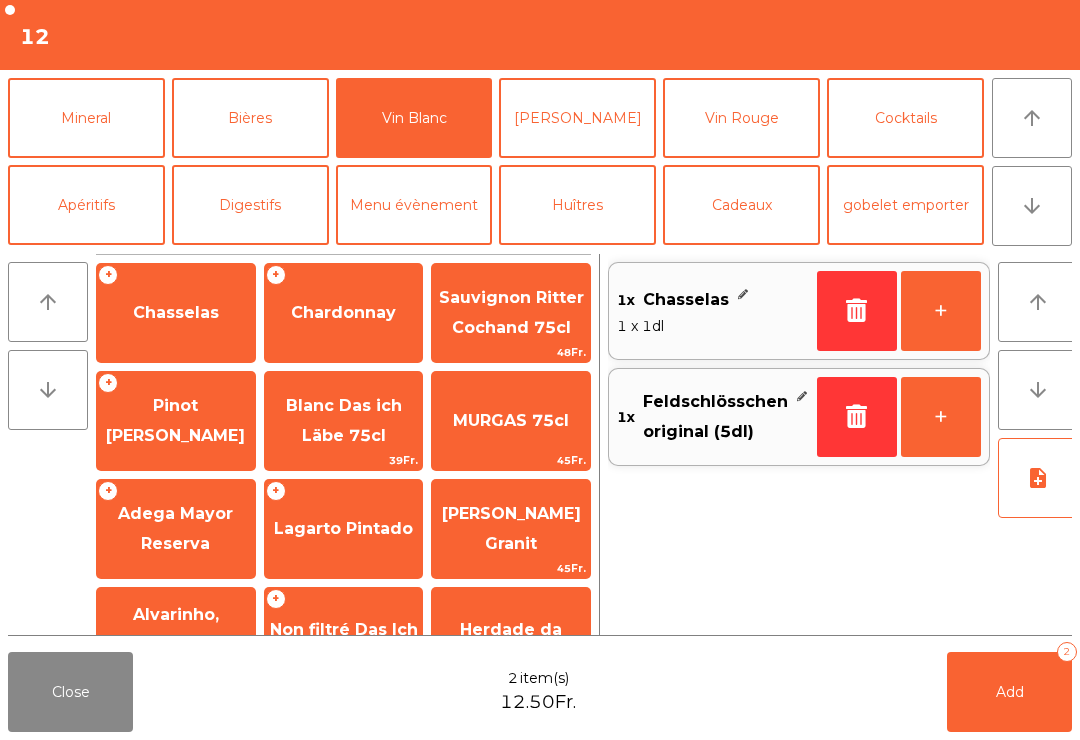 click on "Add" 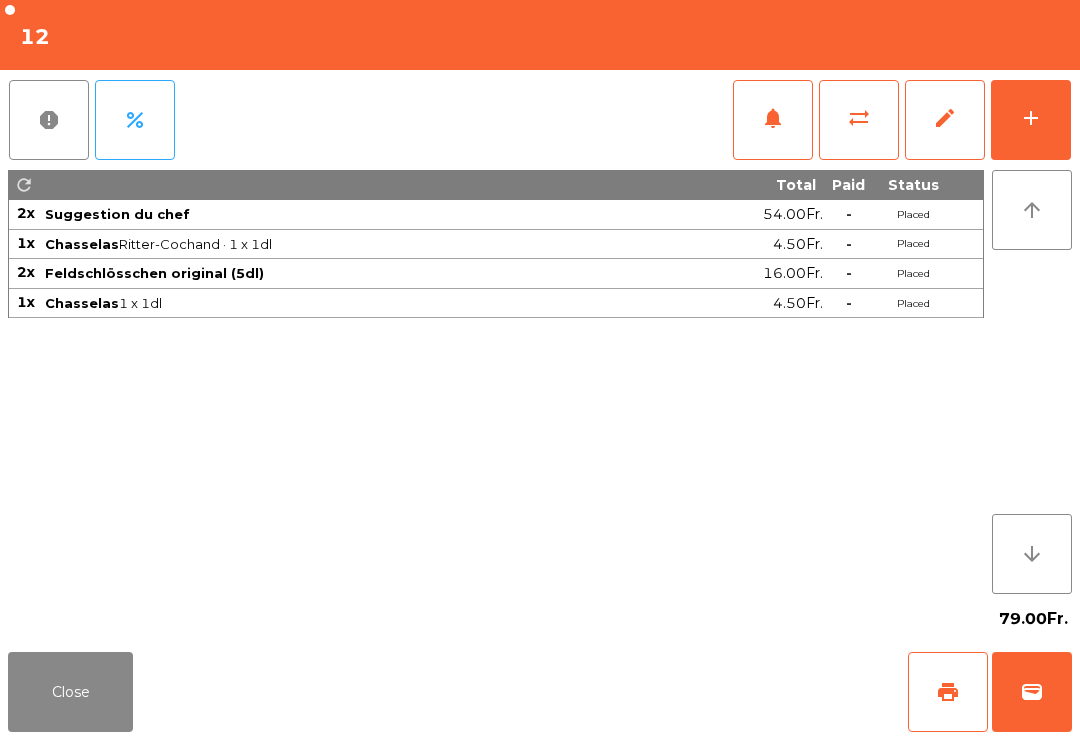 click on "Close" 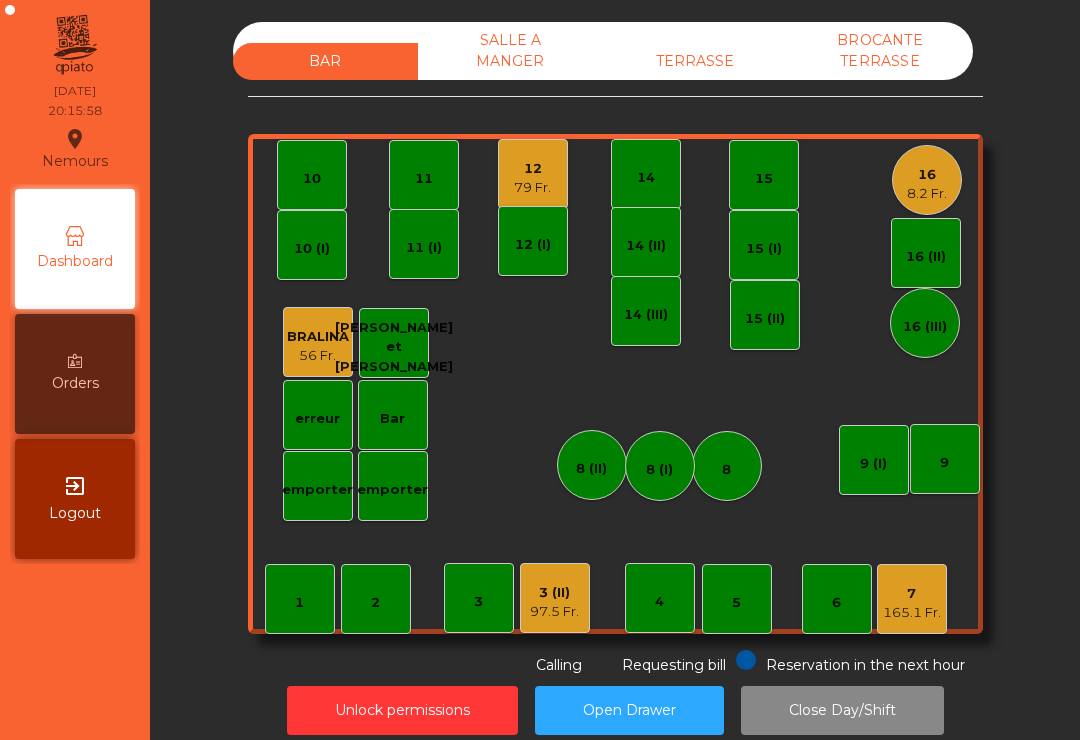 click on "8.2 Fr." 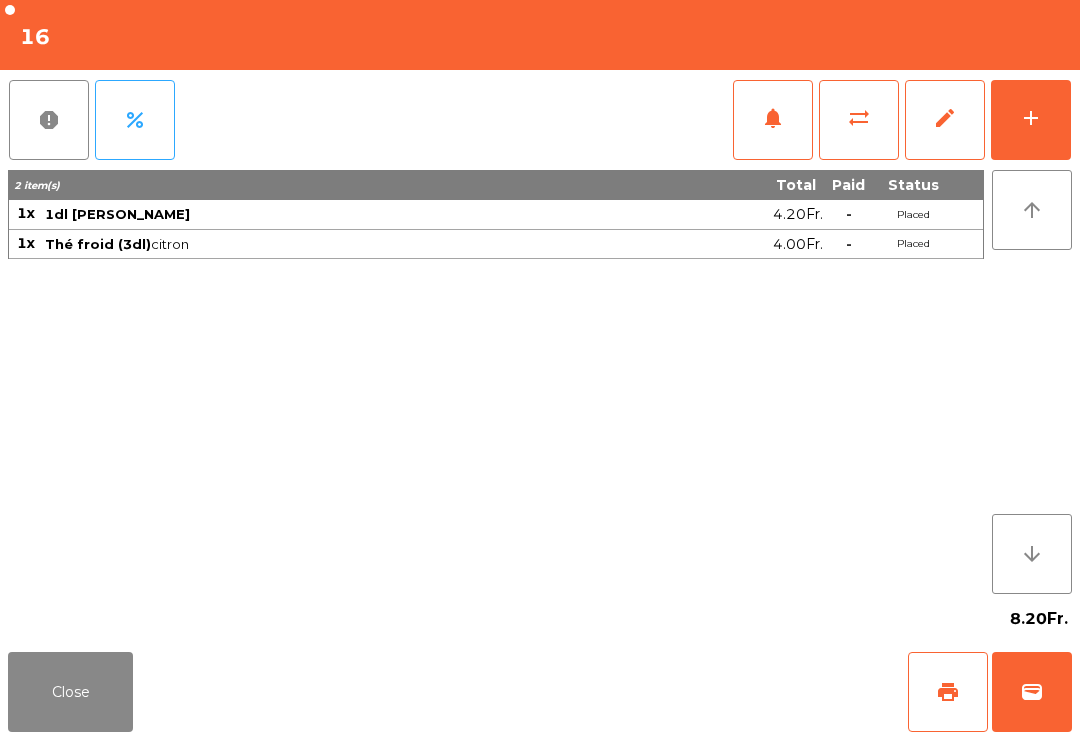 click on "add" 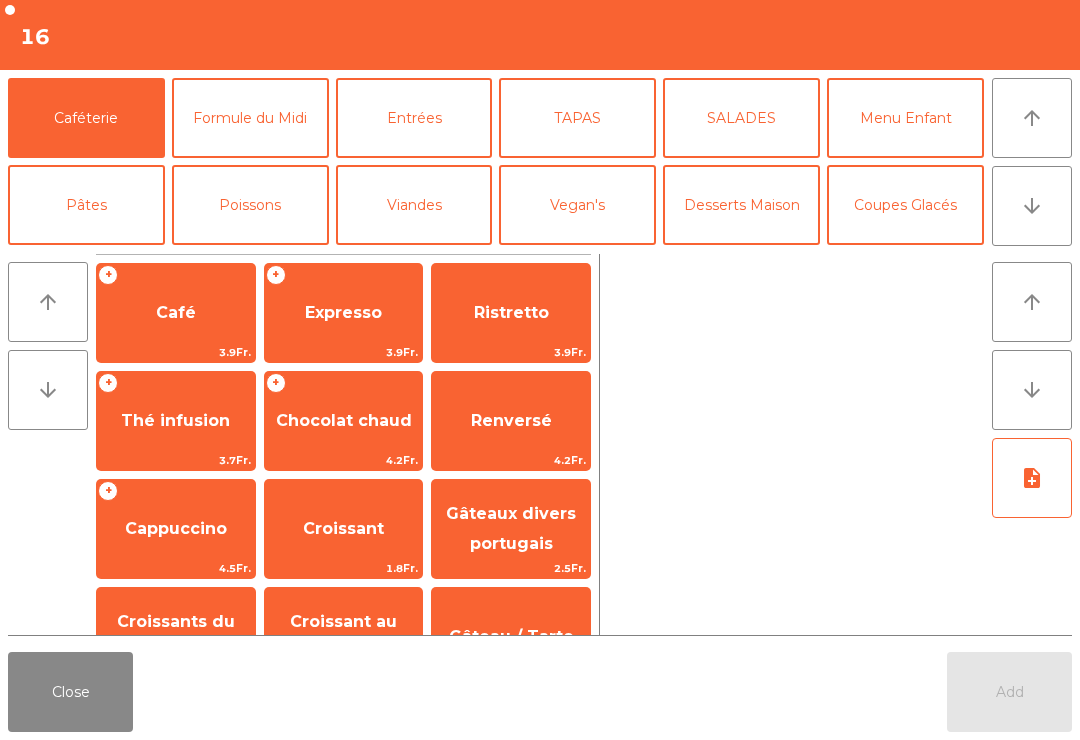 click on "arrow_downward" 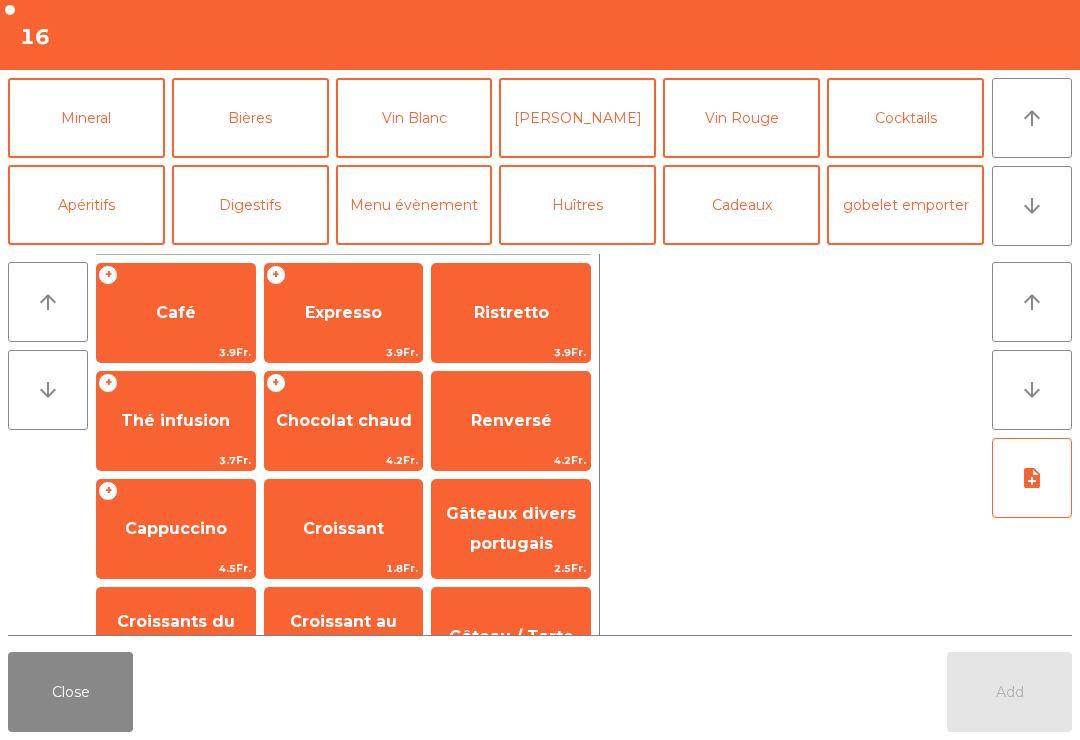 click on "Apéritifs" 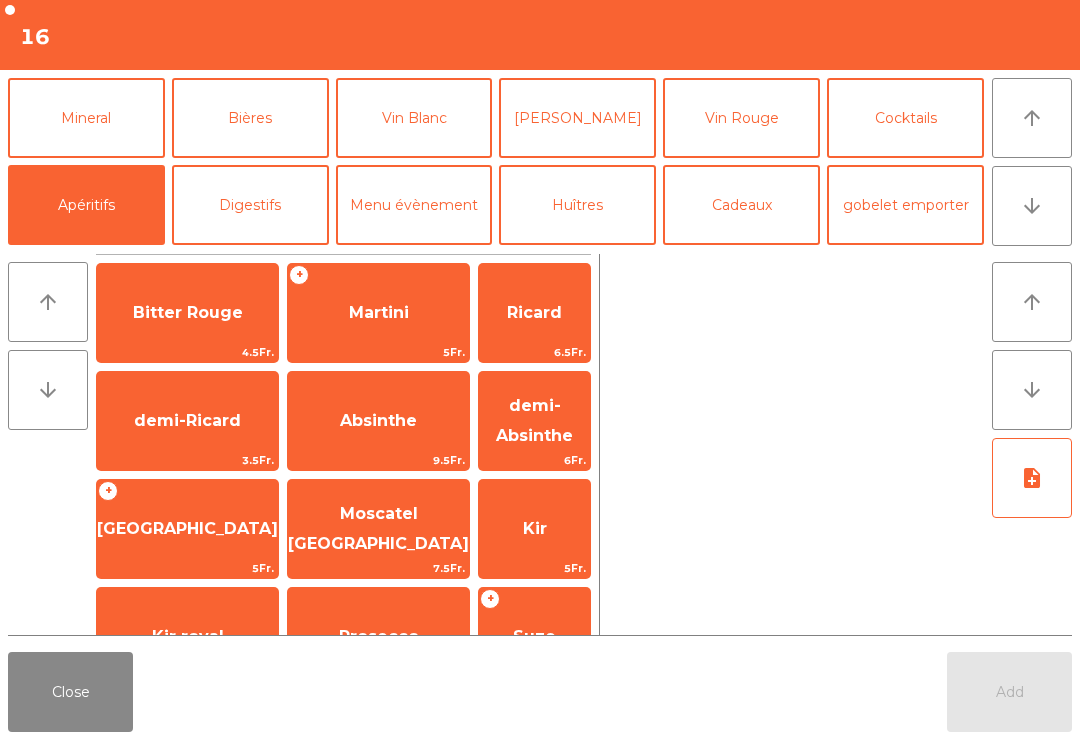 click on "Ricard" 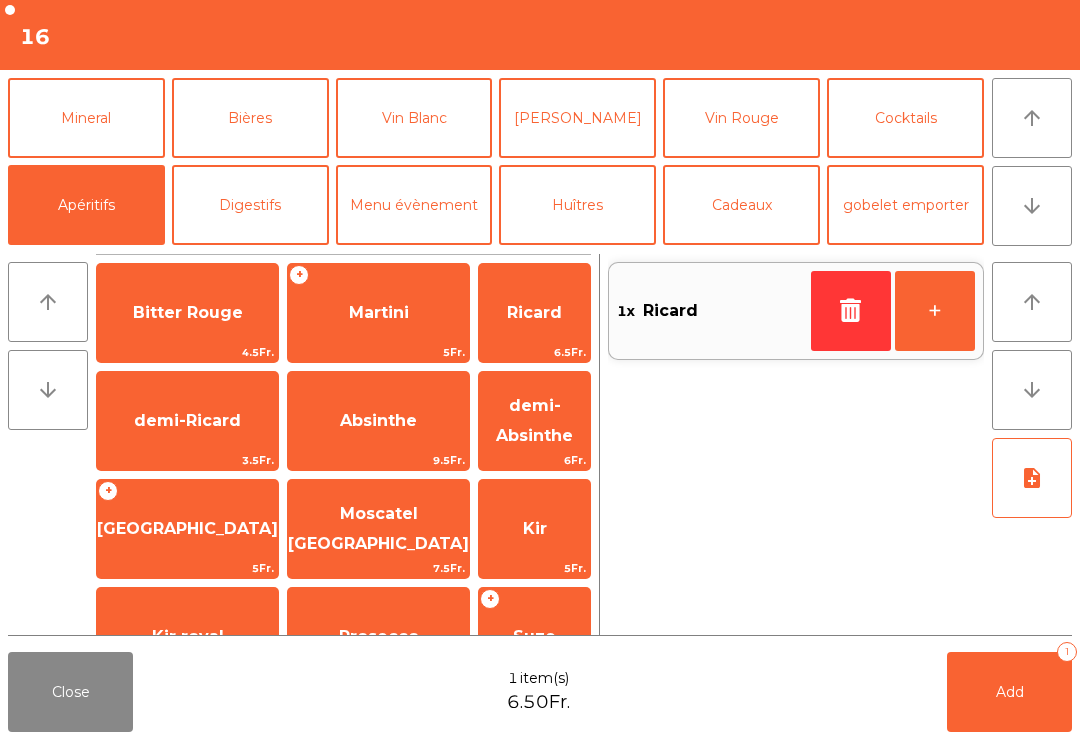 click on "Vin Rosé" 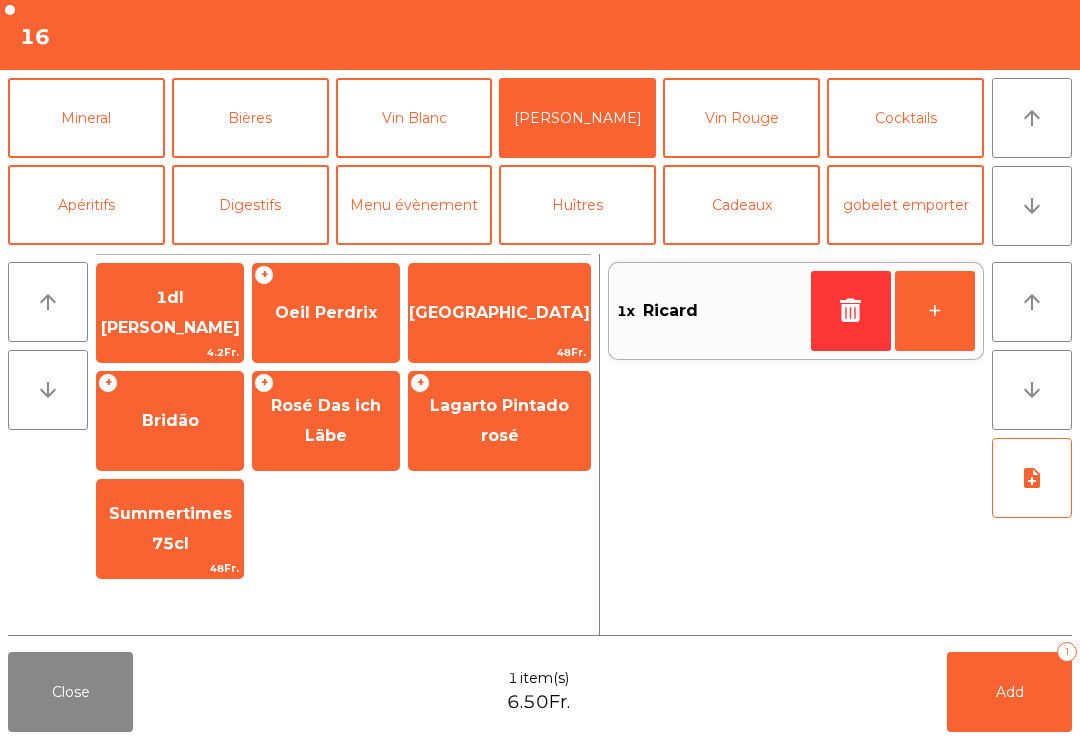click on "1dl rosé Gamay" 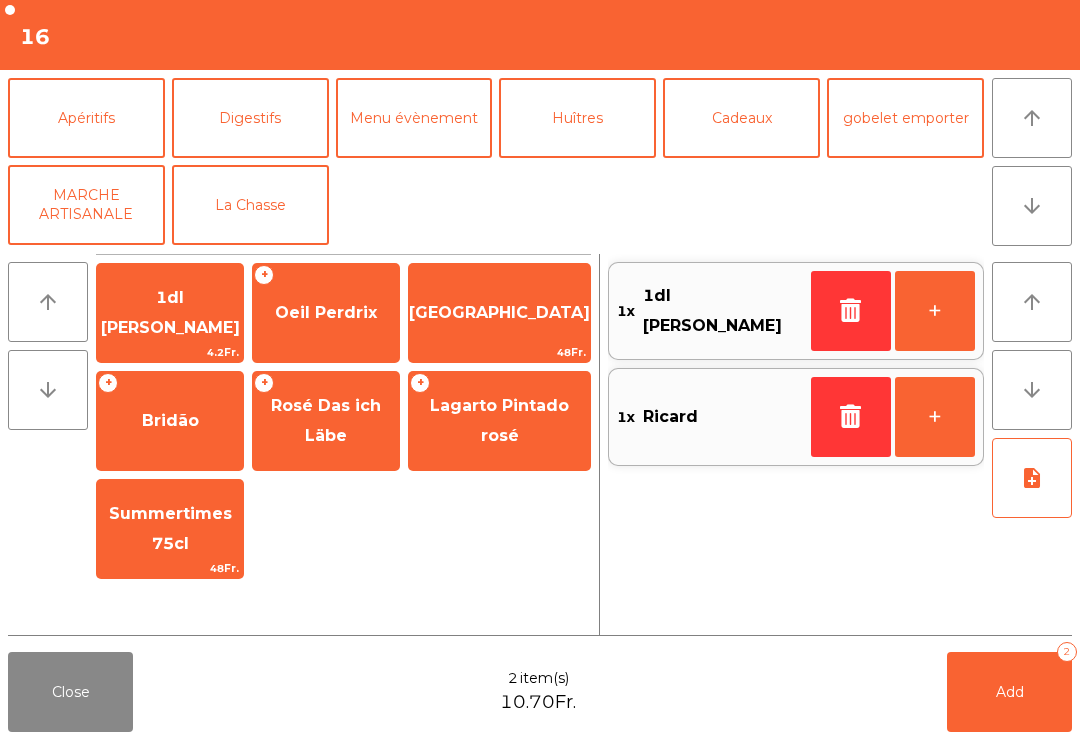scroll, scrollTop: 127, scrollLeft: 0, axis: vertical 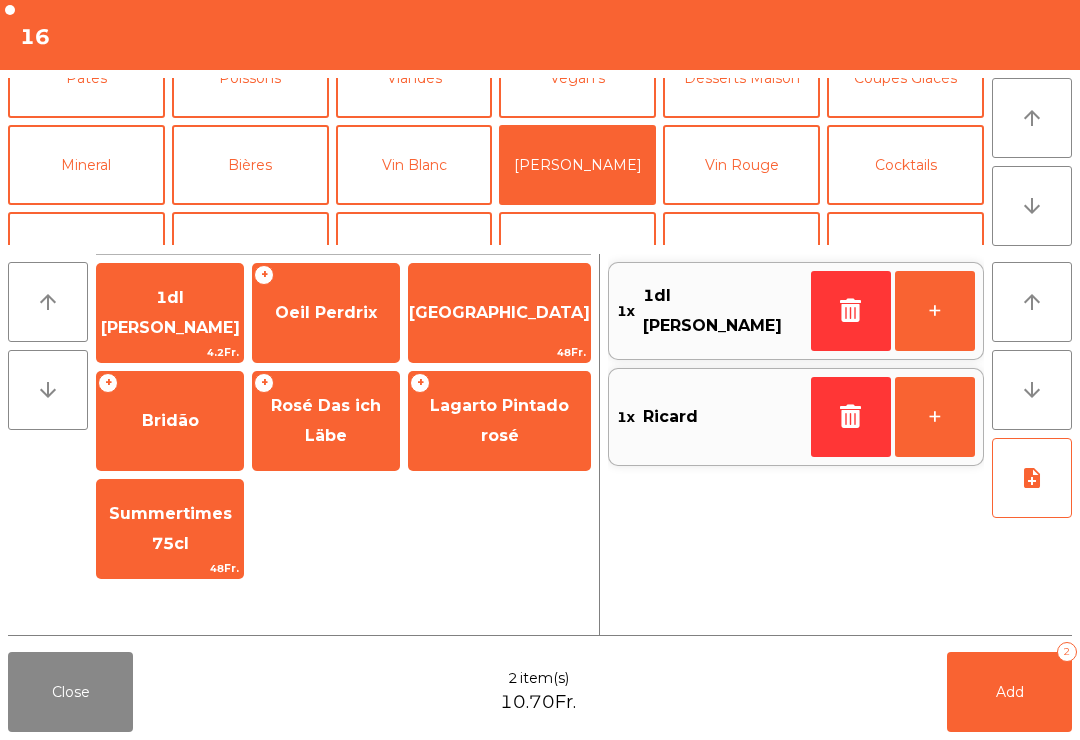 click on "Bières" 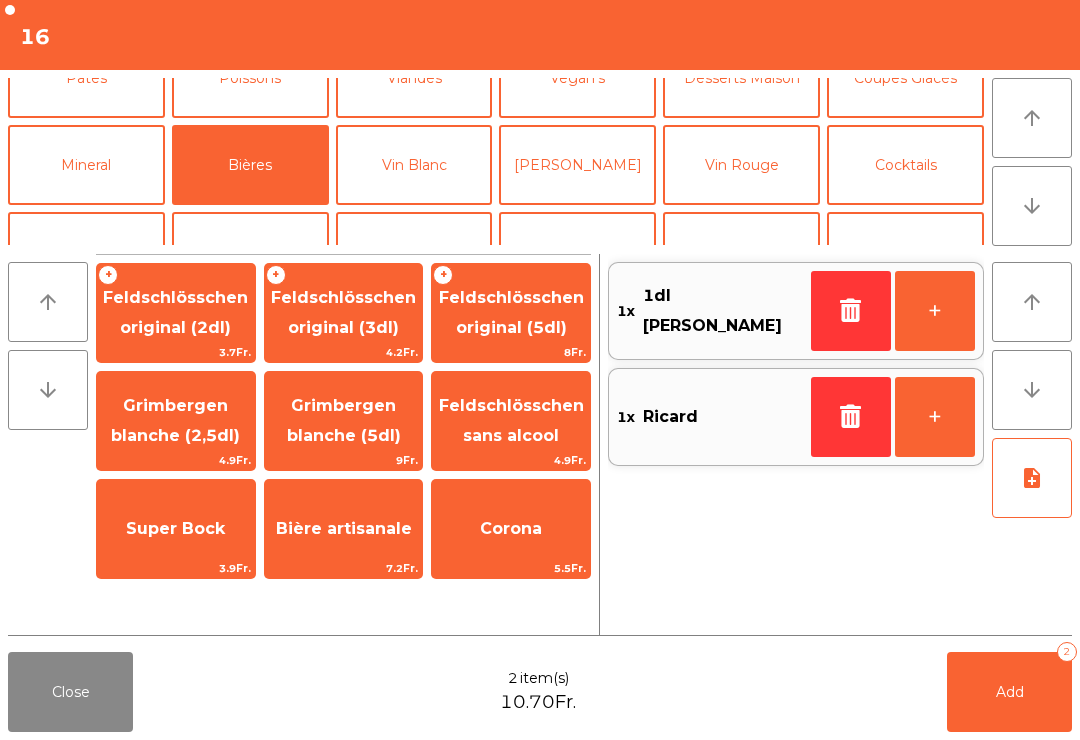 click on "Vin Rouge" 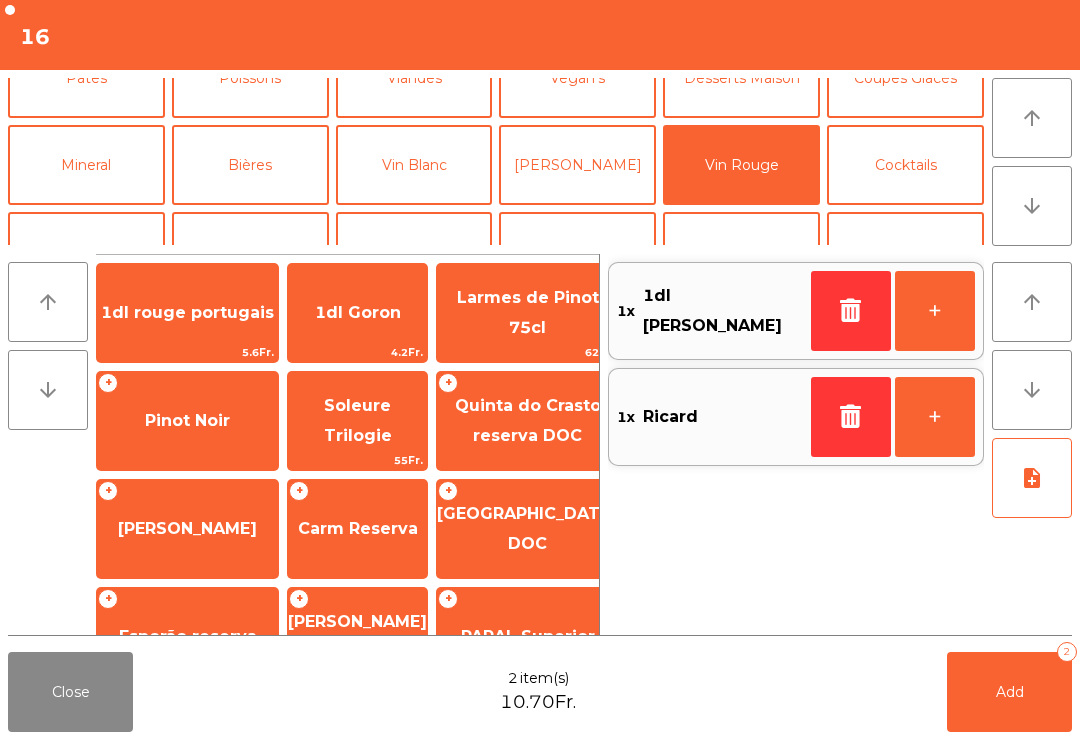 click on "Pinot Noir" 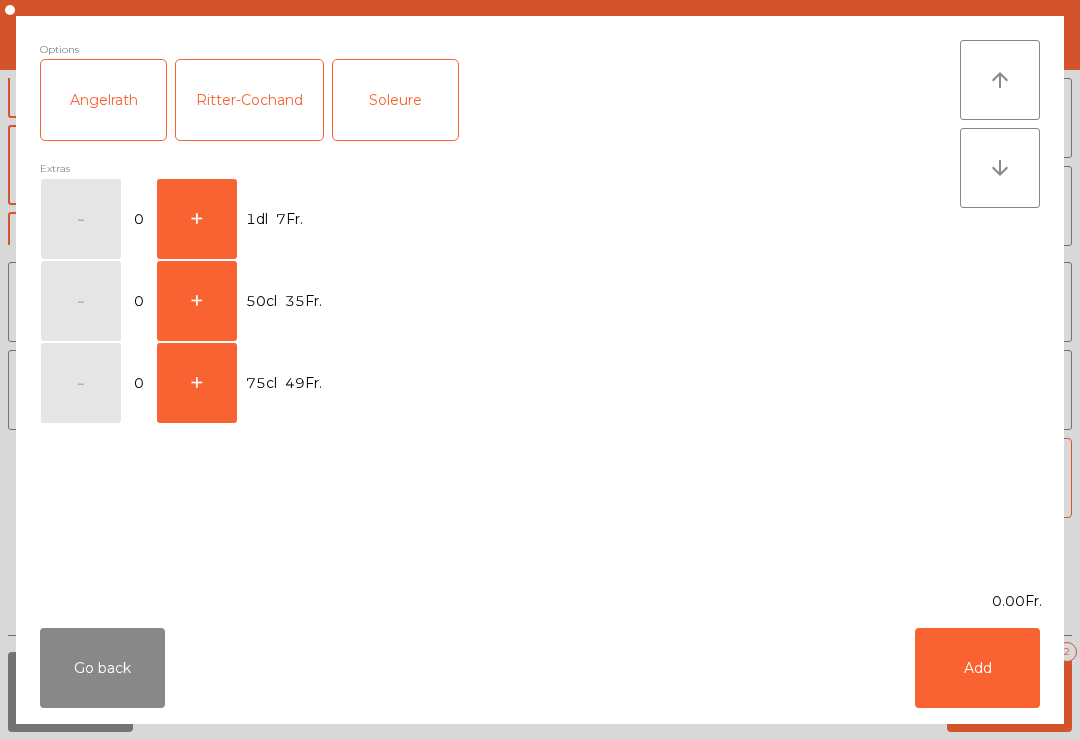 click on "+" 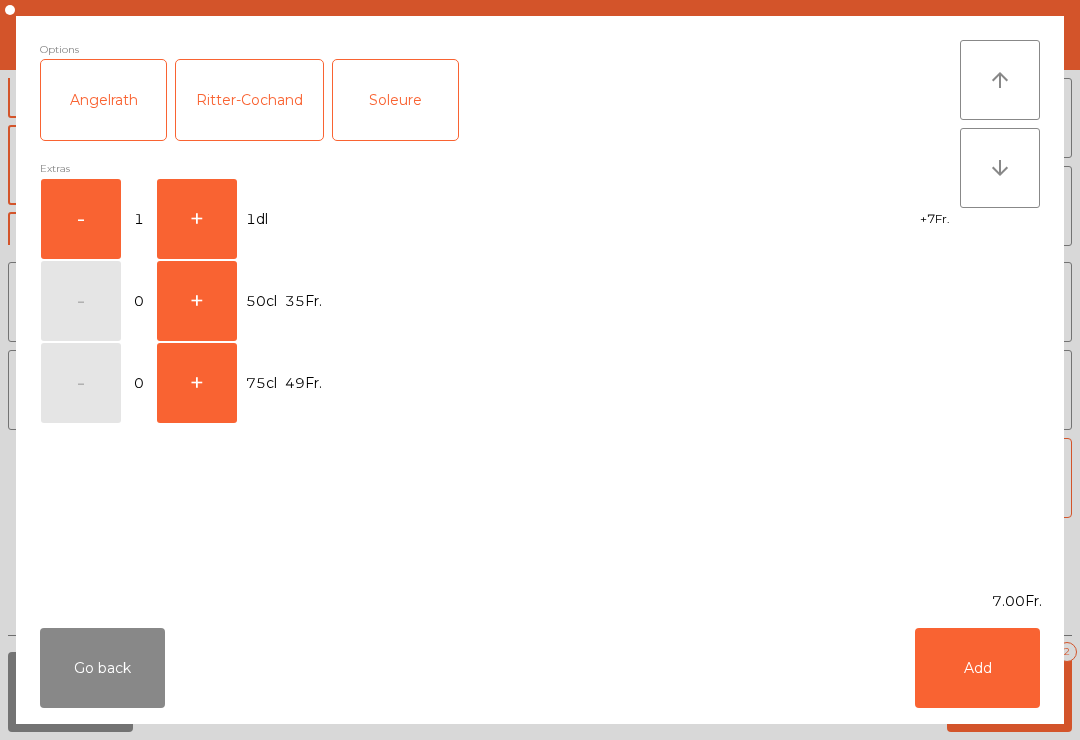 click on "Go back   Add" 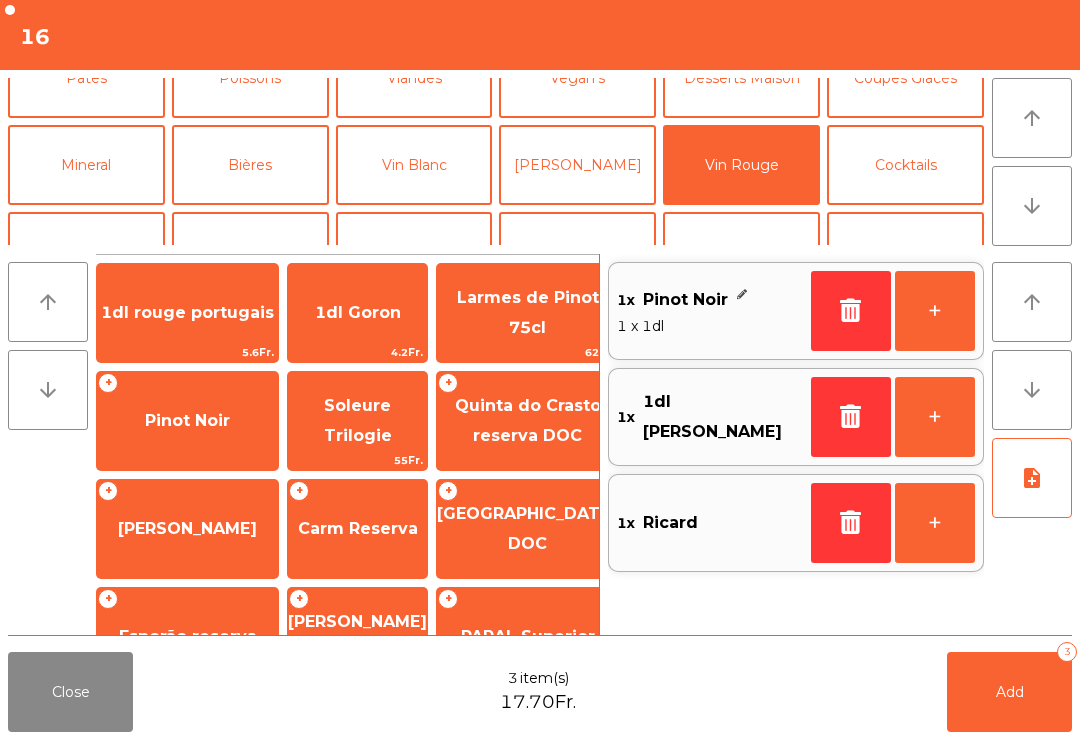 click on "Mineral" 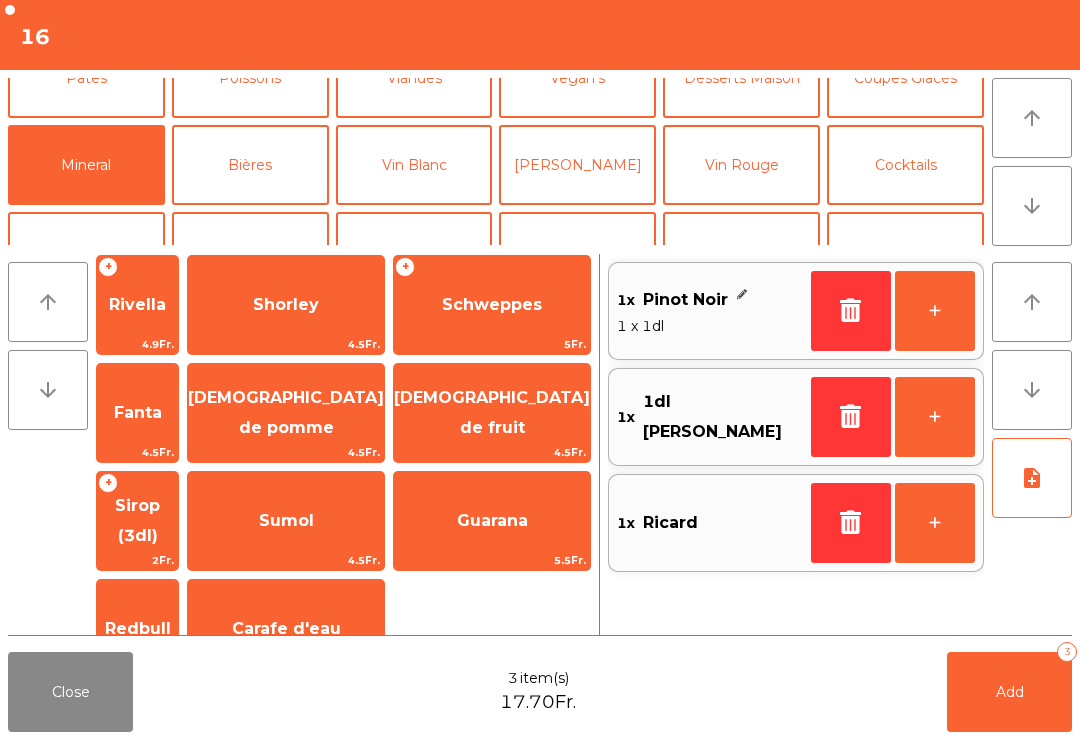 scroll, scrollTop: 492, scrollLeft: 0, axis: vertical 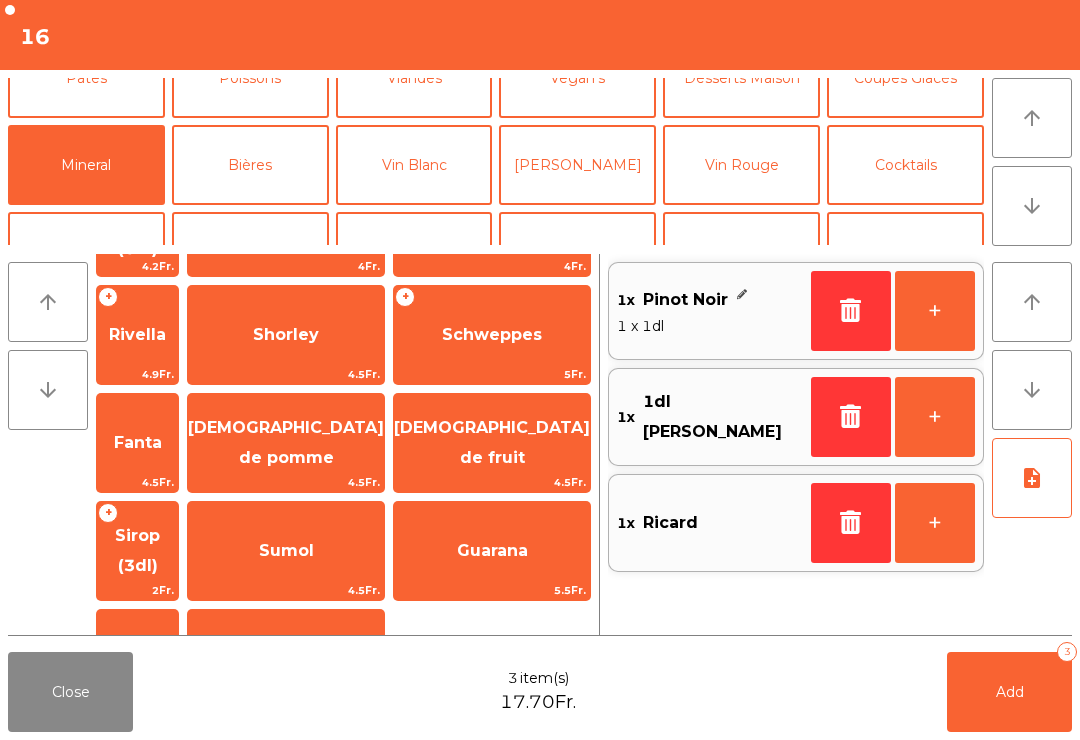 click on "Sirop (3dl)" 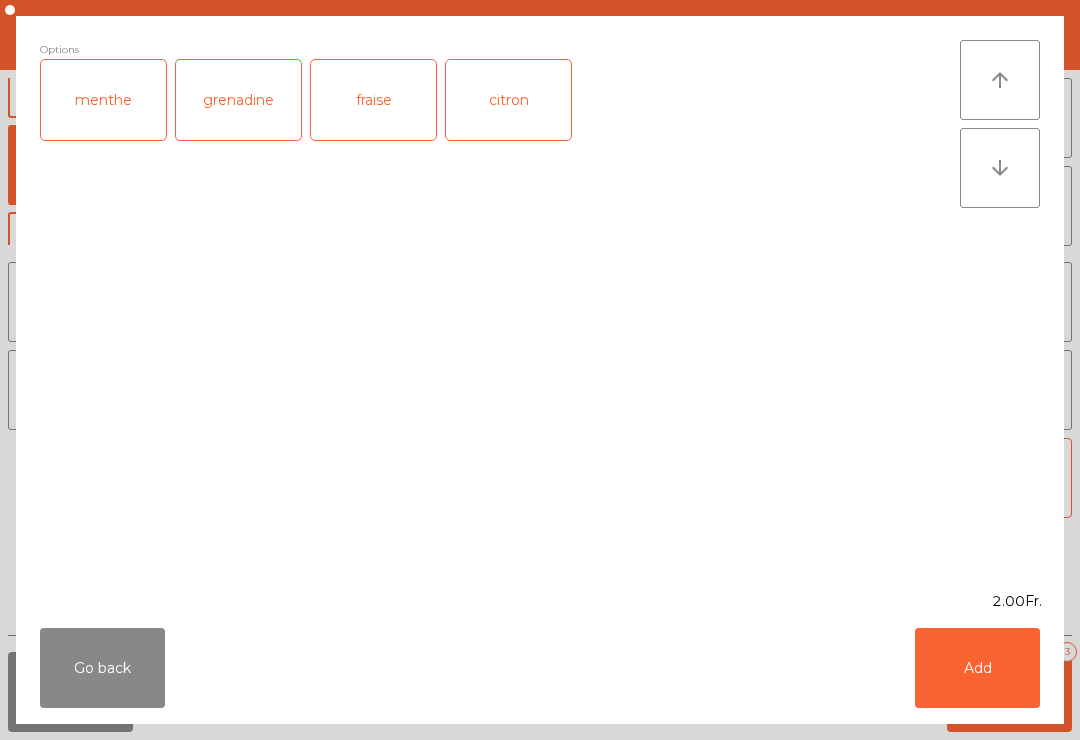 click on "grenadine" 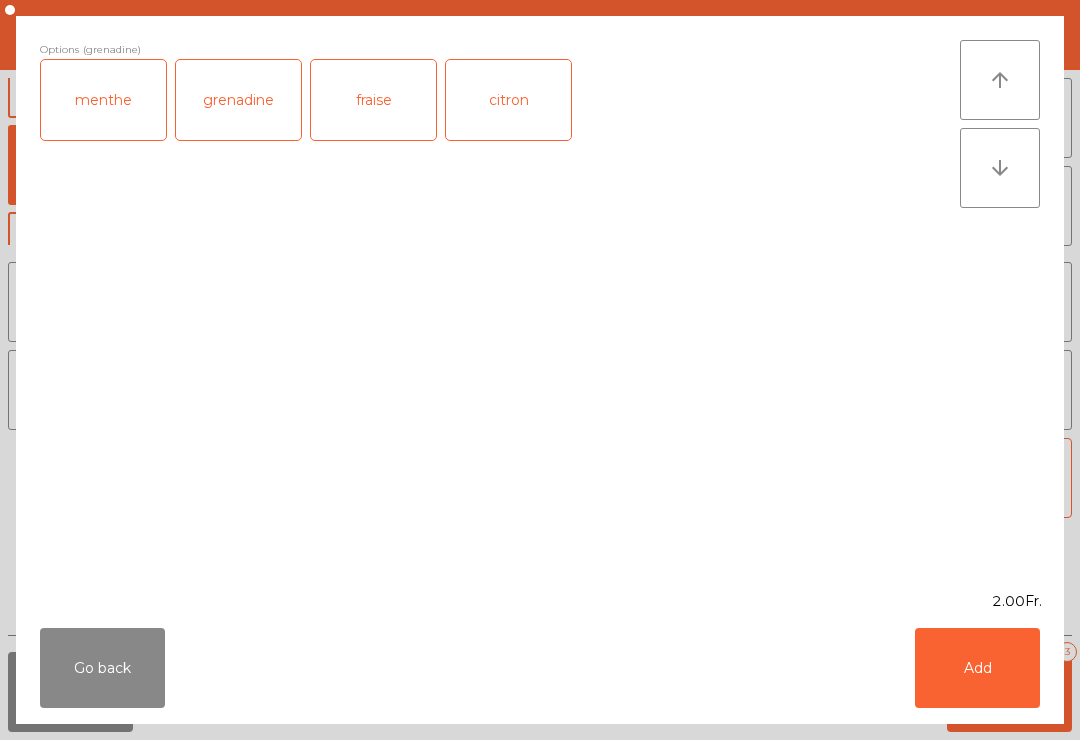 click on "Add" 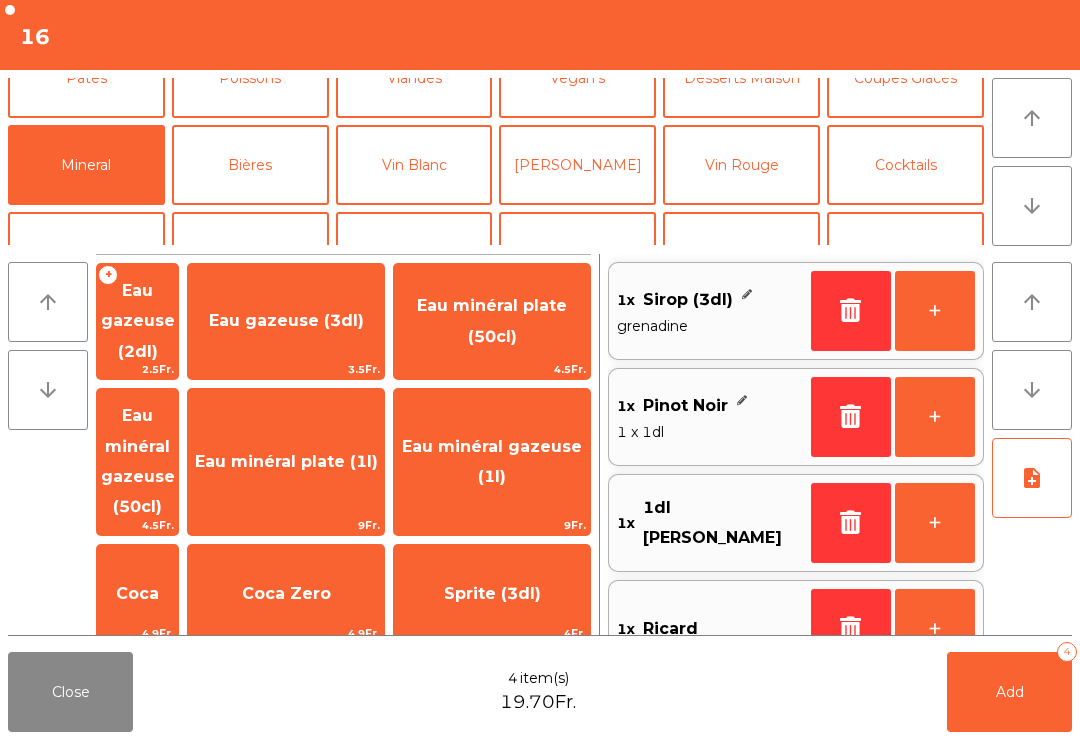 scroll, scrollTop: 0, scrollLeft: 0, axis: both 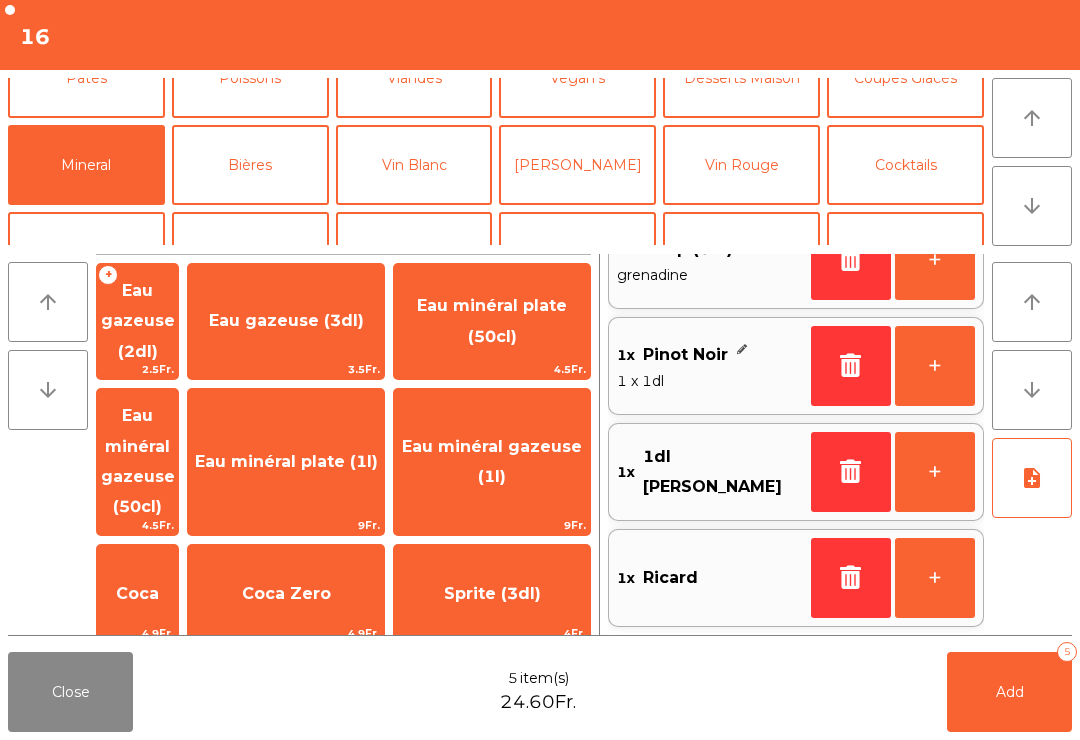click on "Add   5" 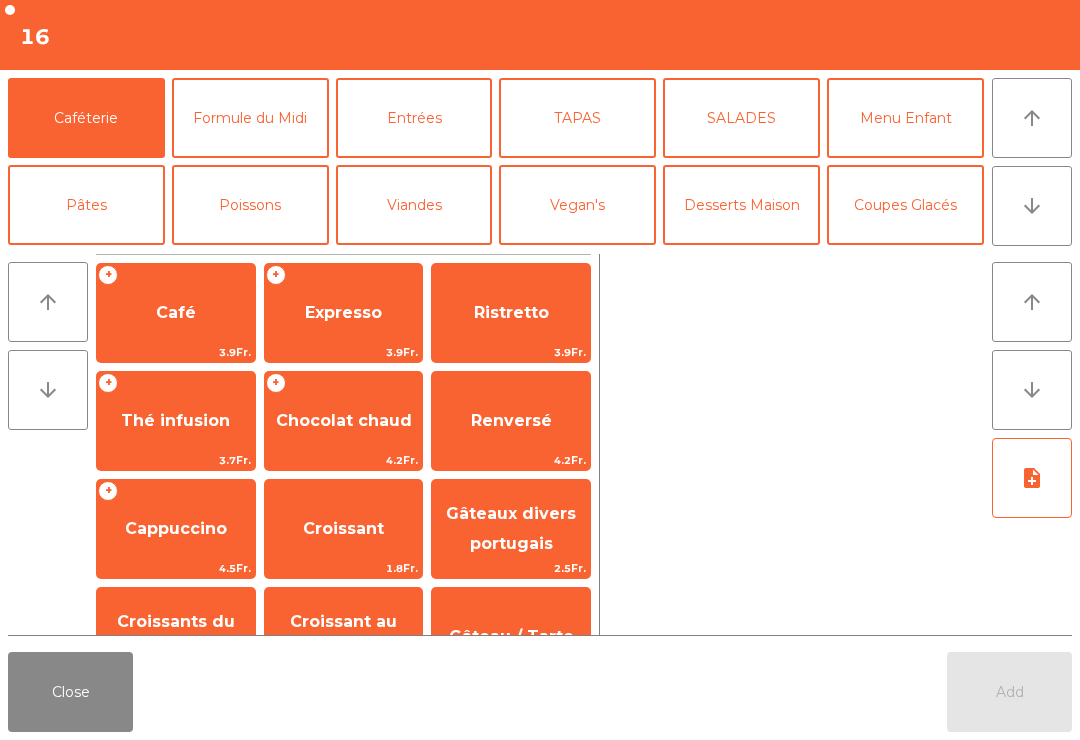 click on "Close" 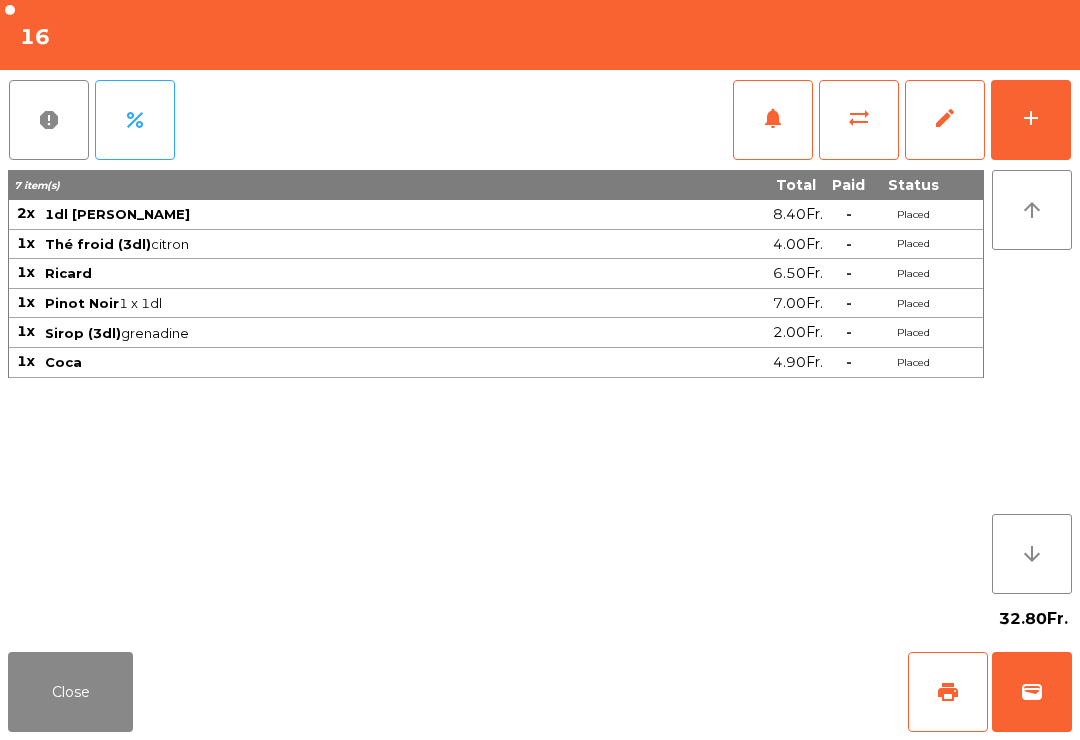 click on "Close" 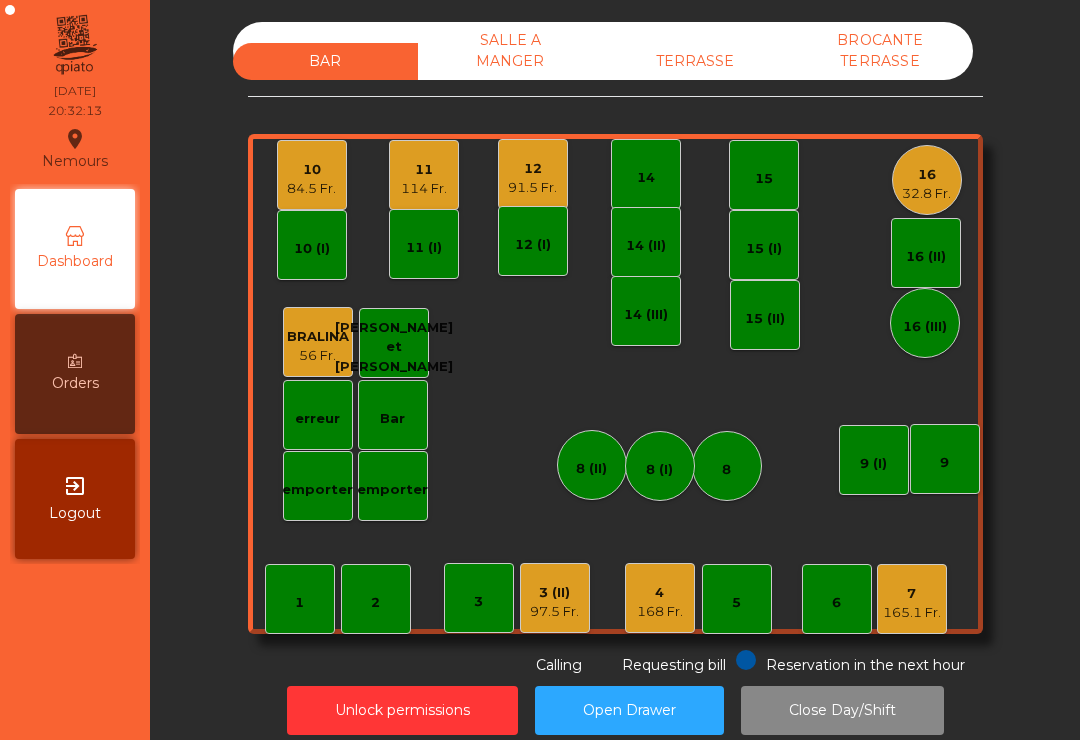 click on "7   165.1 Fr." 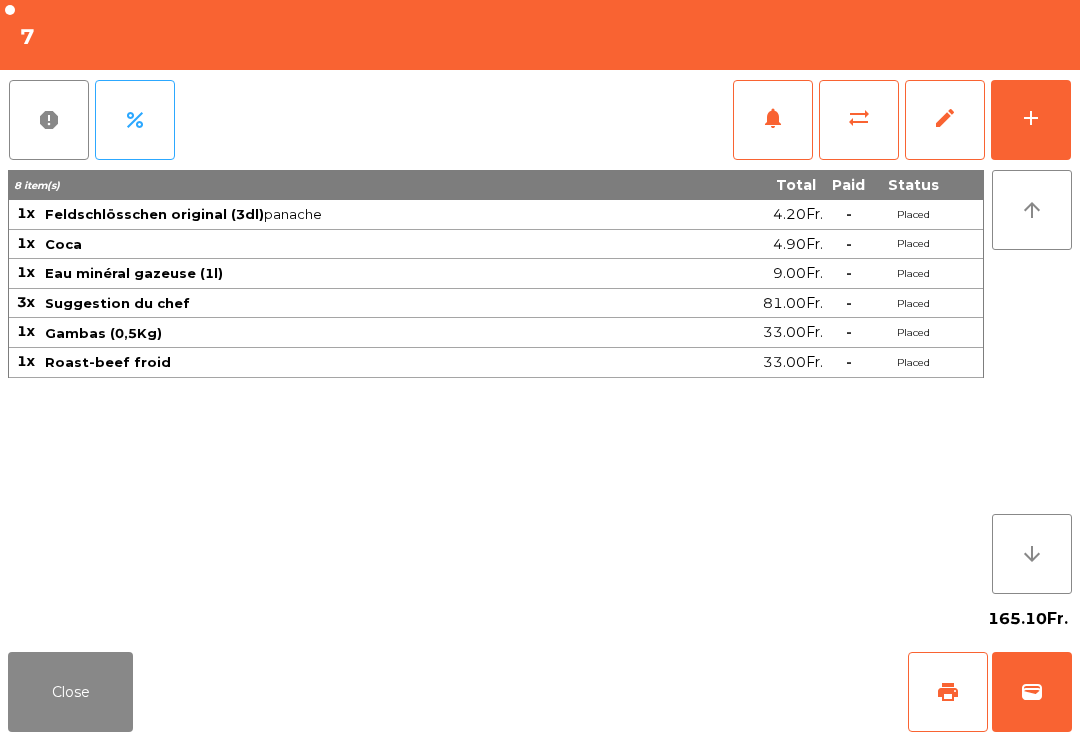 click on "add" 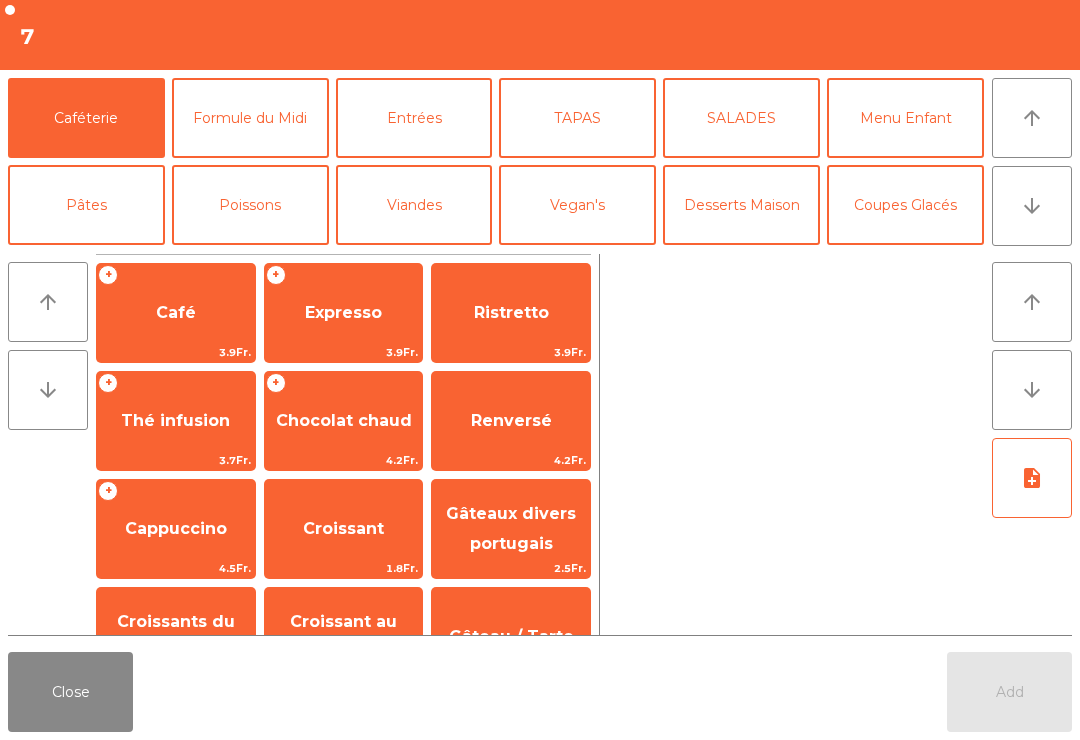 click on "Coupes Glacés" 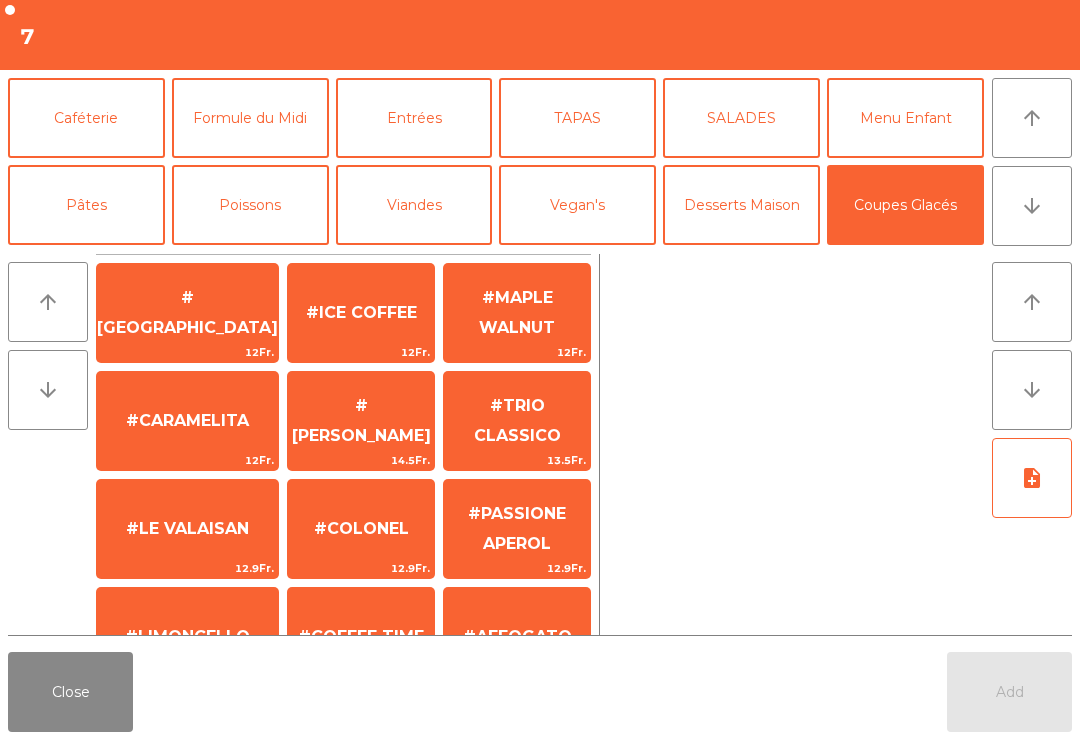 scroll, scrollTop: 191, scrollLeft: 0, axis: vertical 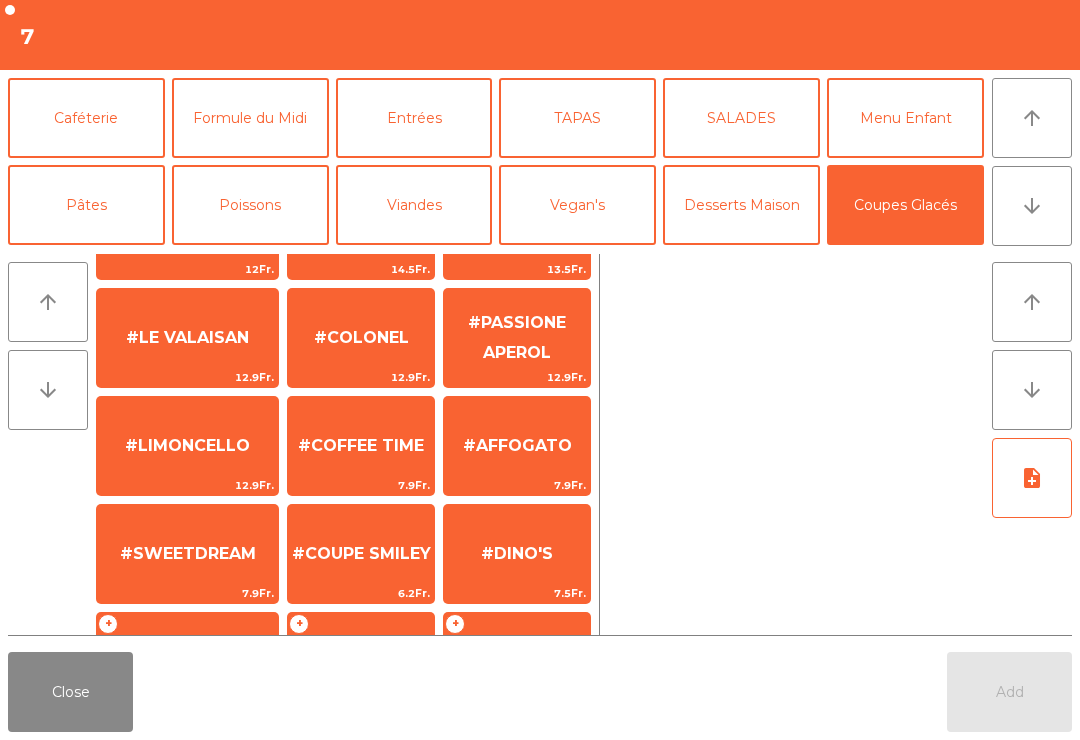 click on "#SWEETDREAM" 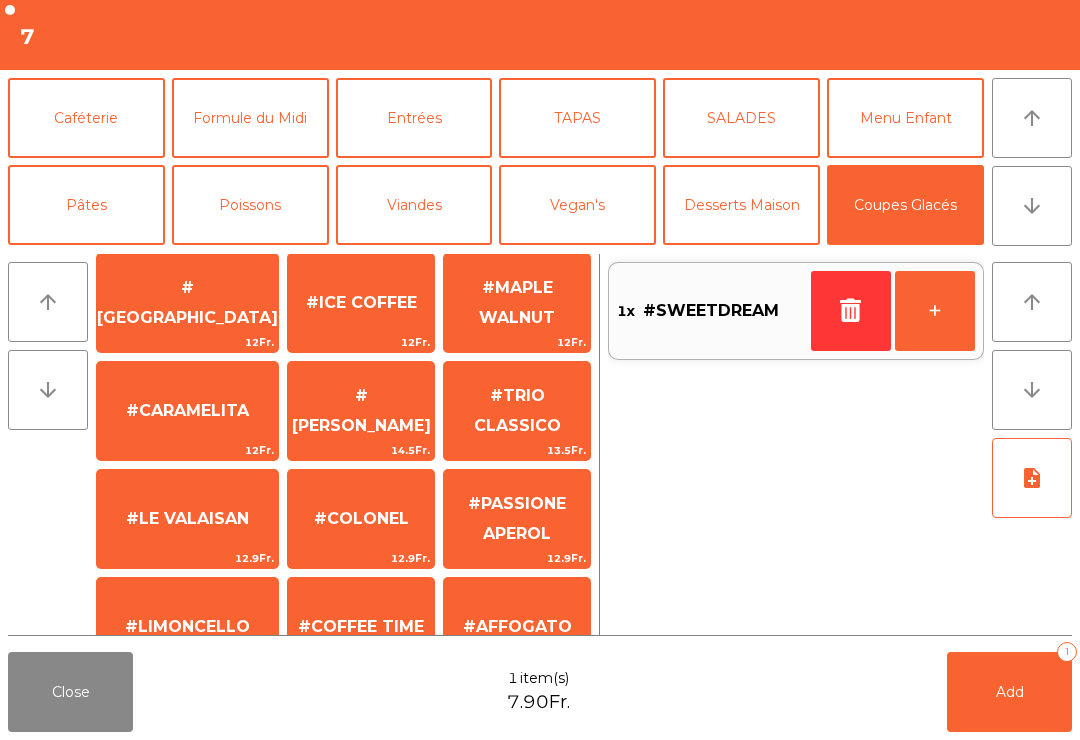 scroll, scrollTop: 95, scrollLeft: 0, axis: vertical 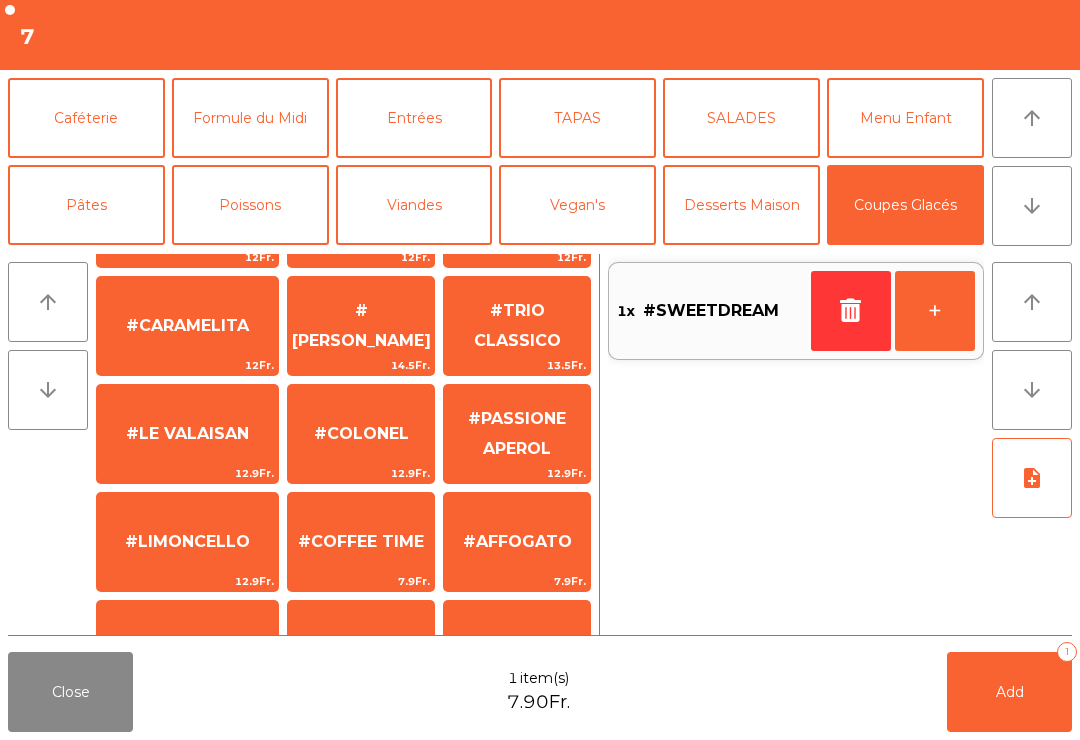 click on "#COFFEE TIME" 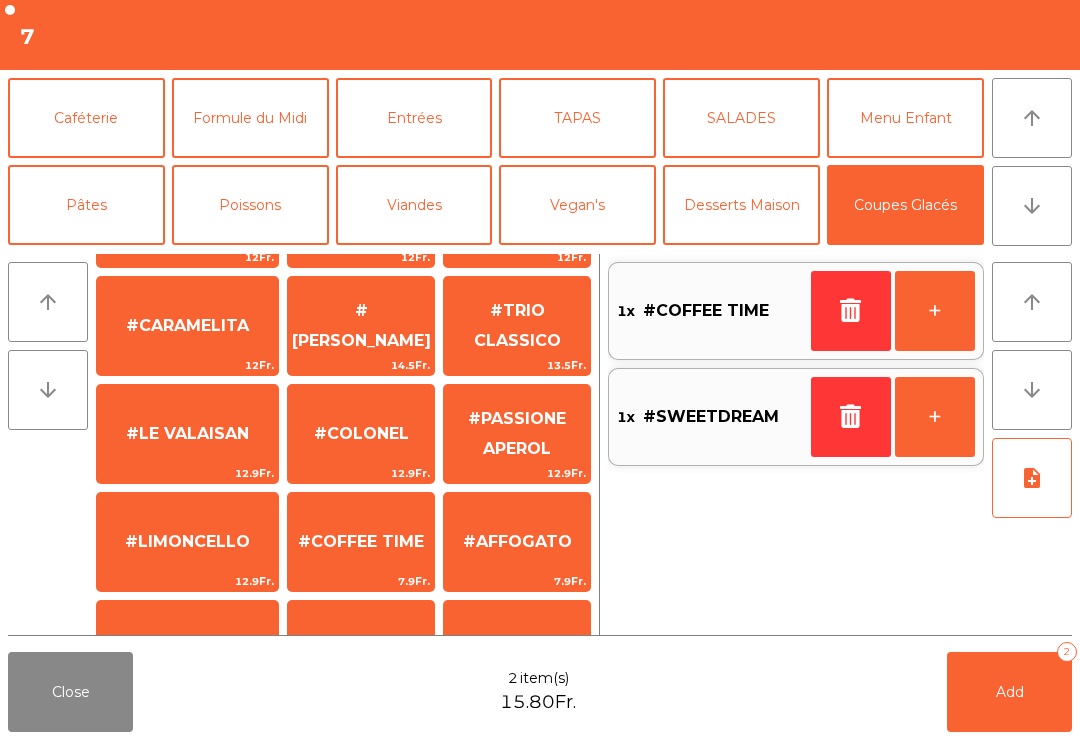 click on "Desserts Maison" 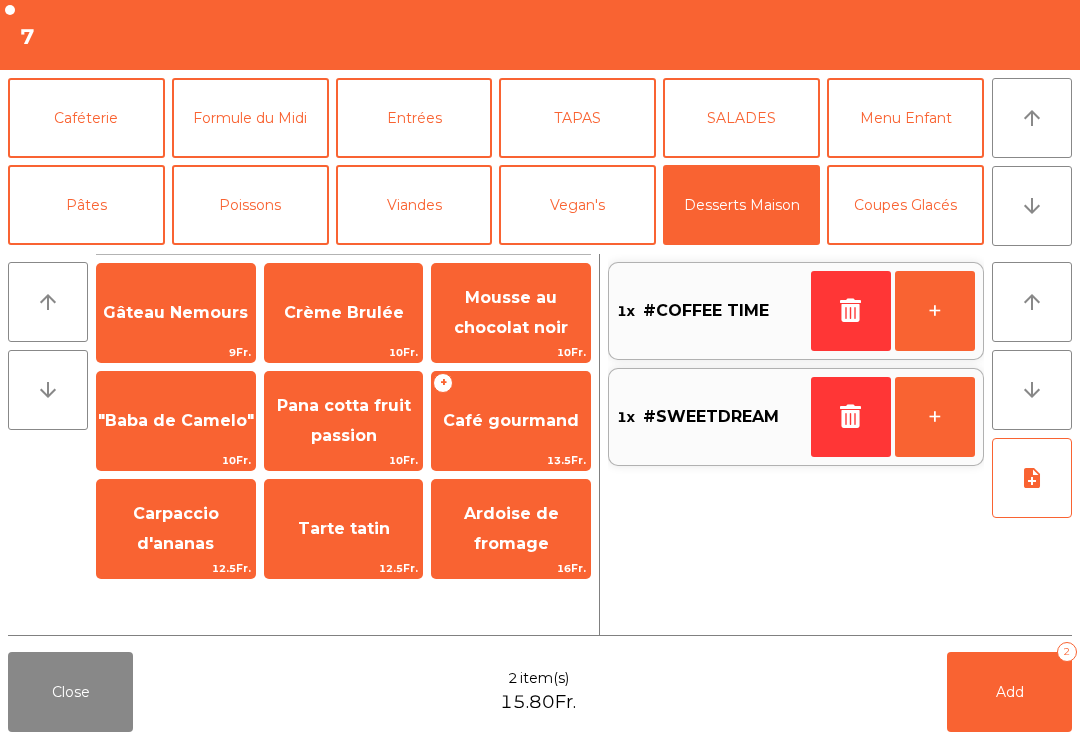scroll, scrollTop: 0, scrollLeft: 0, axis: both 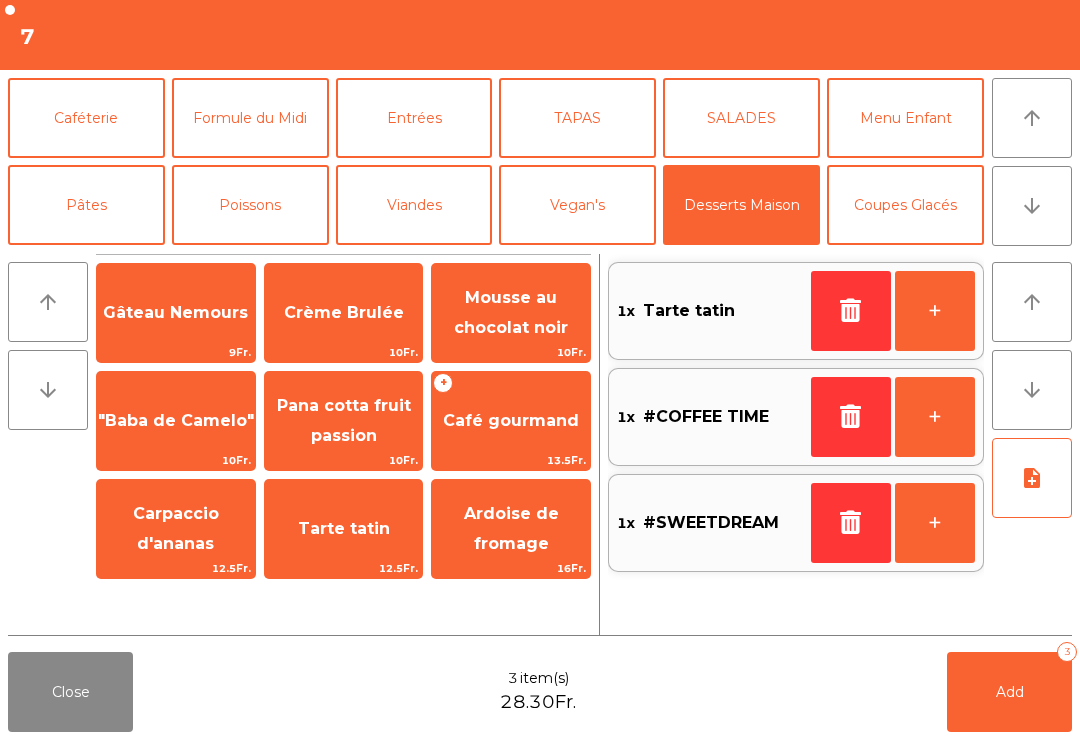 click on "Caféterie" 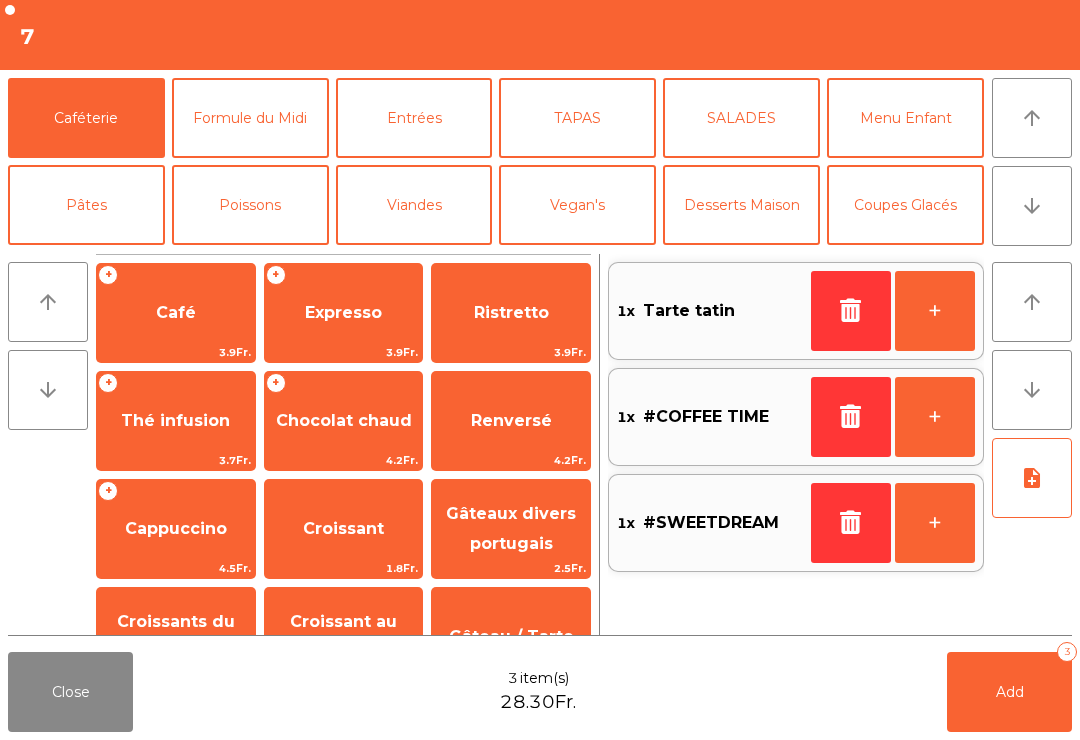 click on "Café" 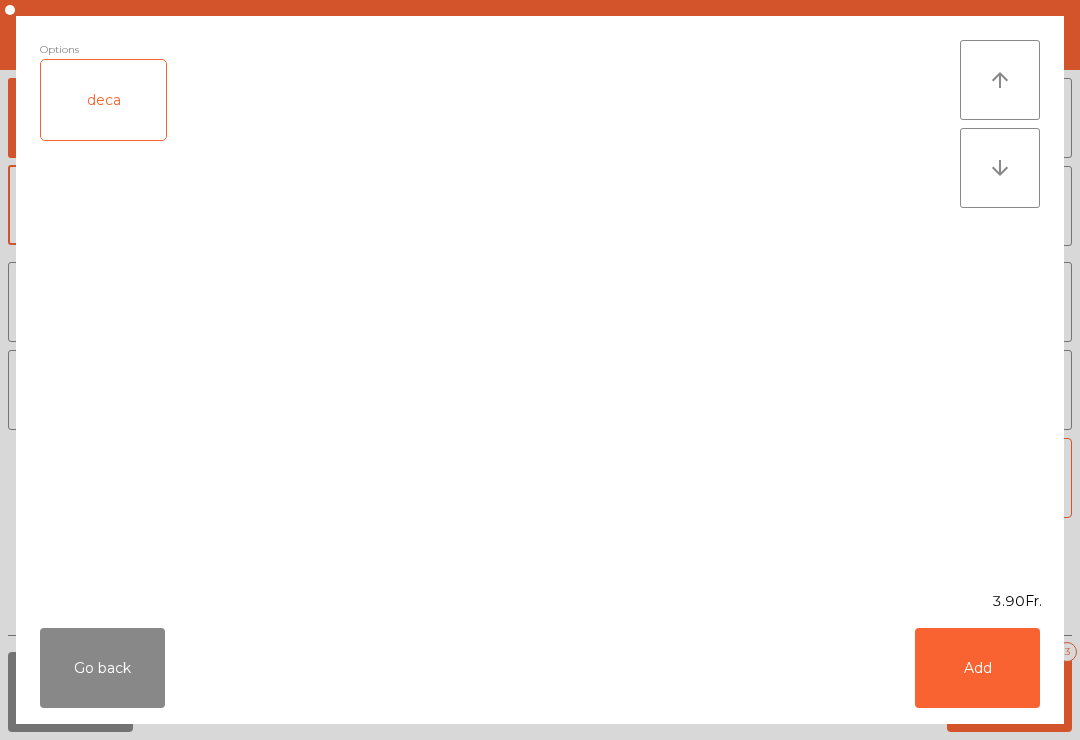click on "Add" 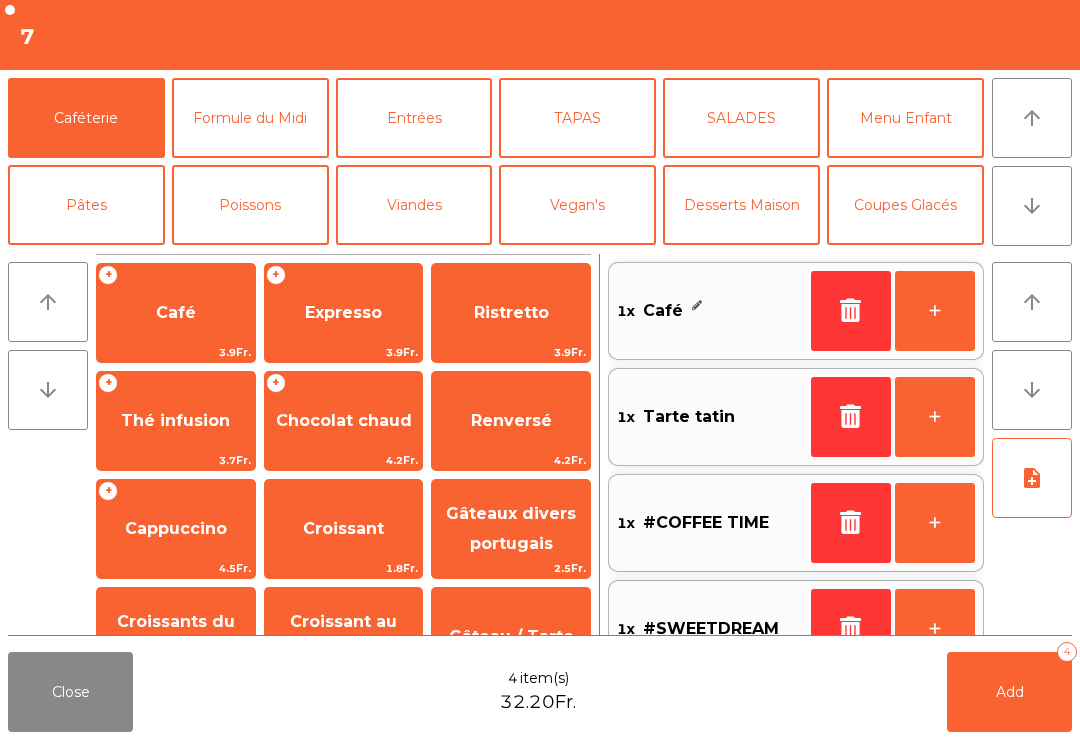 click on "+" 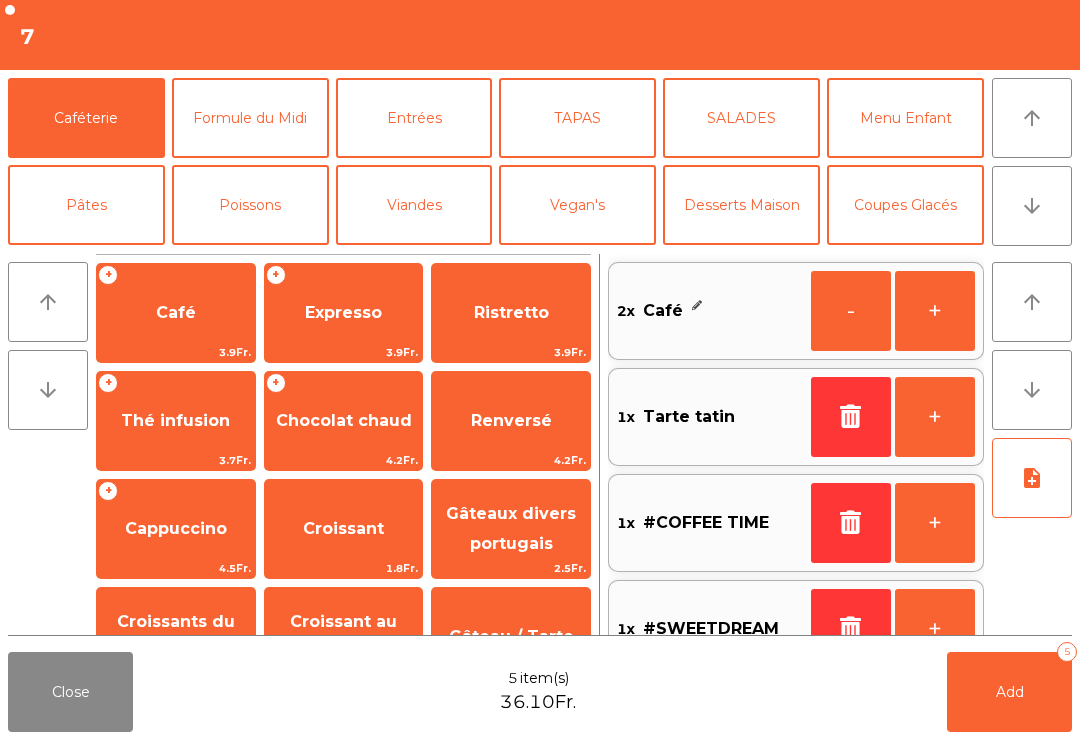 scroll, scrollTop: 8, scrollLeft: 0, axis: vertical 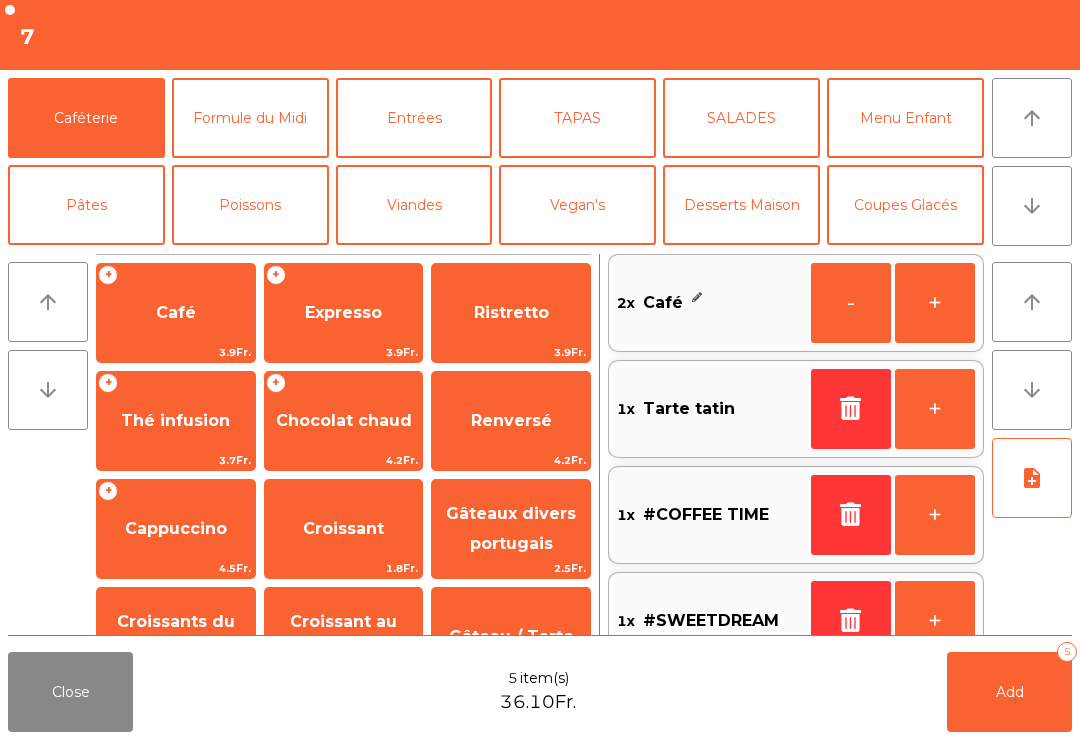 click on "Add   5" 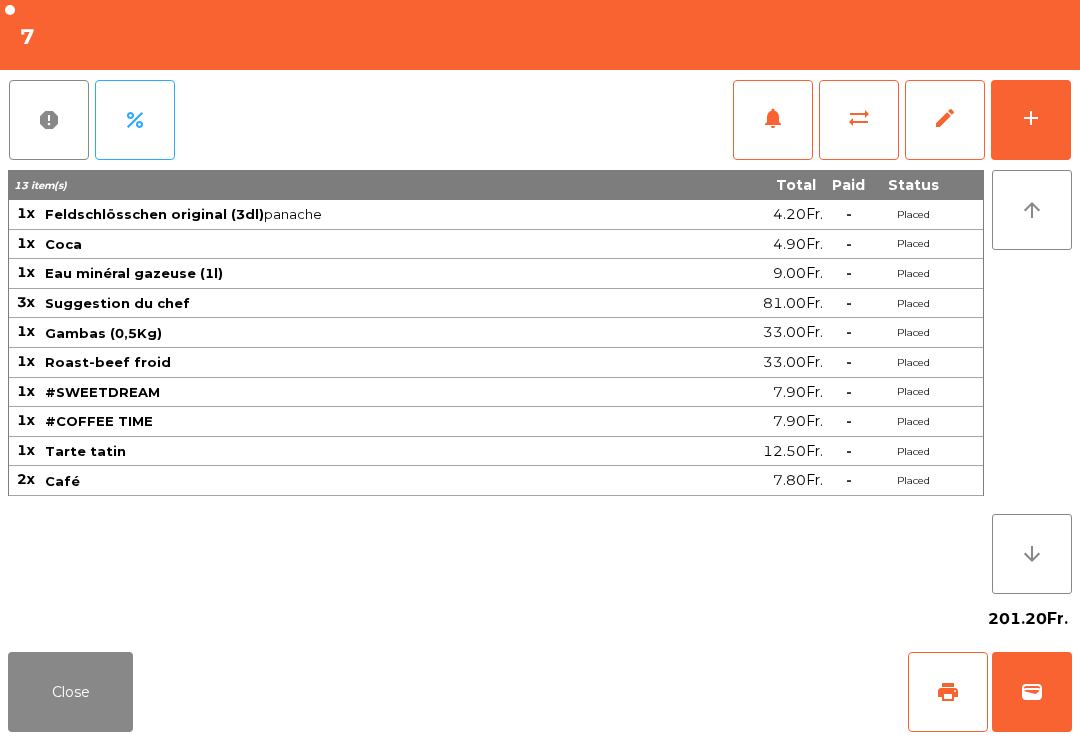 click on "Close" 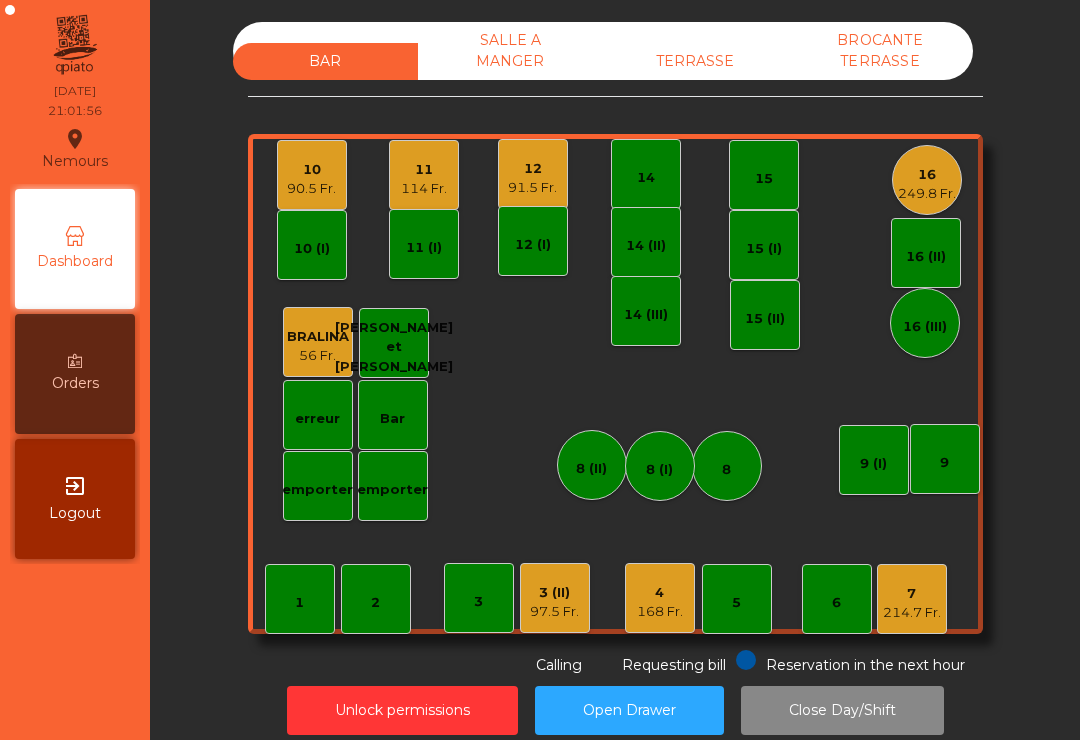 click on "16 (II)" 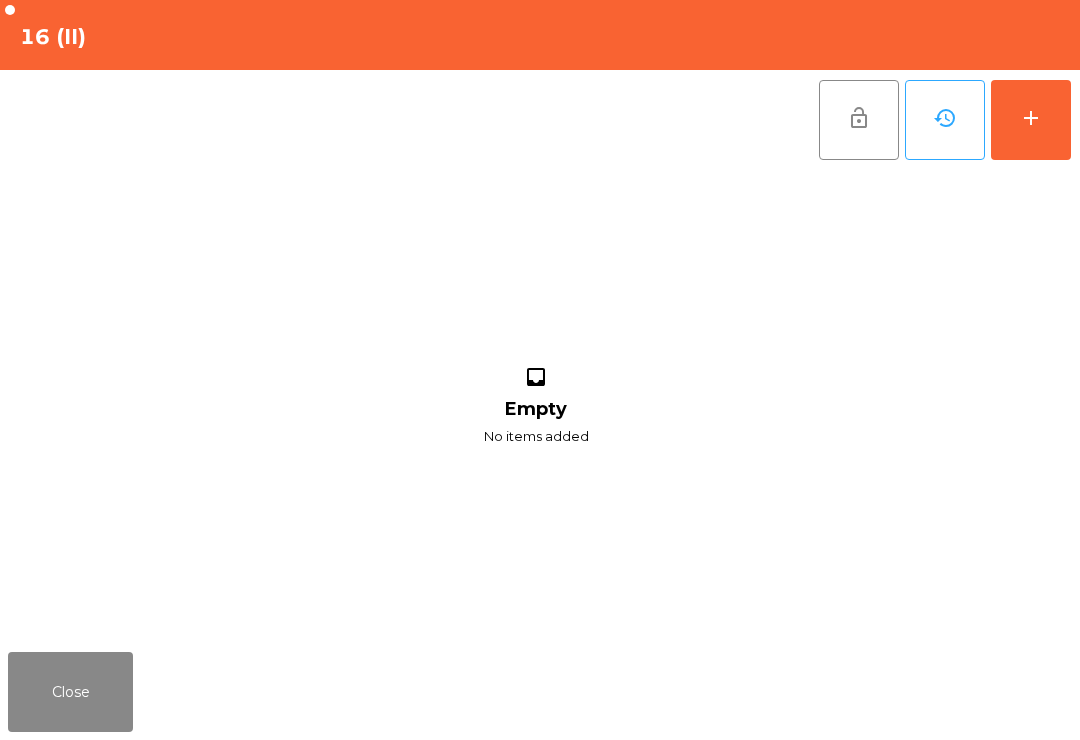click on "Close" 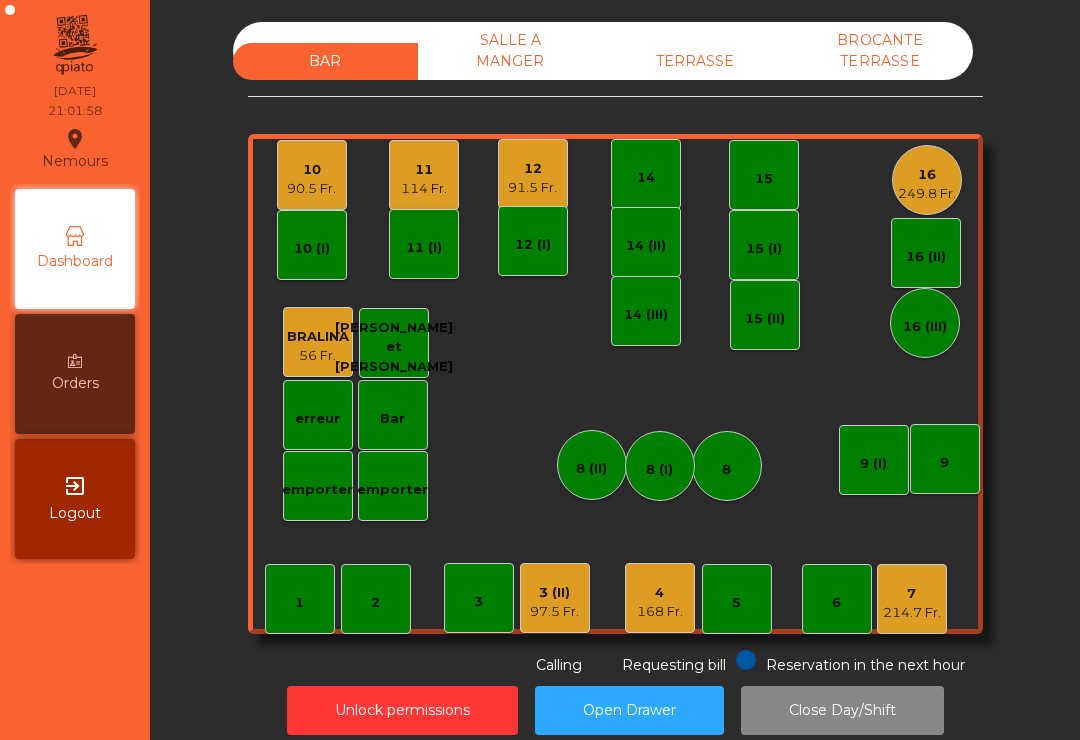 click on "249.8 Fr." 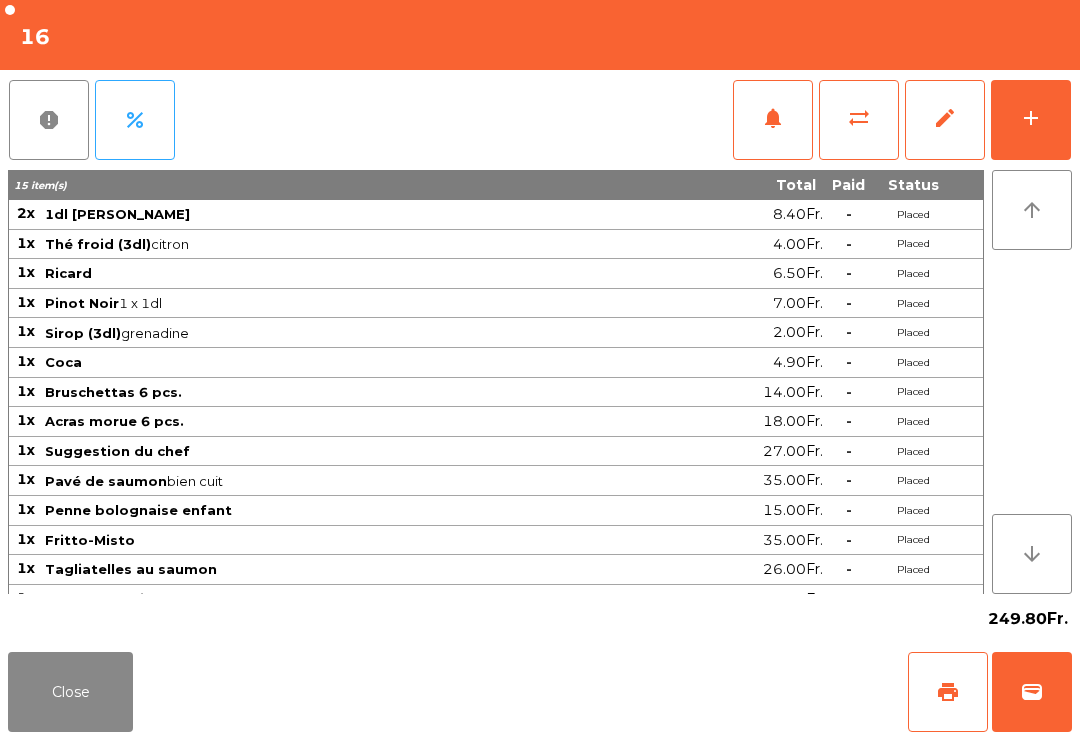 scroll, scrollTop: 7, scrollLeft: 0, axis: vertical 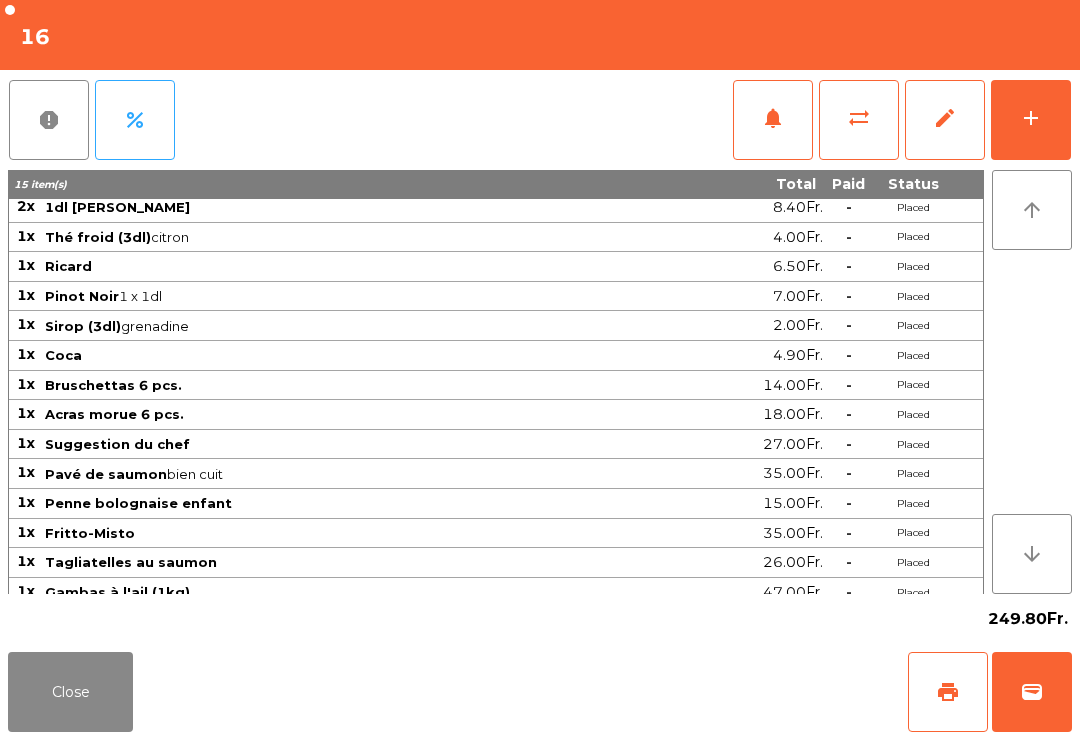 click on "add" 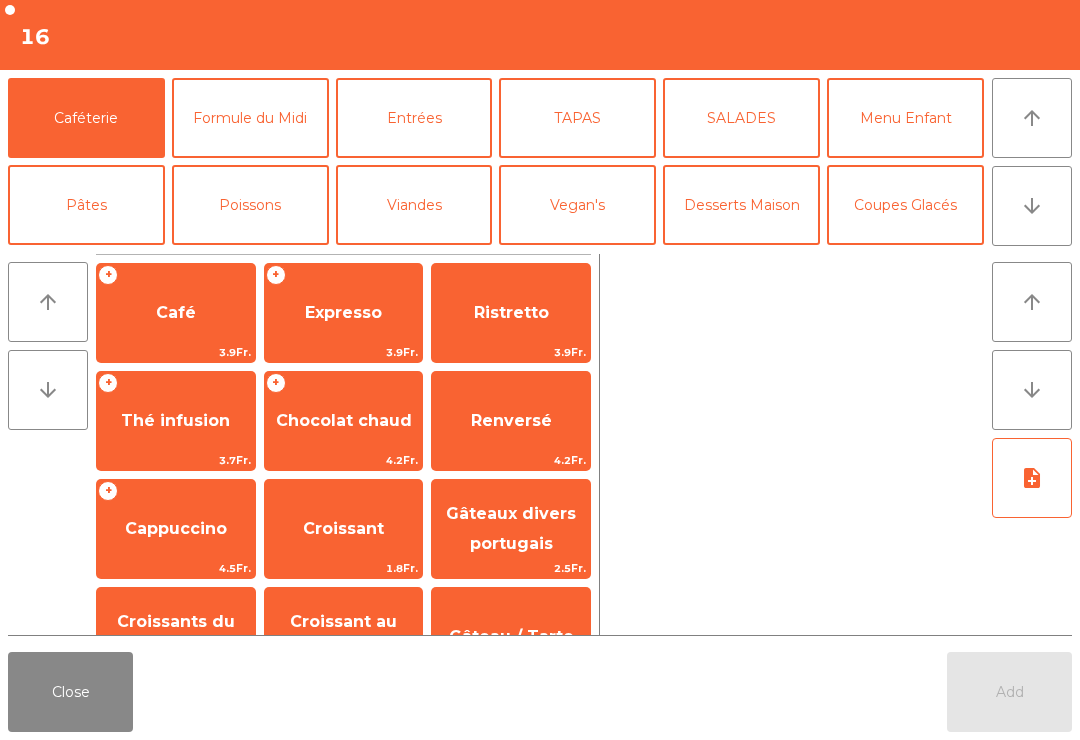 scroll, scrollTop: 7, scrollLeft: 0, axis: vertical 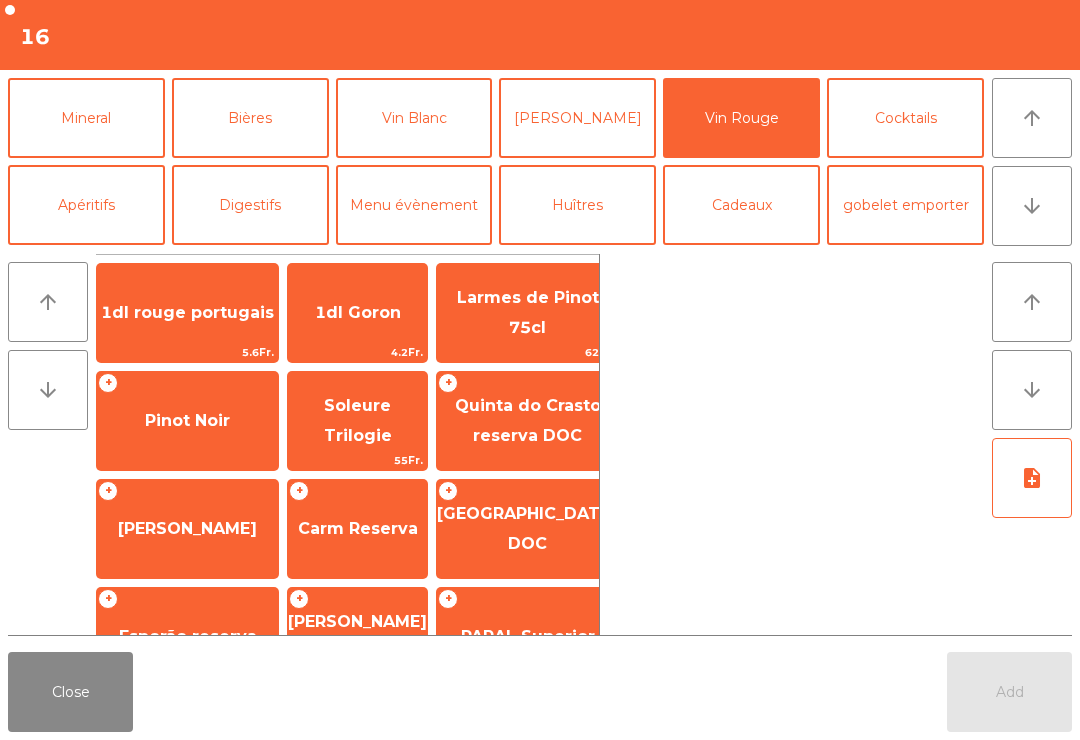 click on "Carm Reserva" 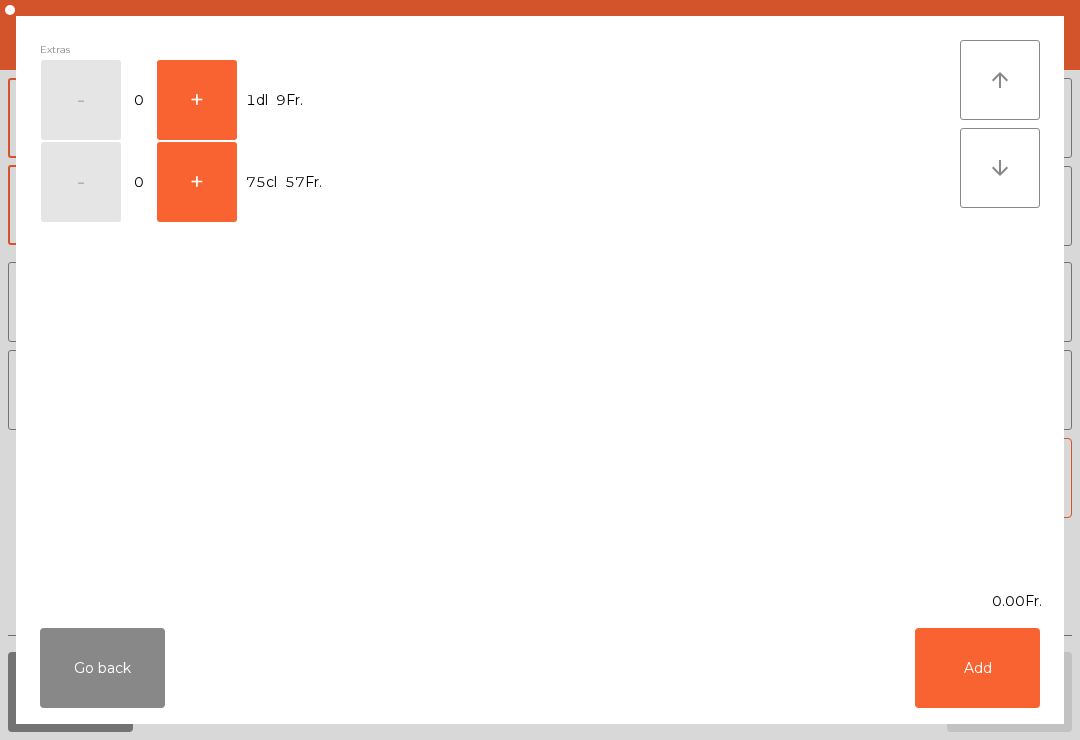click on "+" 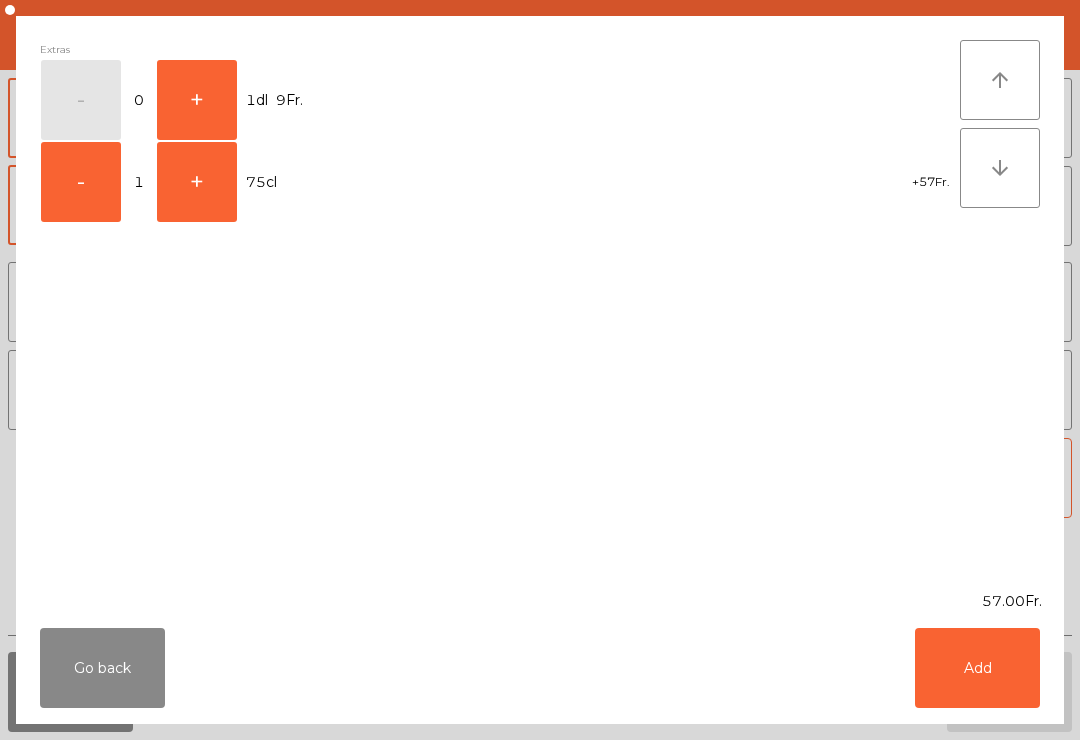 scroll, scrollTop: 174, scrollLeft: 0, axis: vertical 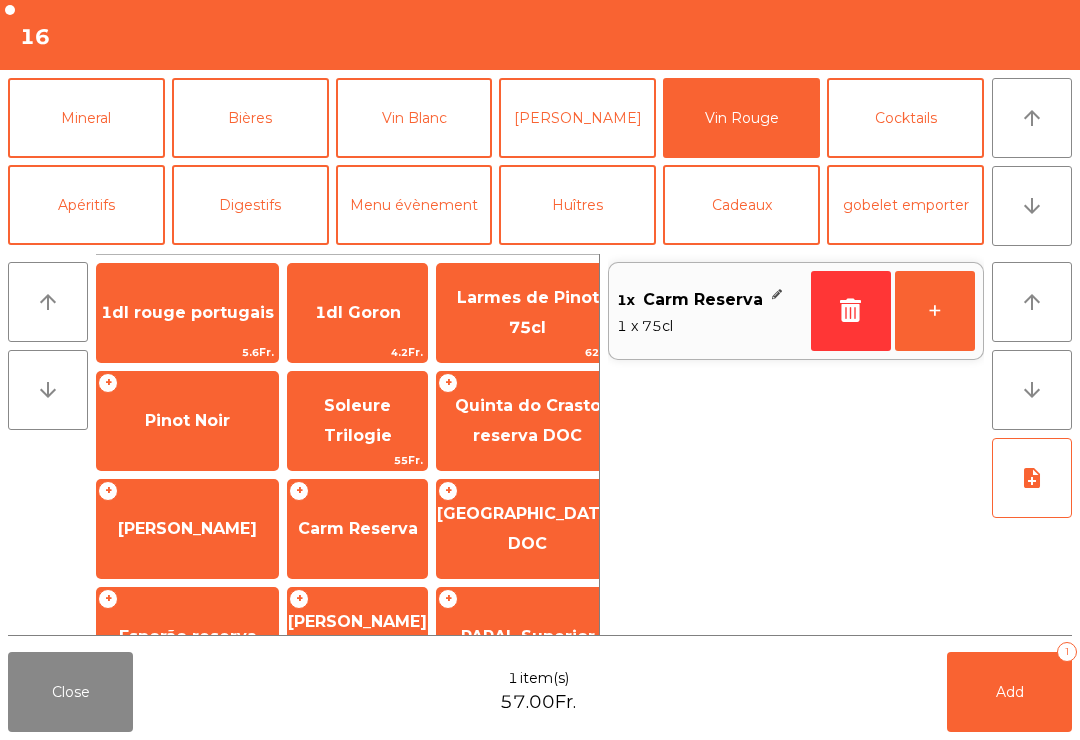 click on "Add   1" 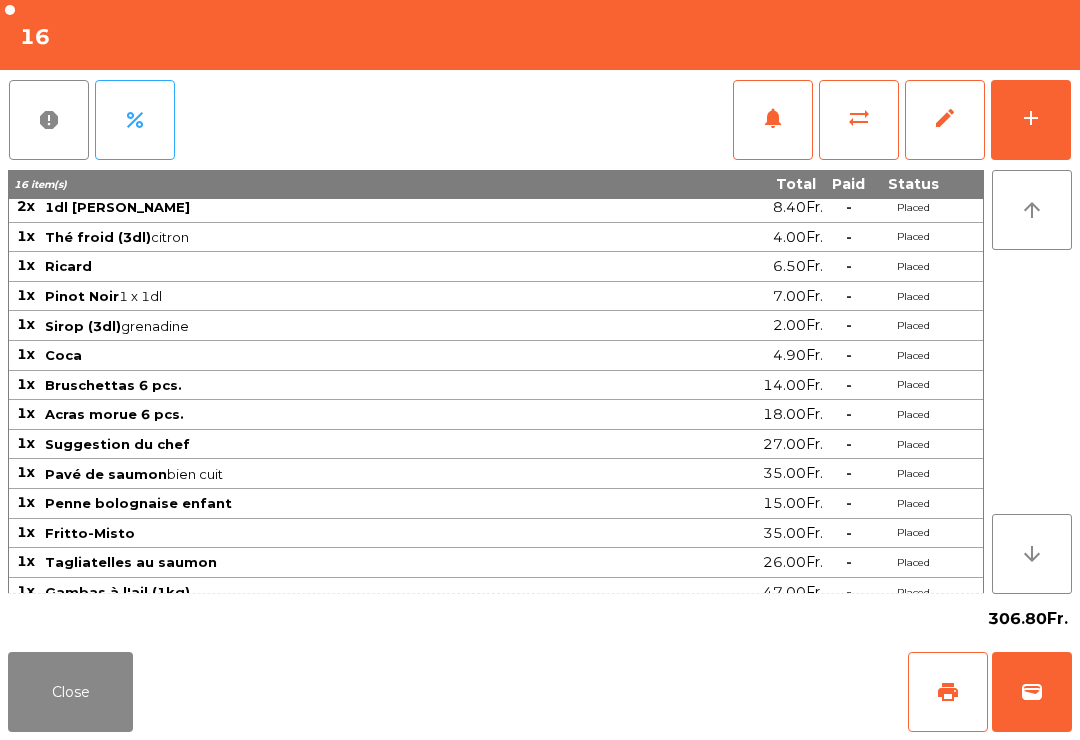 click on "Close" 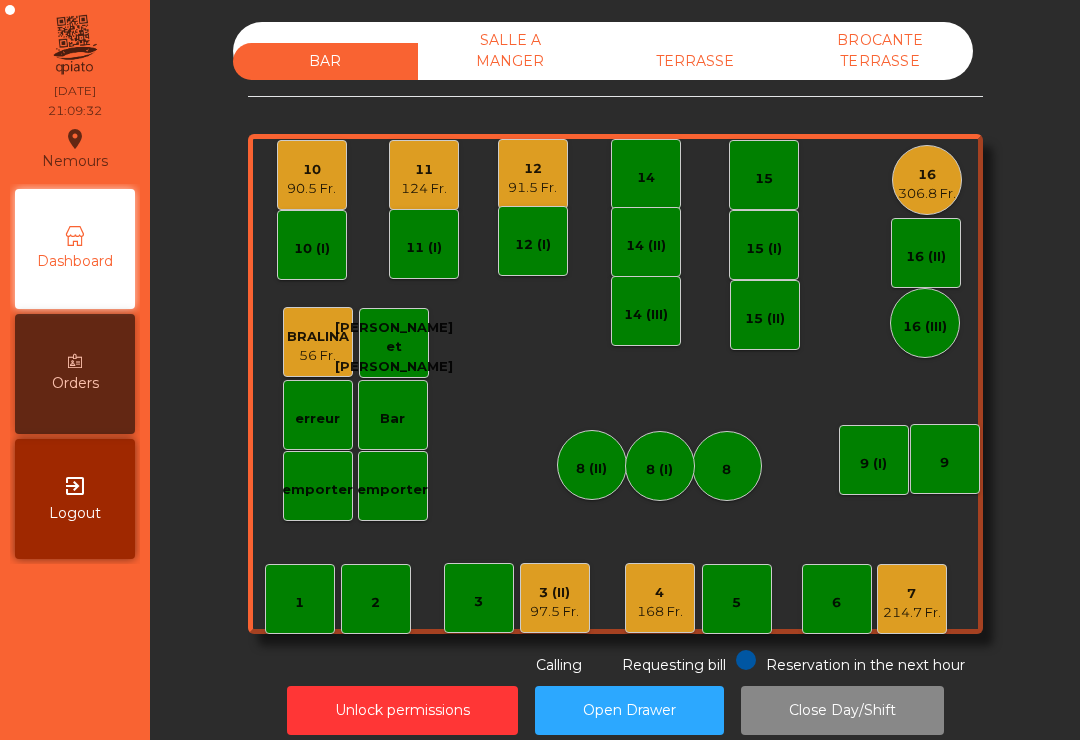 click on "214.7 Fr." 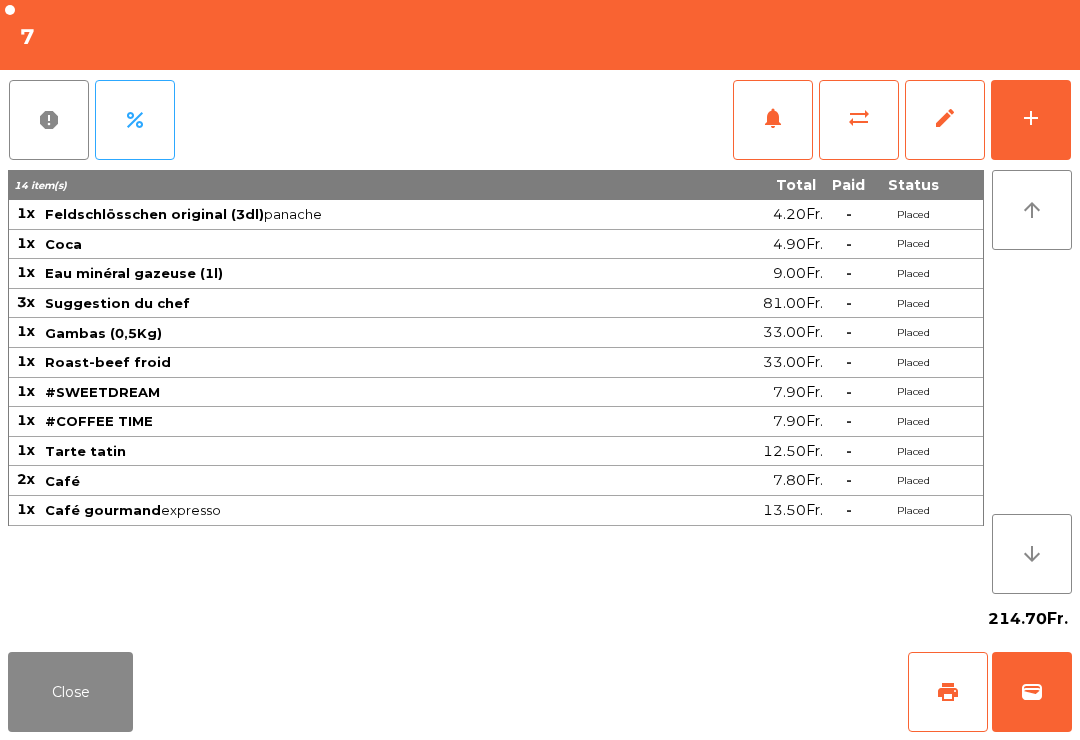 click on "print" 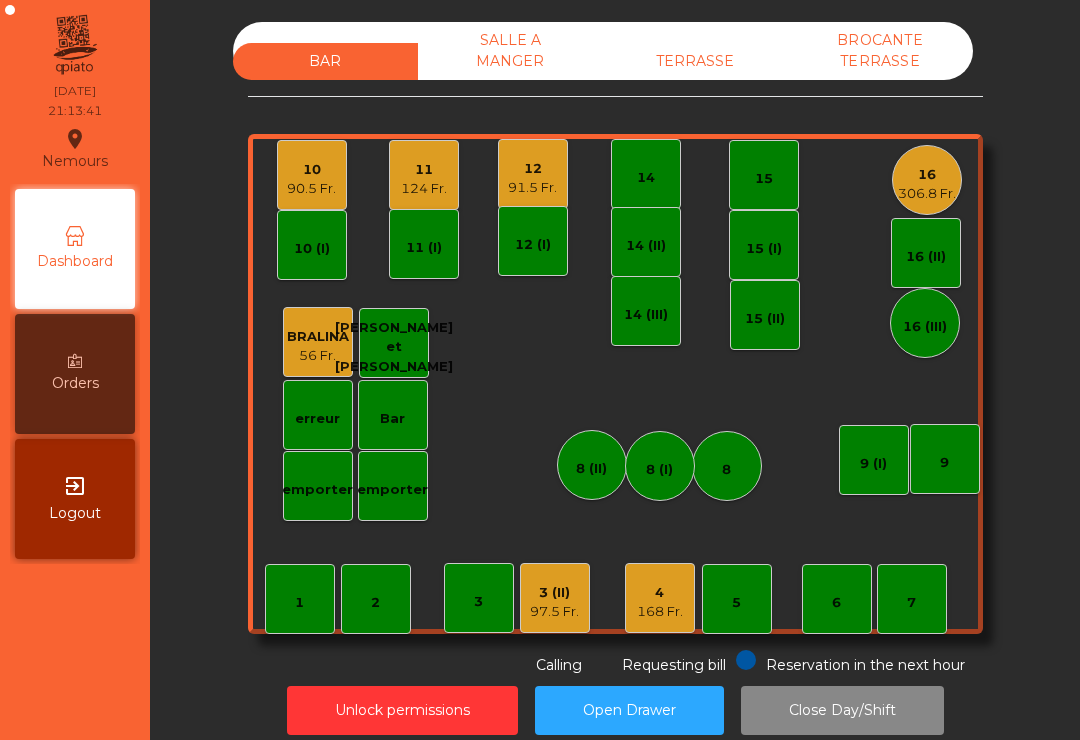 click on "97.5 Fr." 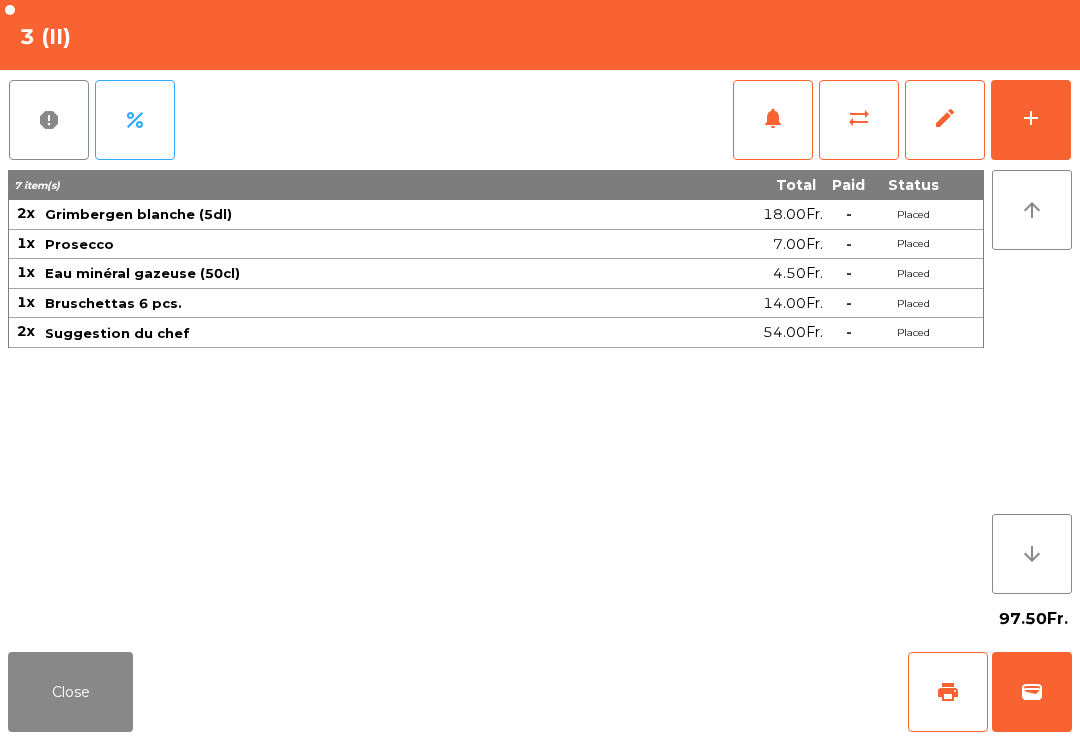 click on "print" 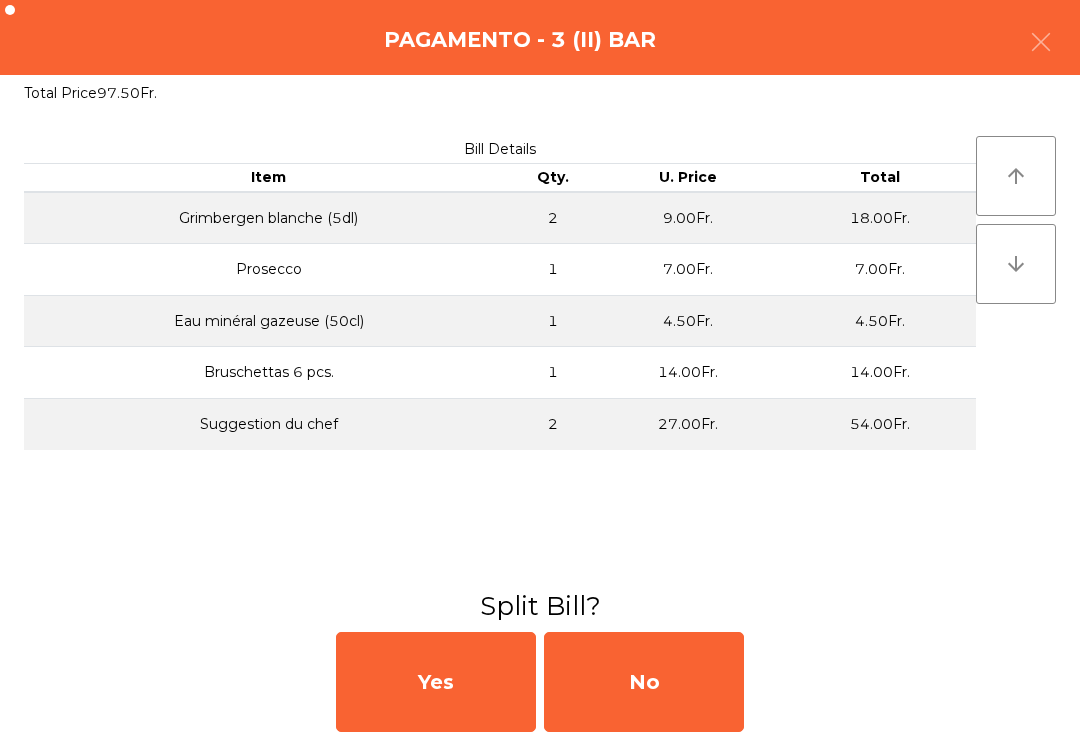 click on "No" 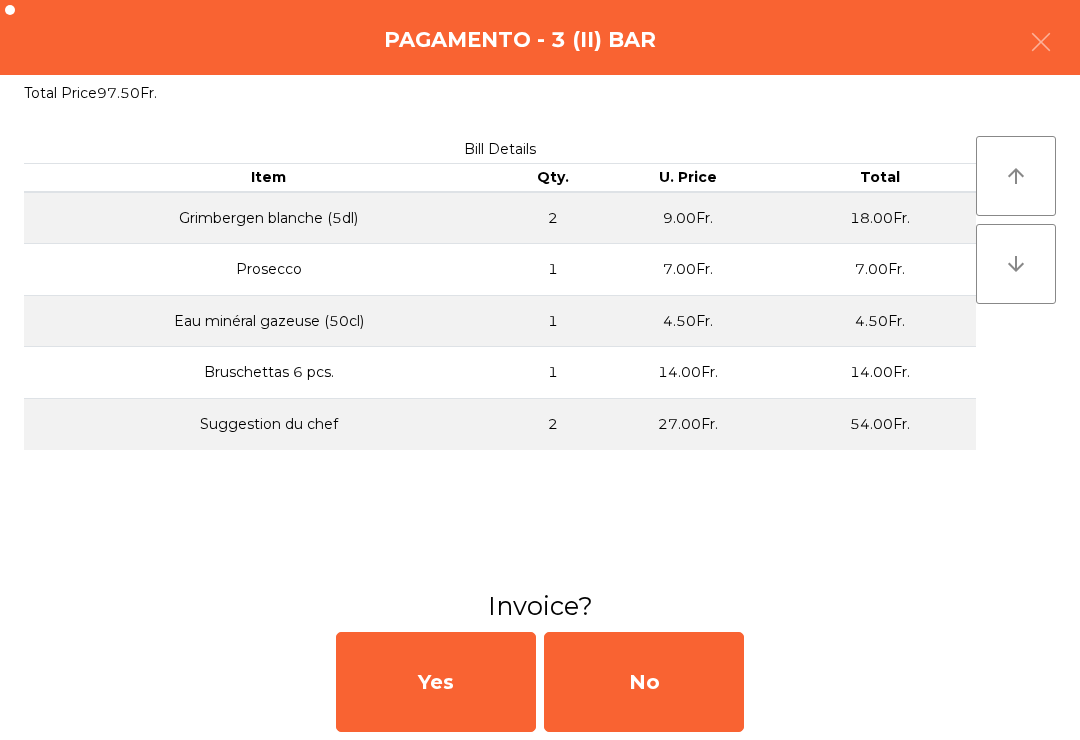 click on "No" 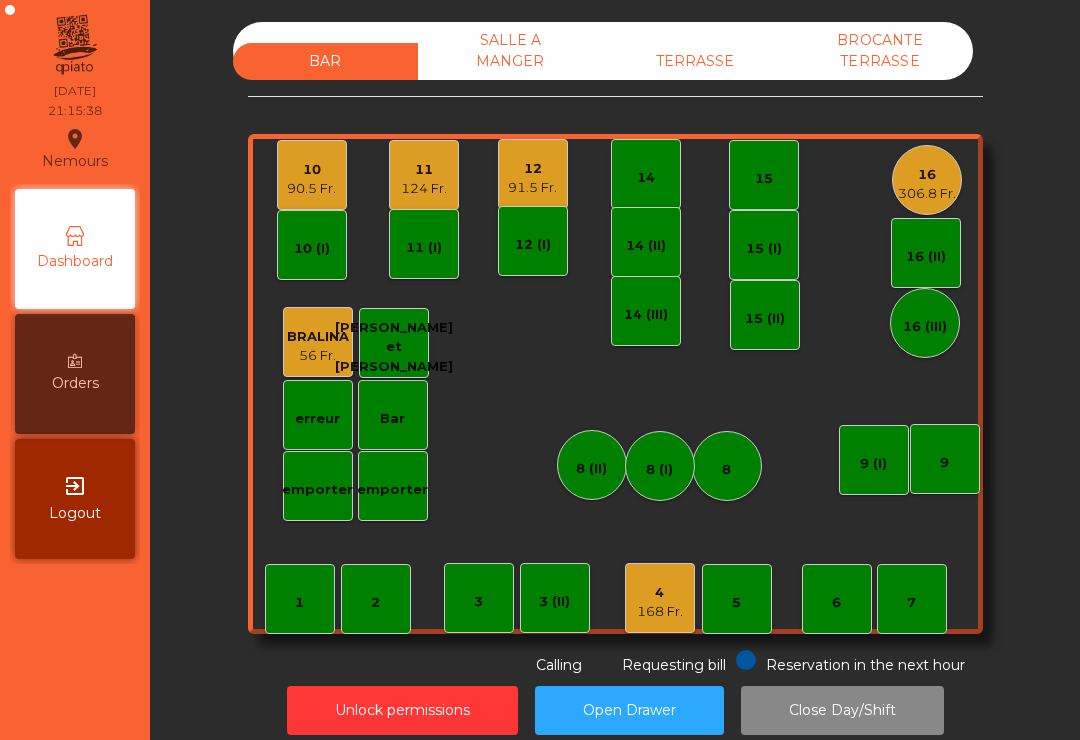 click on "91.5 Fr." 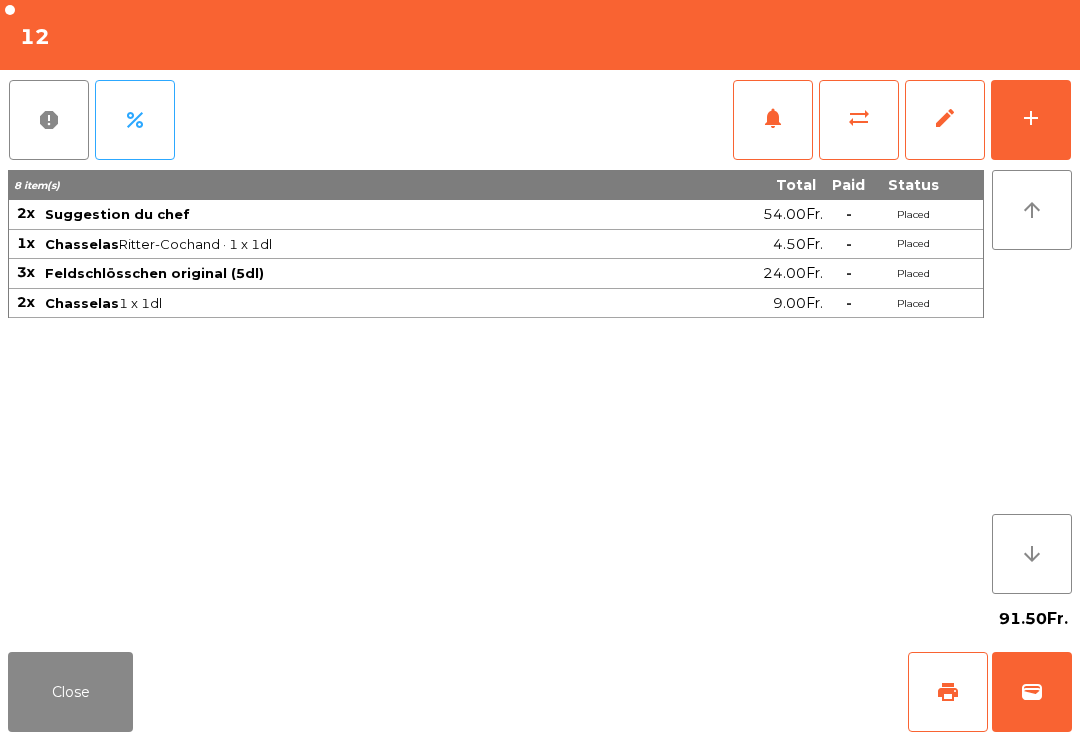 click on "wallet" 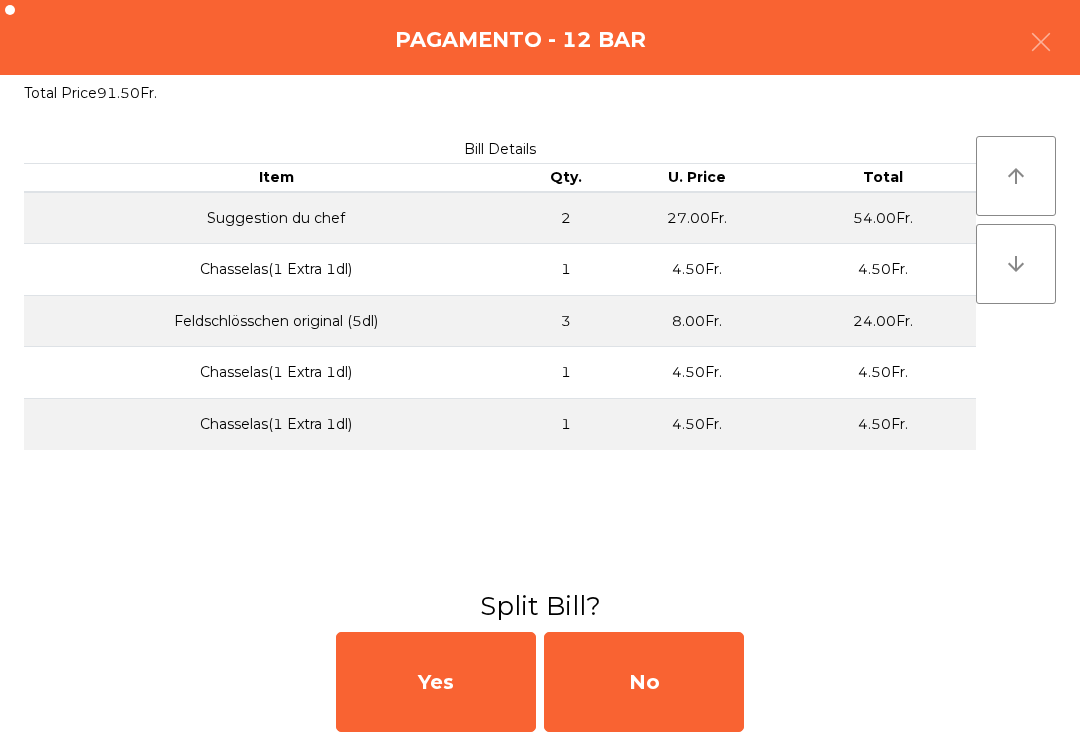 click on "No" 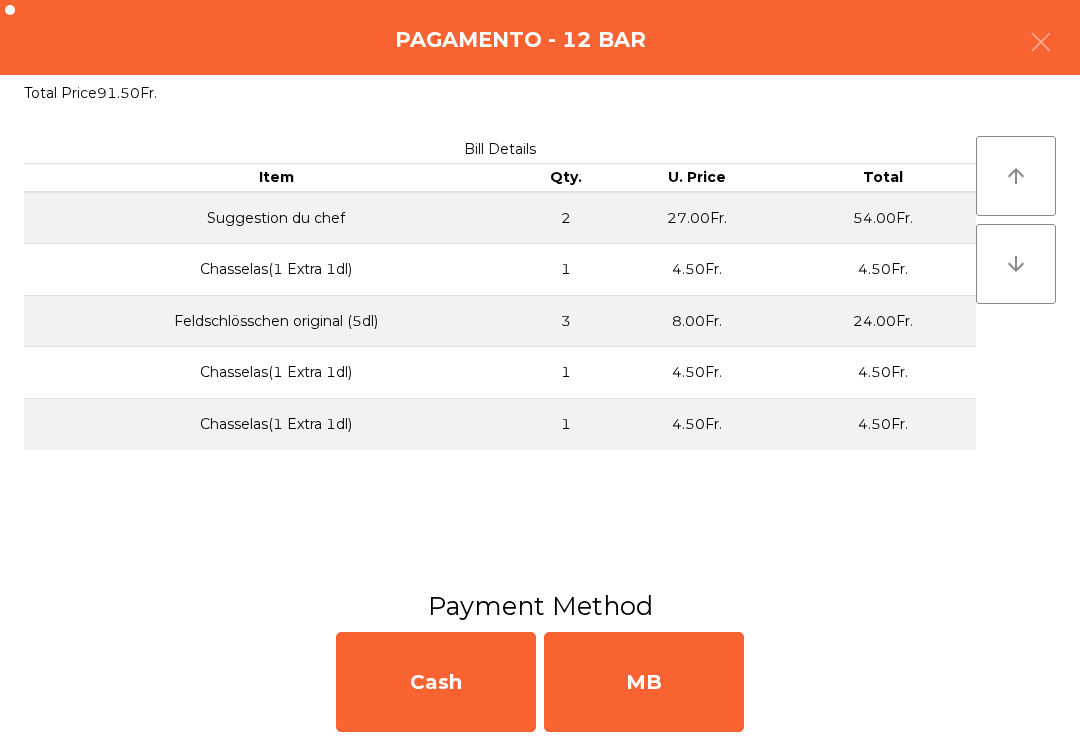 click on "MB" 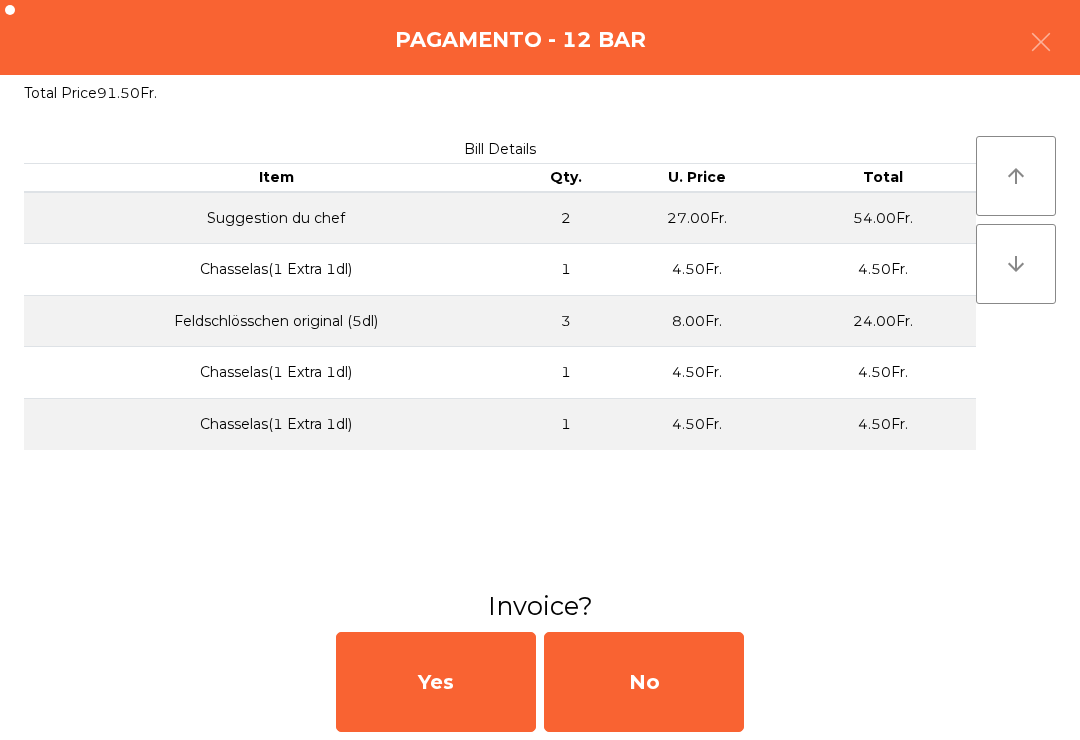 click on "No" 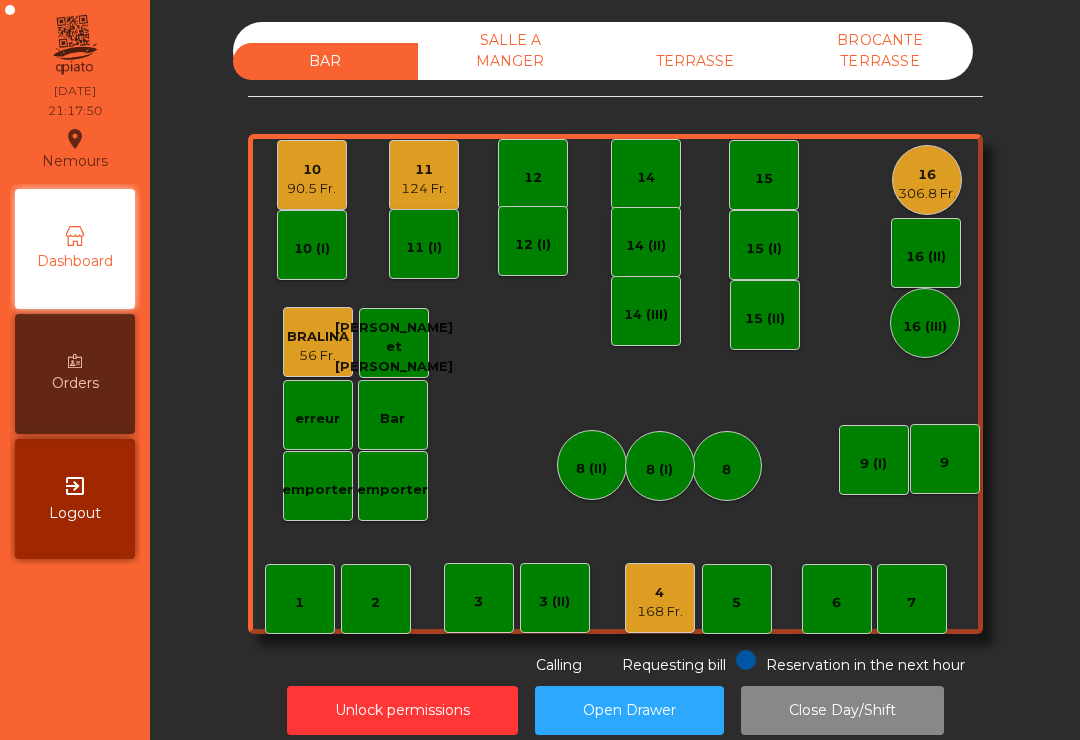 click on "90.5 Fr." 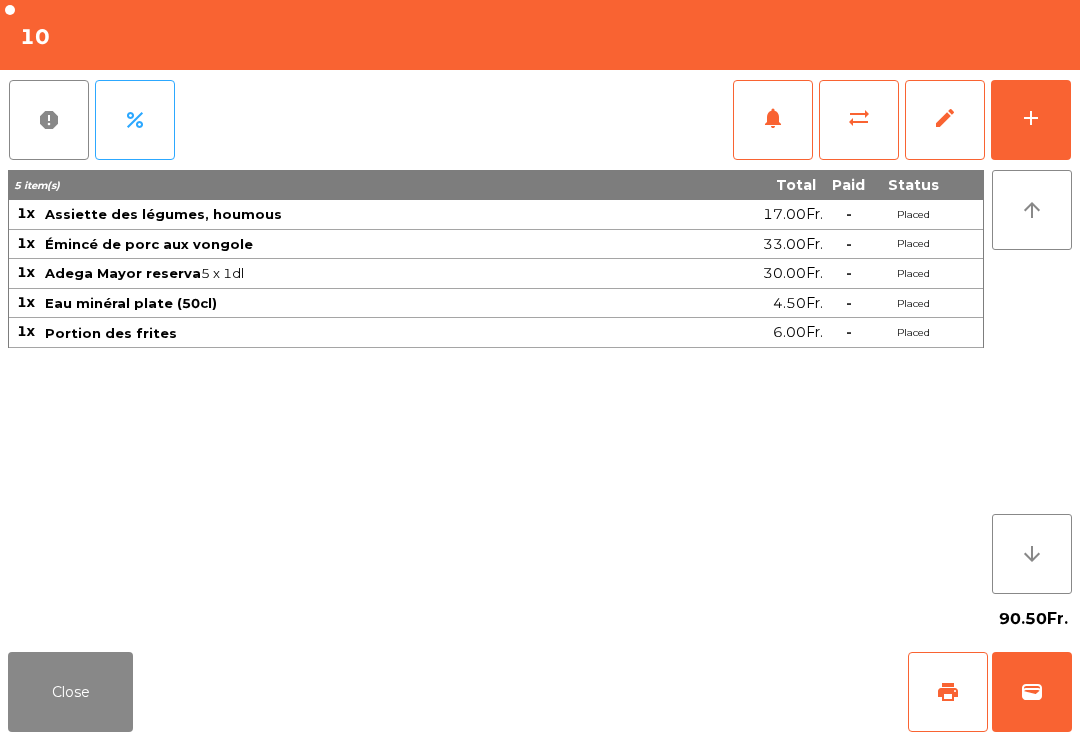 click on "print" 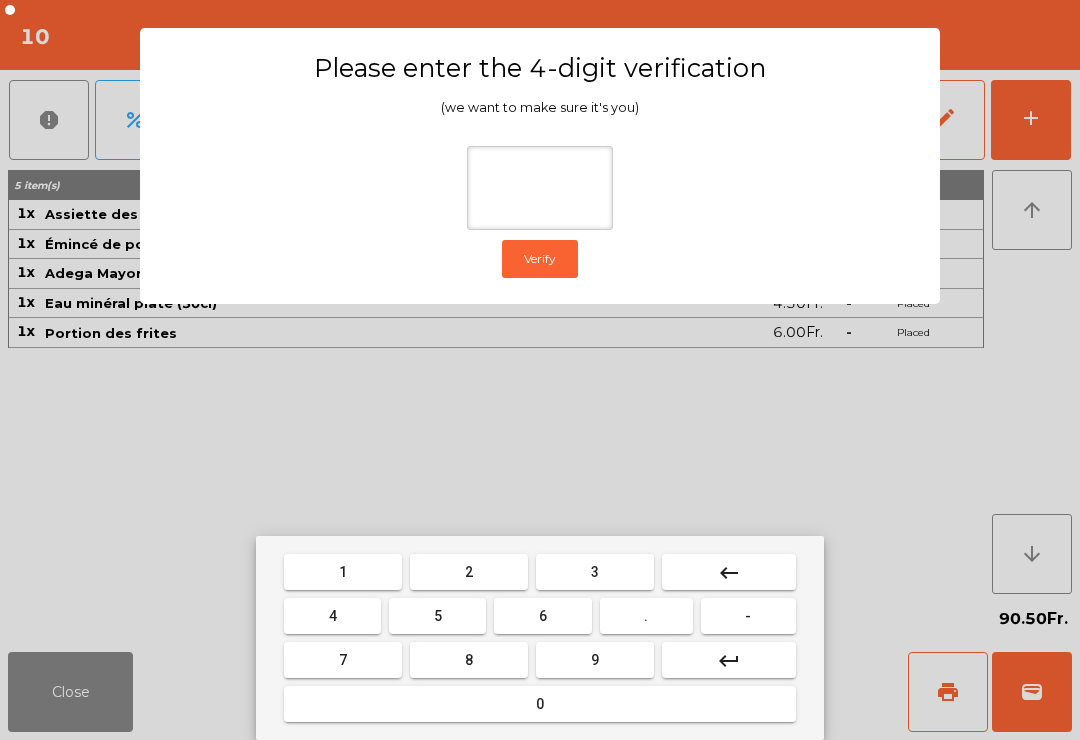 type on "*" 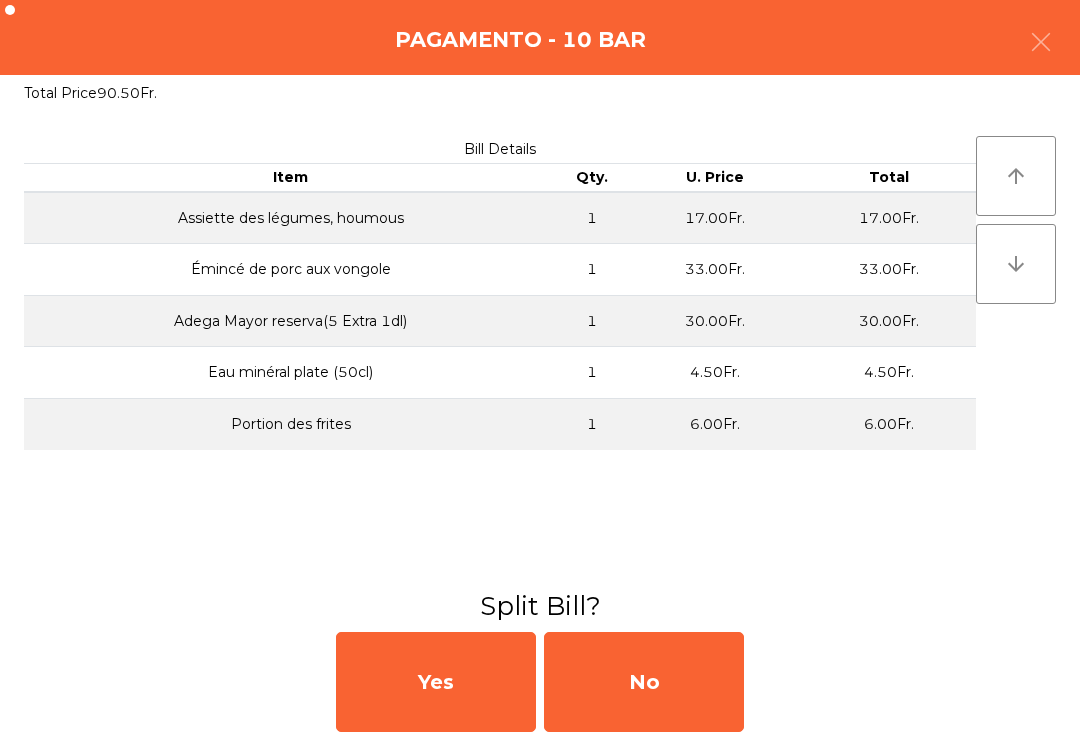 click on "No" 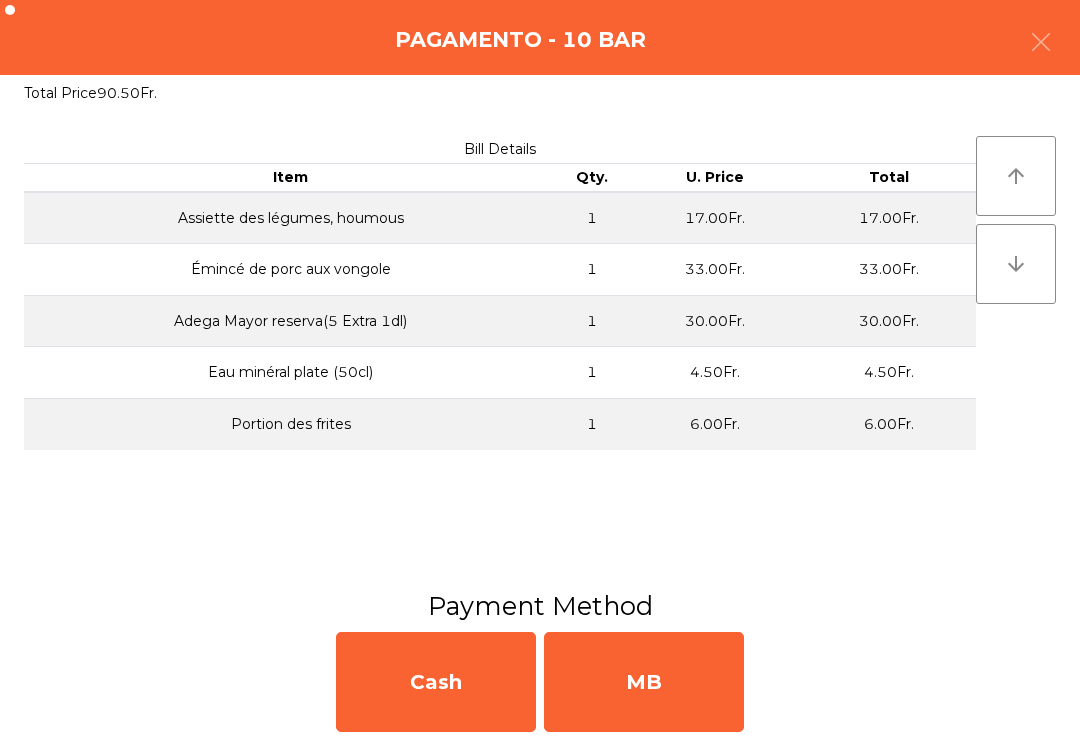 click on "MB" 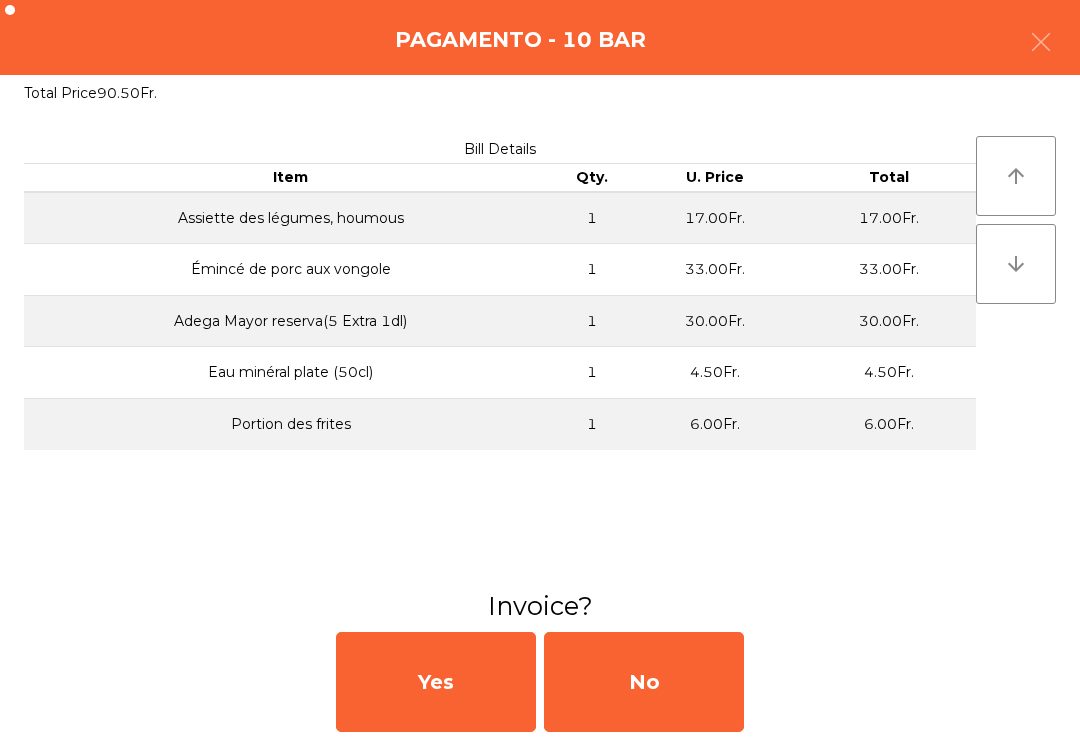 click on "No" 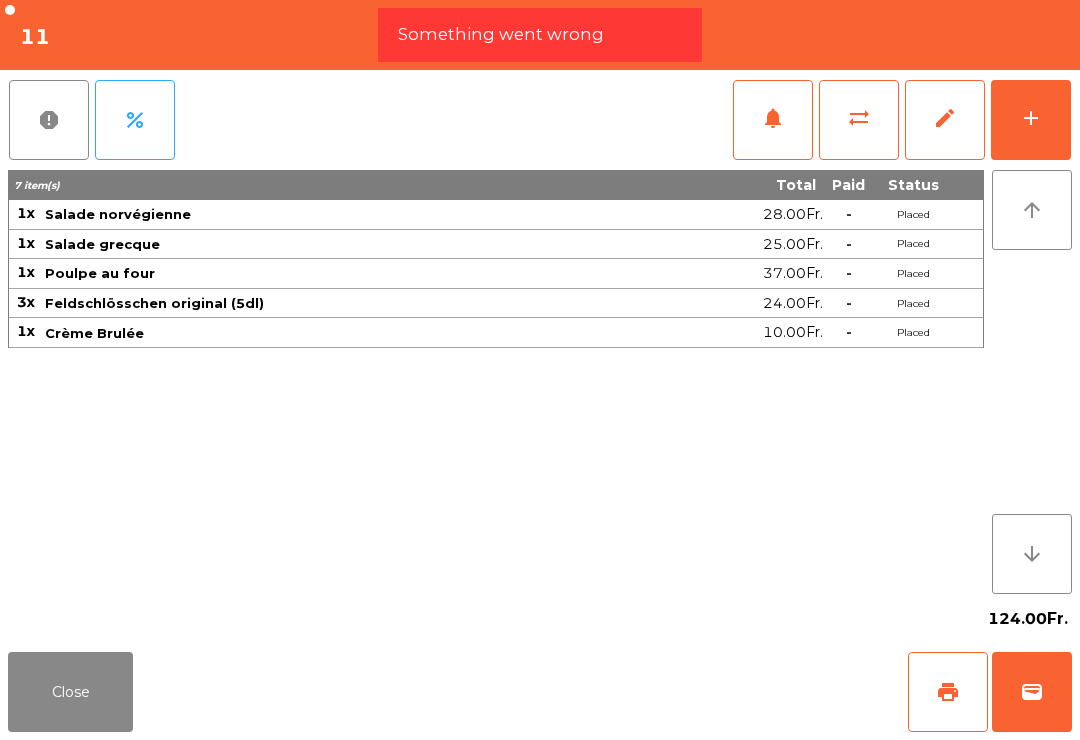 click on "print" 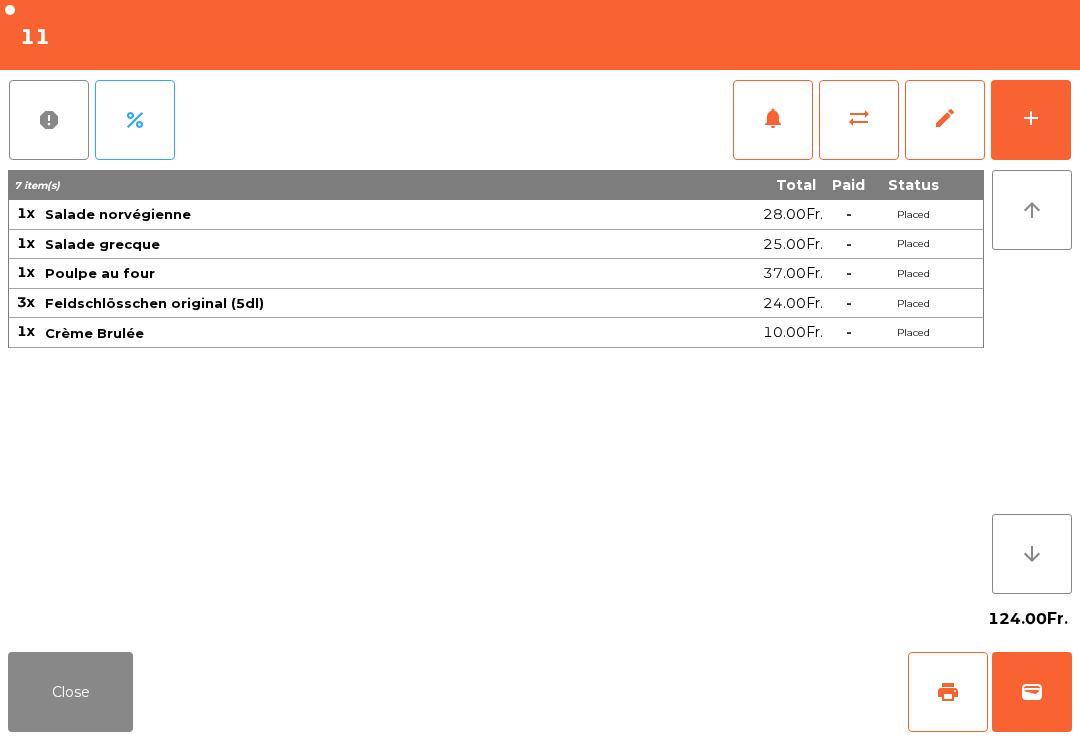 click on "Close" 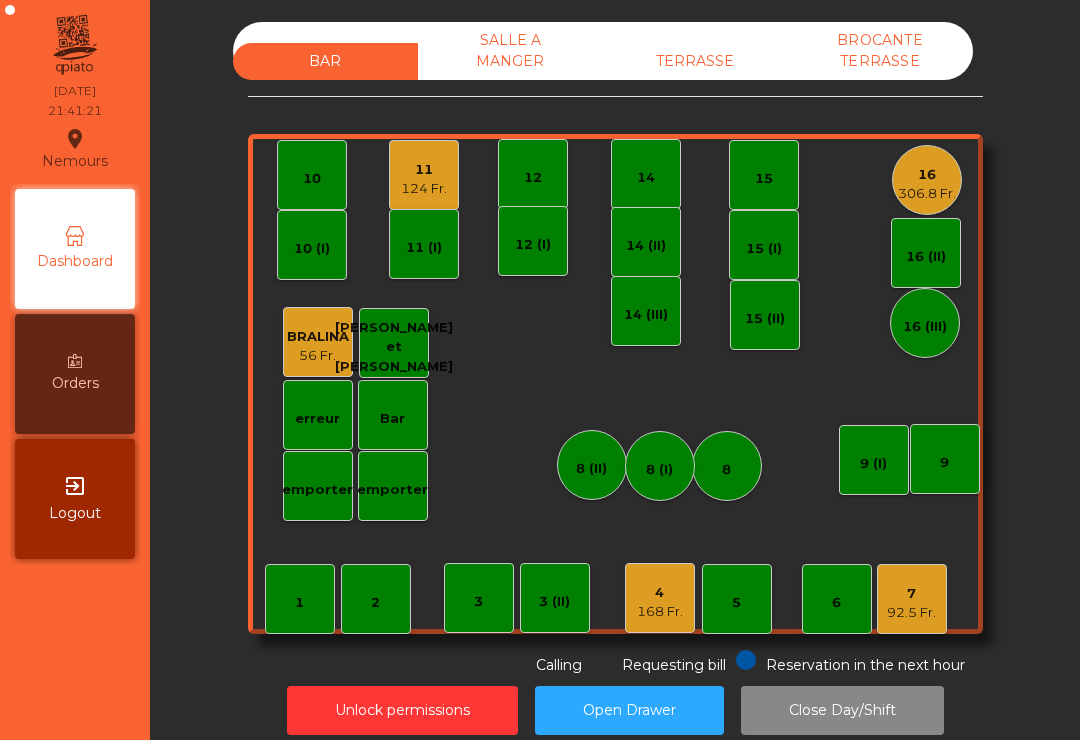 click on "7" 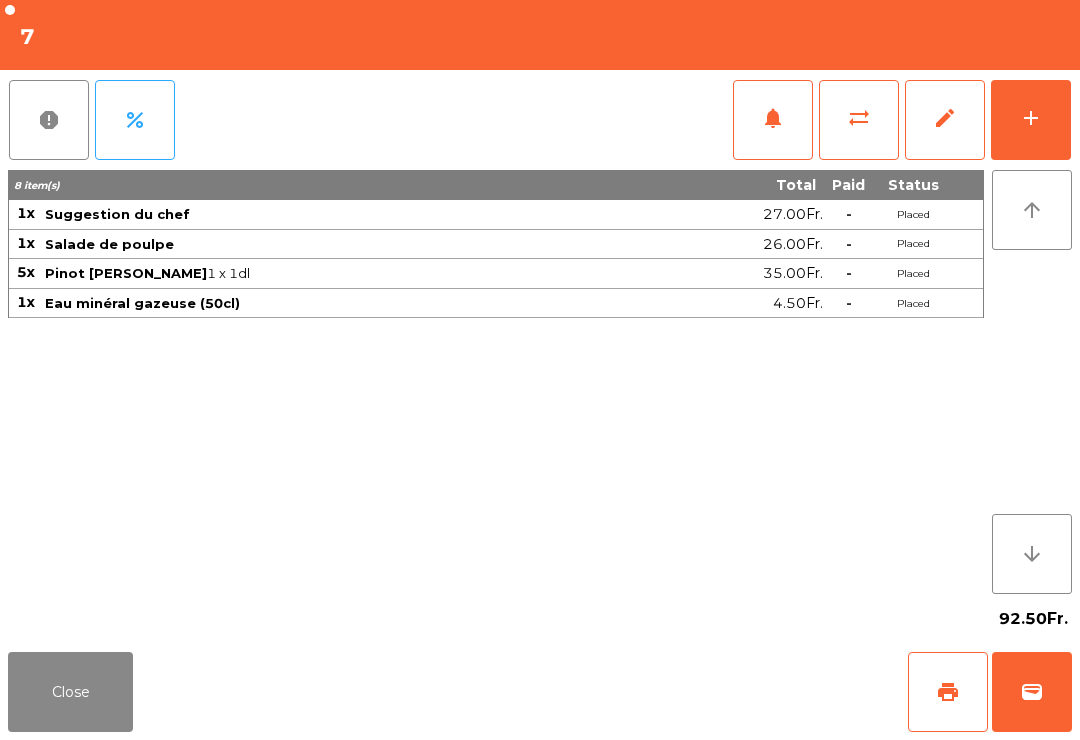 click on "add" 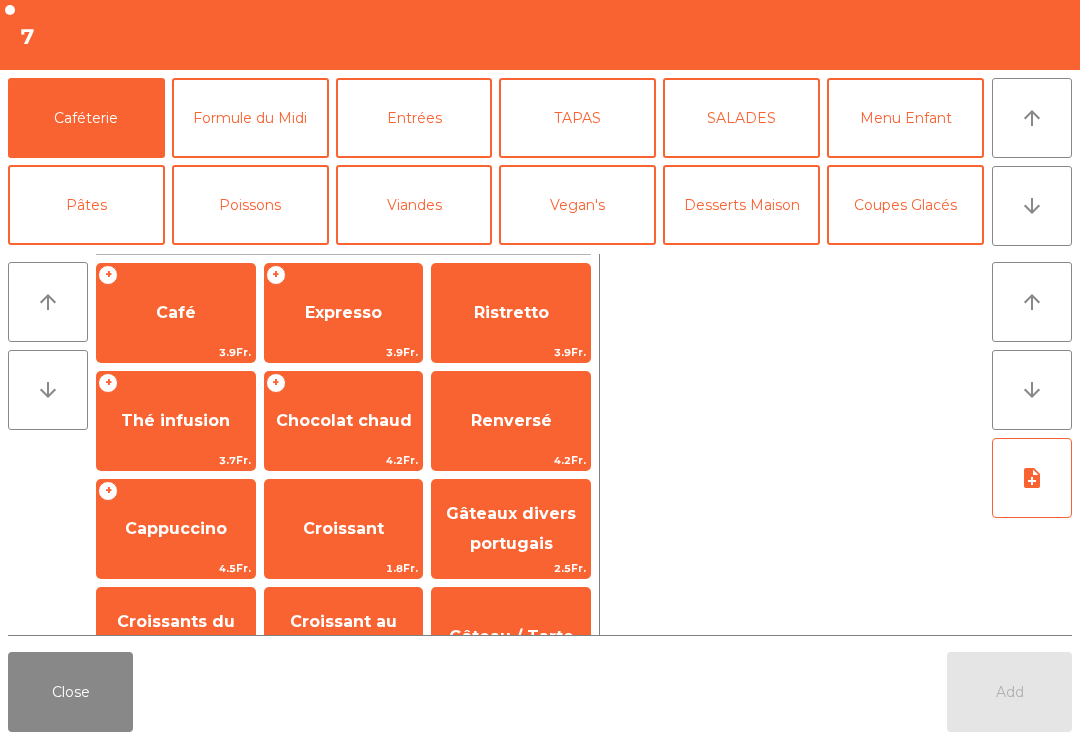 click on "TAPAS" 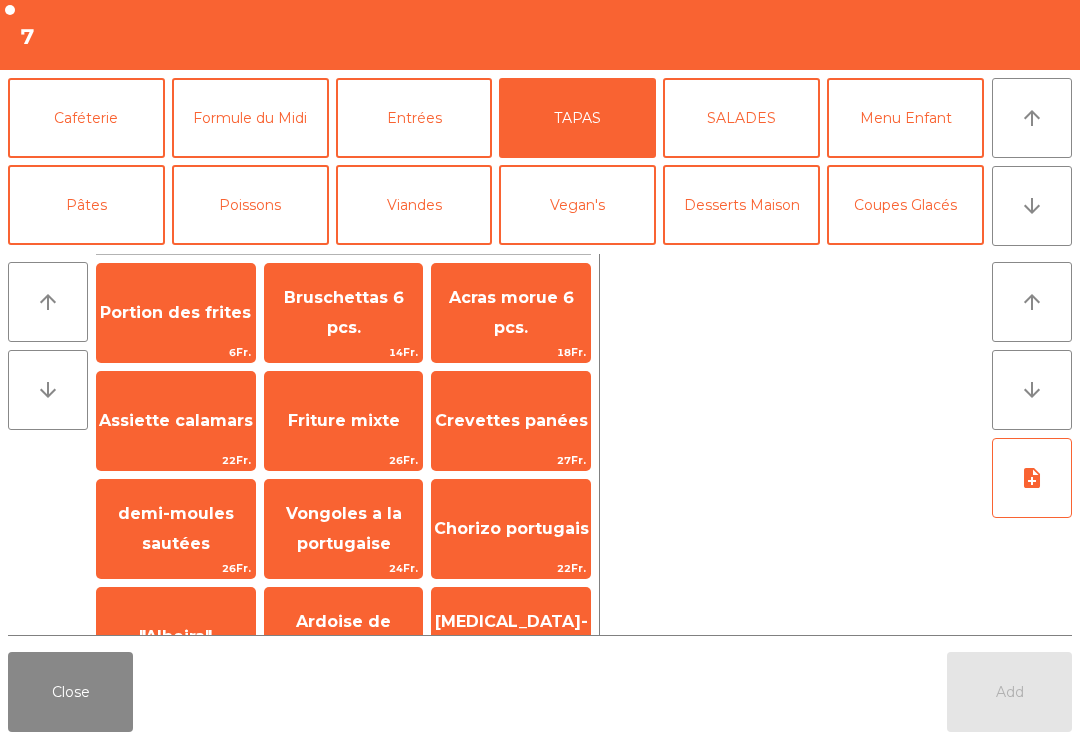 click on "Portion des frites" 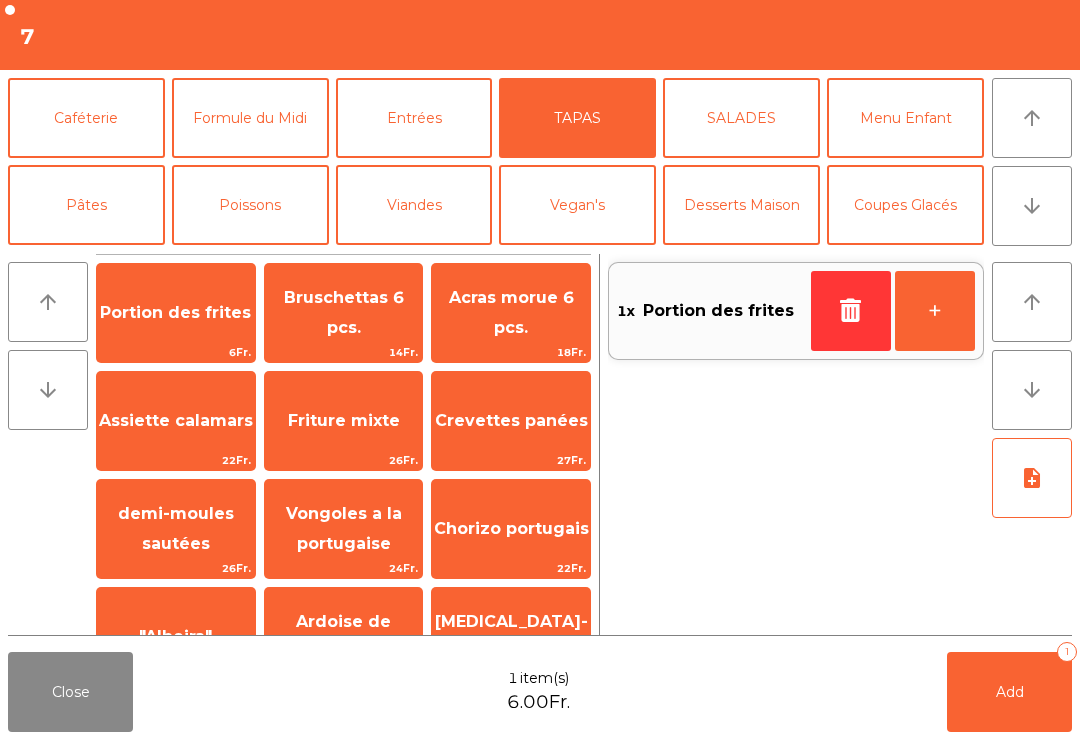 click on "Add   1" 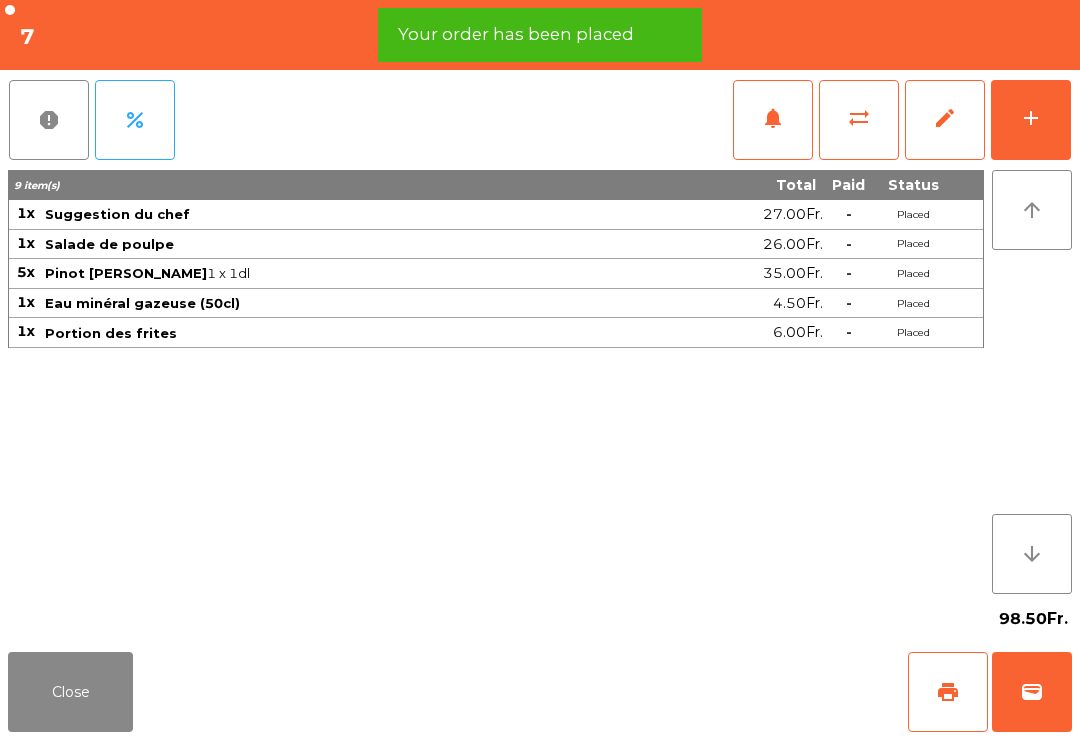 click on "Close" 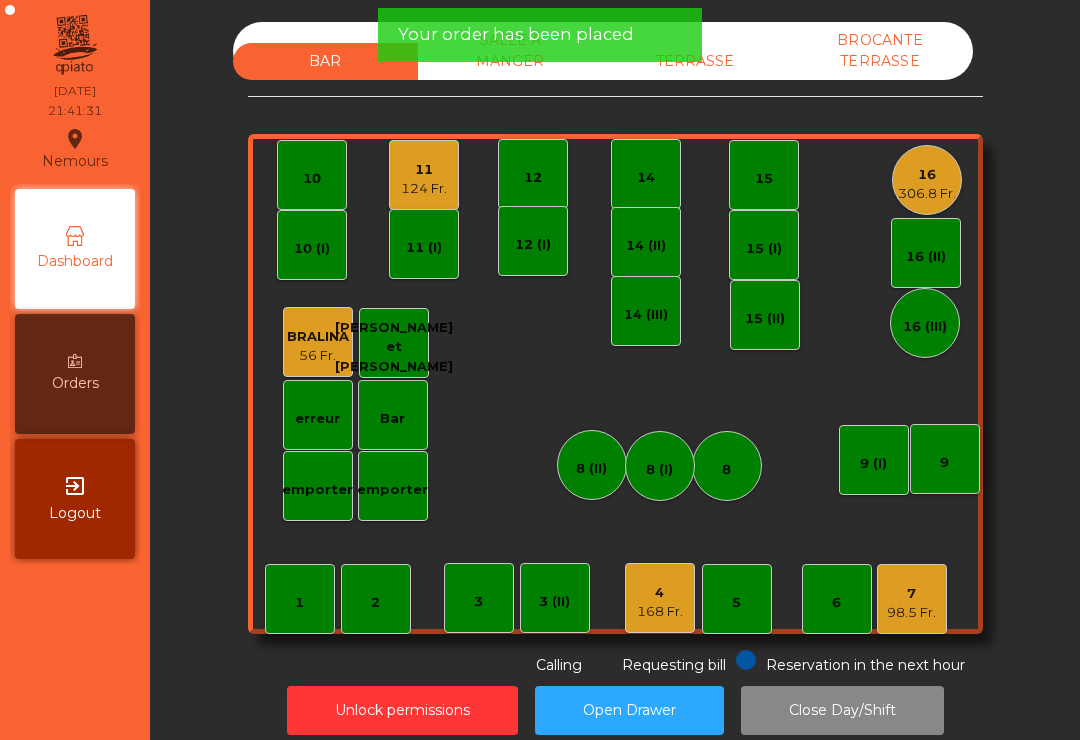 click on "Your order has been placed" 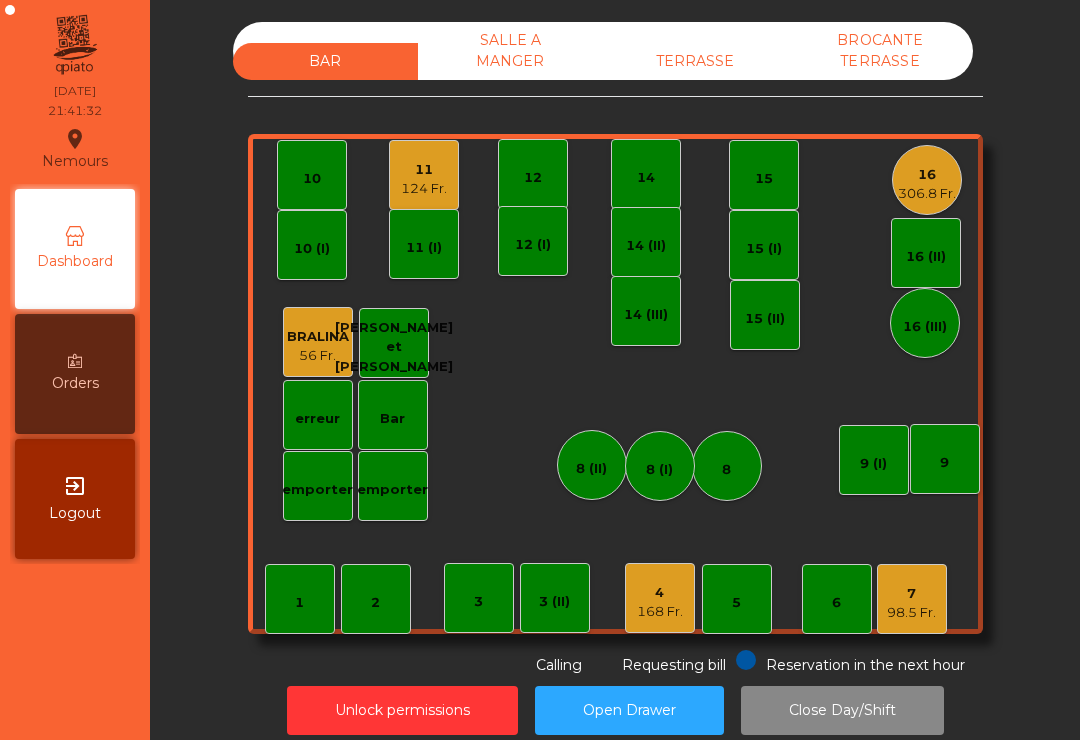 click on "SALLE A MANGER" 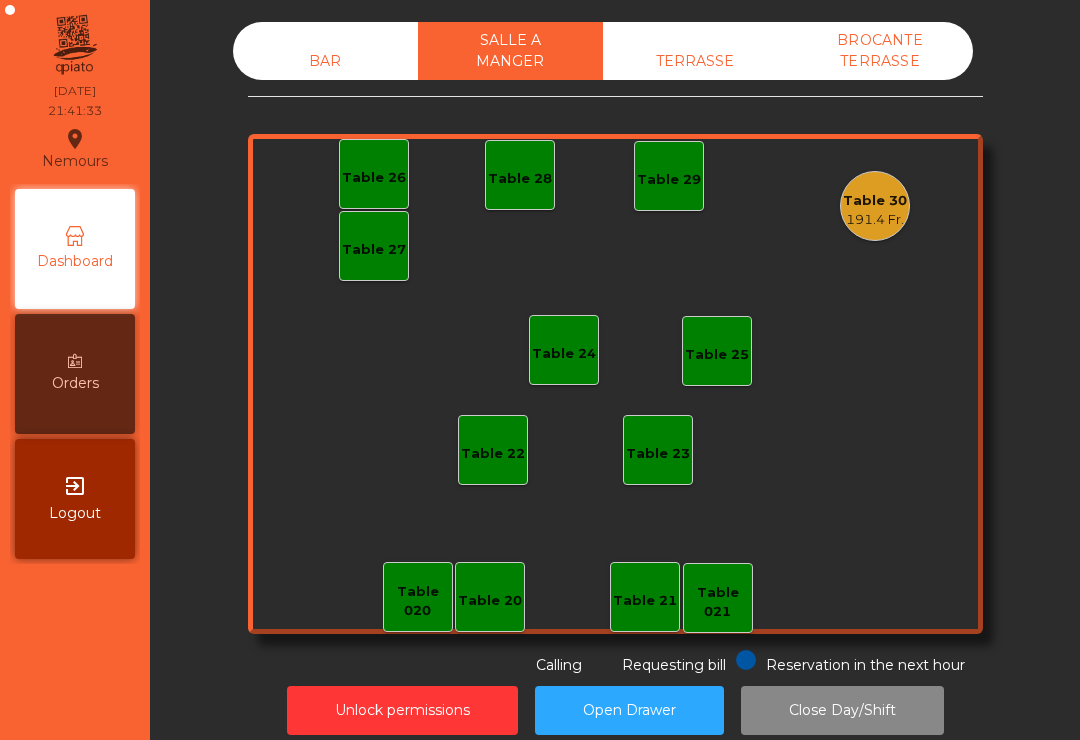 click on "Table 20   Table 21   Table 26   Table 27   Table 28   Table 29   Table 30   191.4 Fr.   Table 24   Table 25   Table 22   Table 23   Table 020   Table 021" 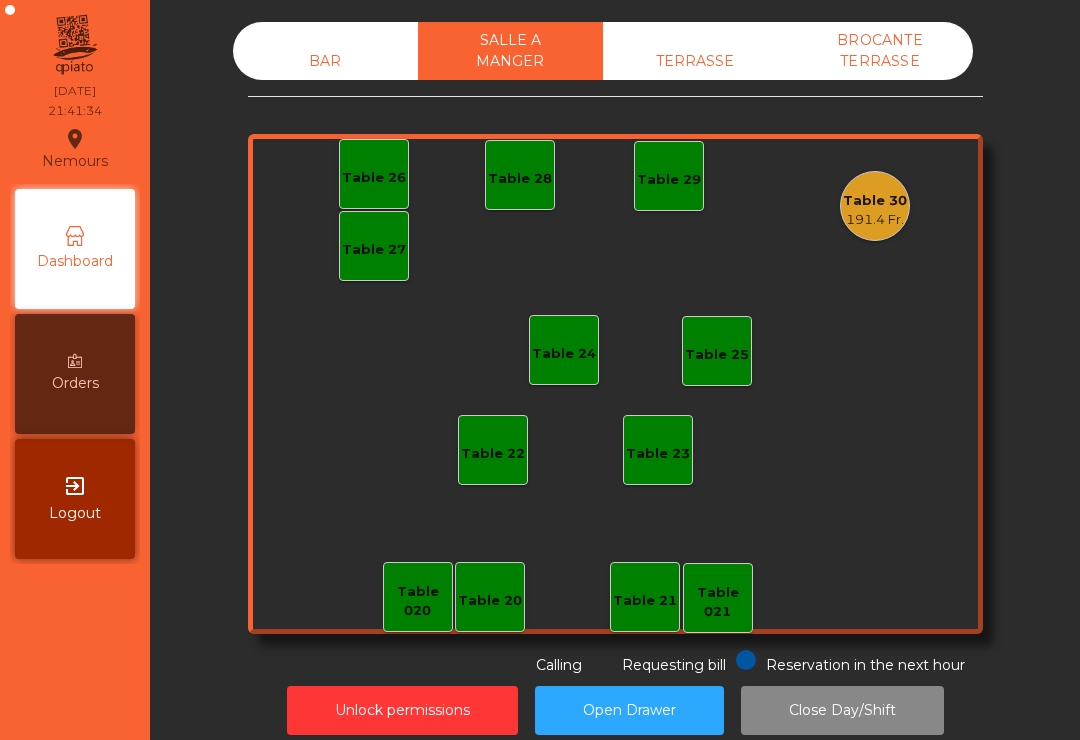 click on "191.4 Fr." 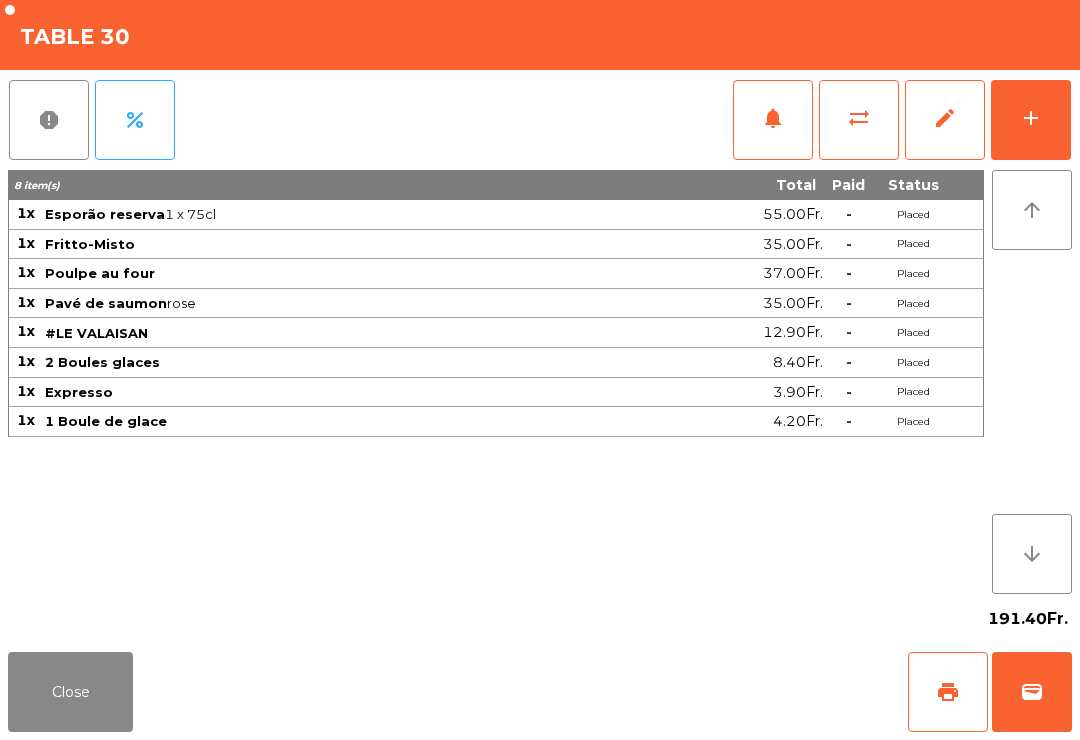 click on "add" 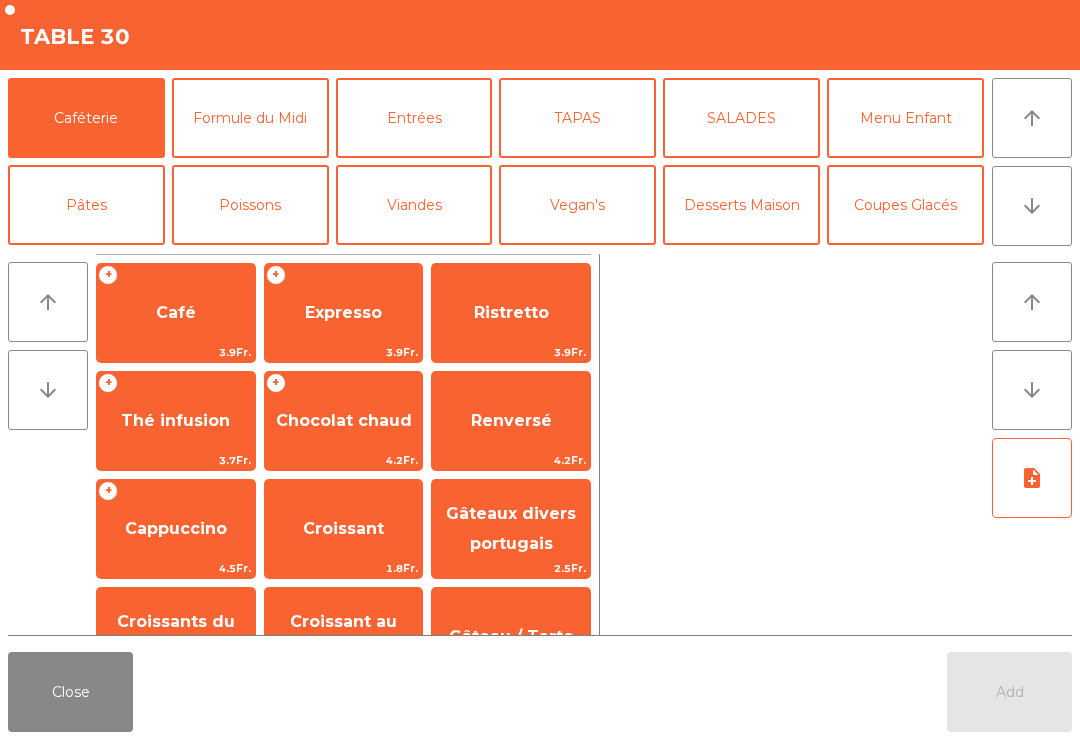 click on "Expresso" 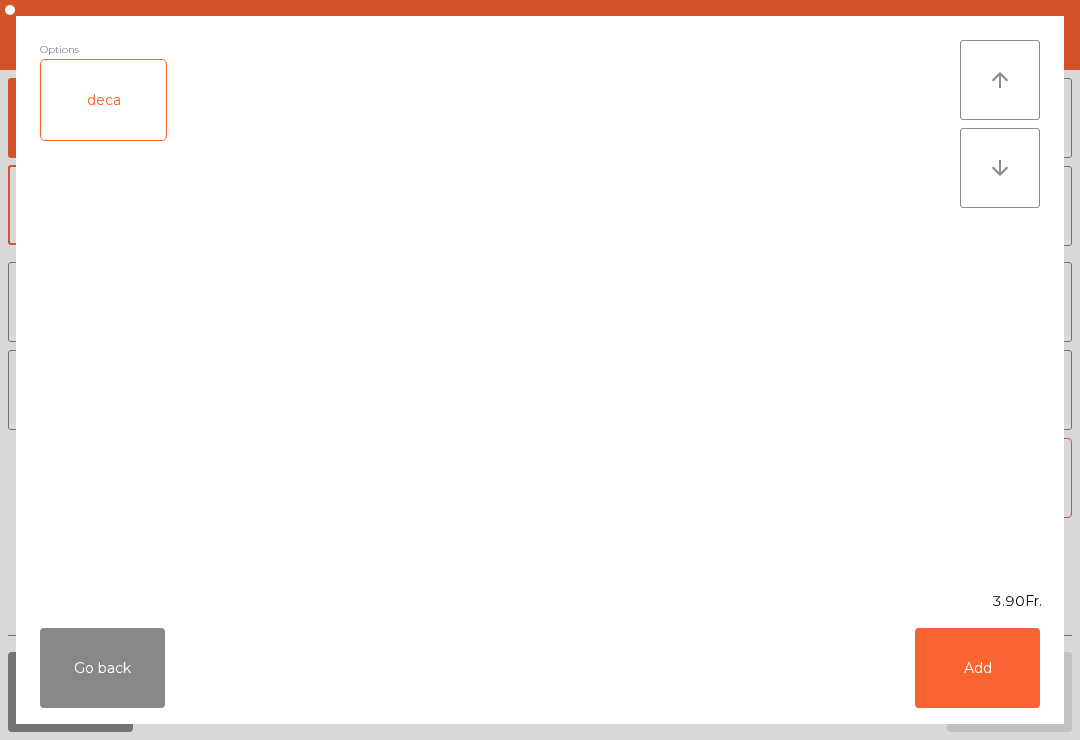 click on "Add" 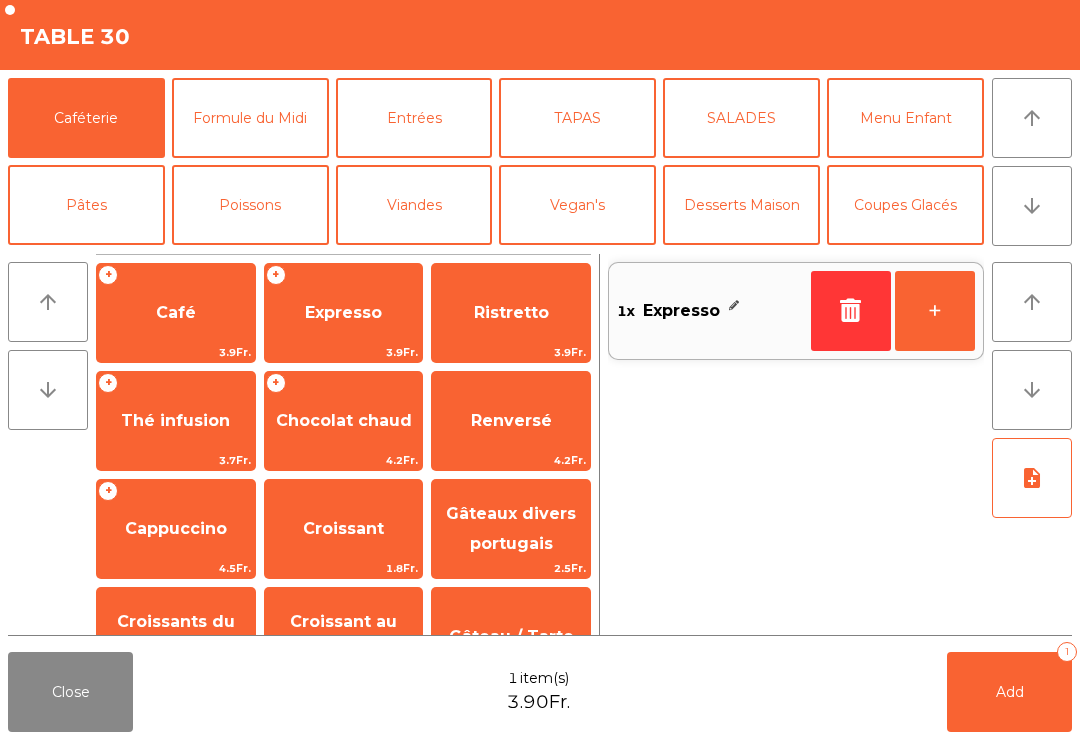click on "Add   1" 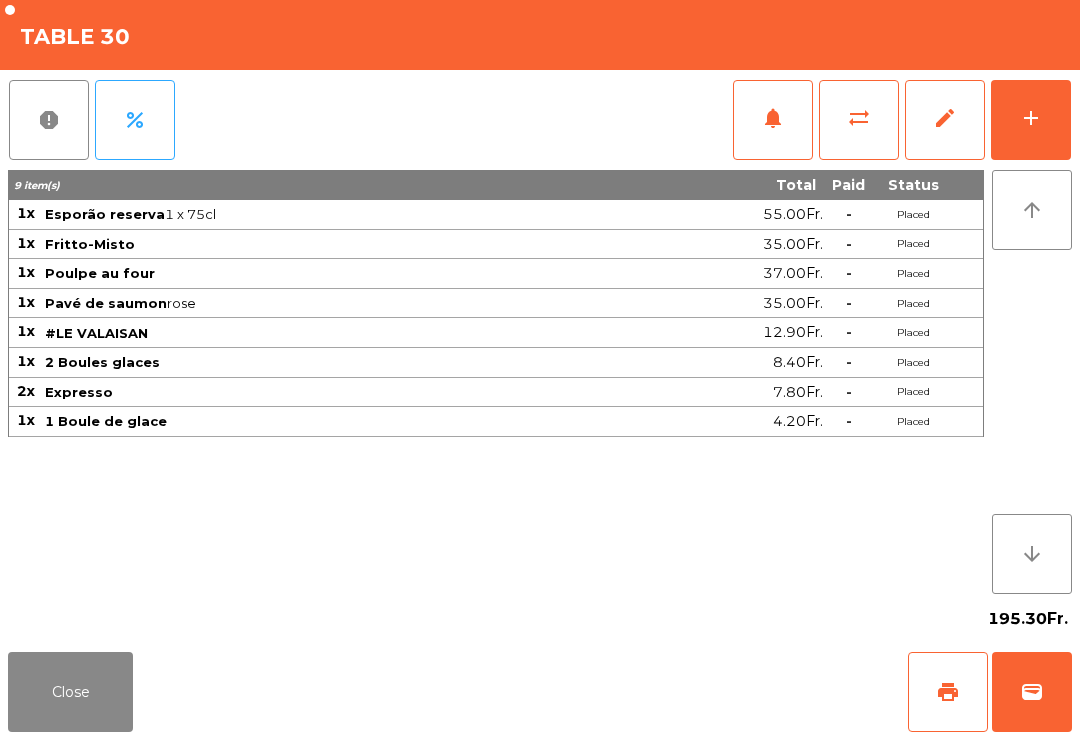 click on "print" 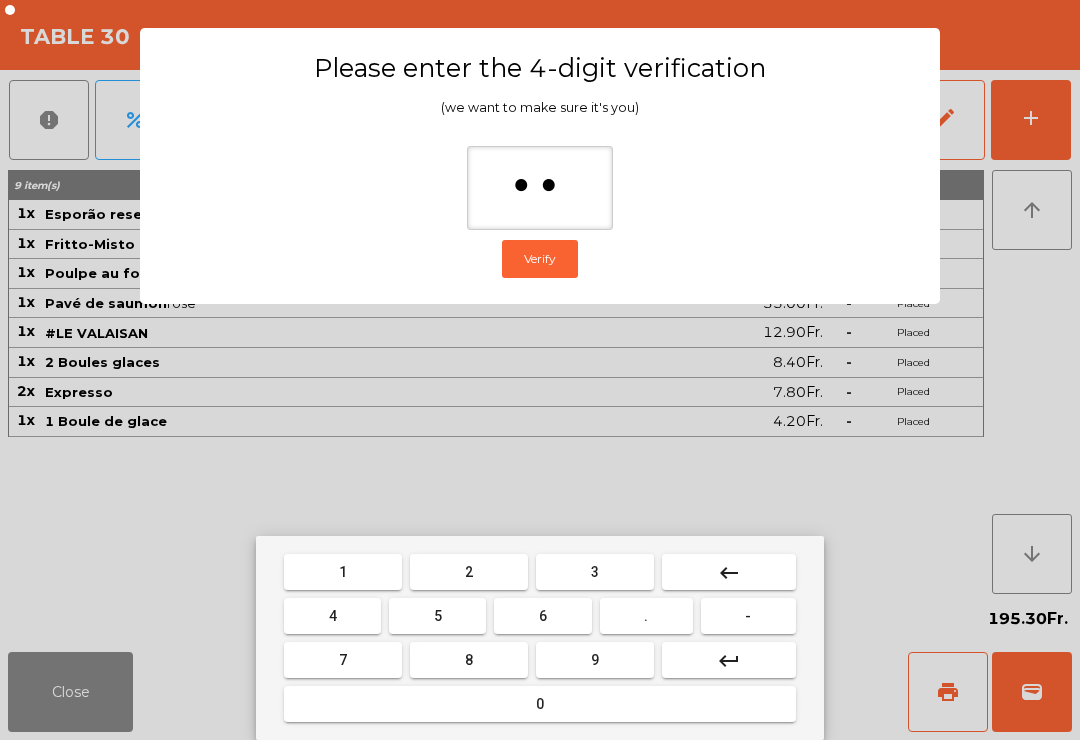 type on "***" 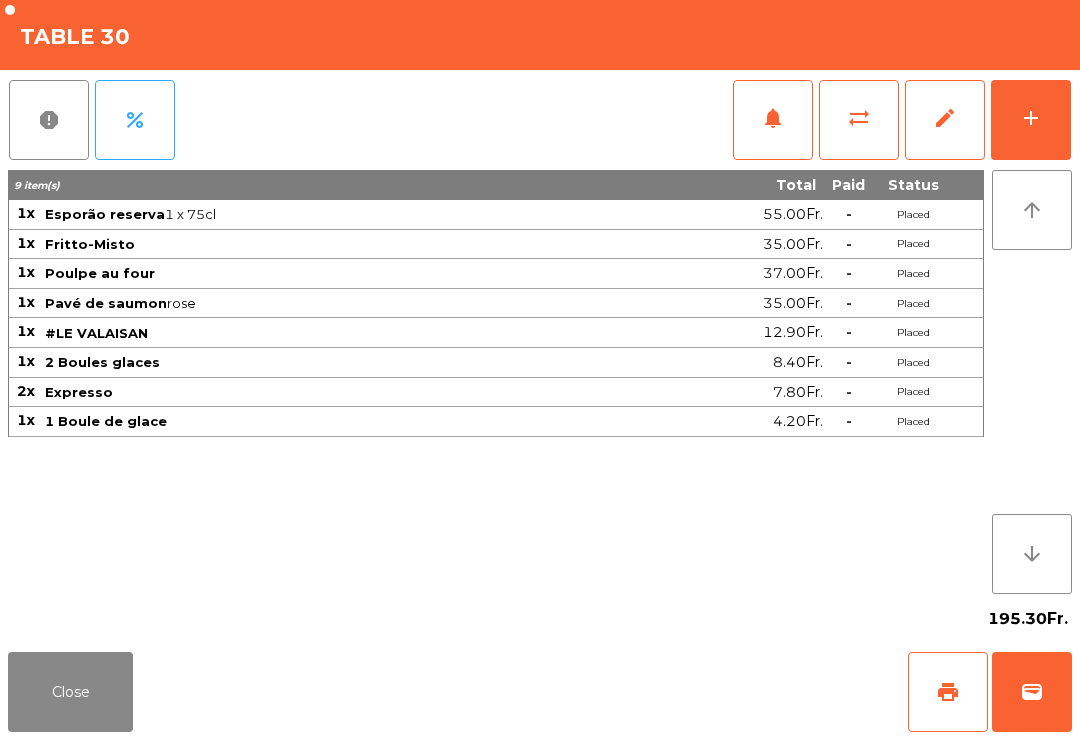 click on "Close   print   wallet" 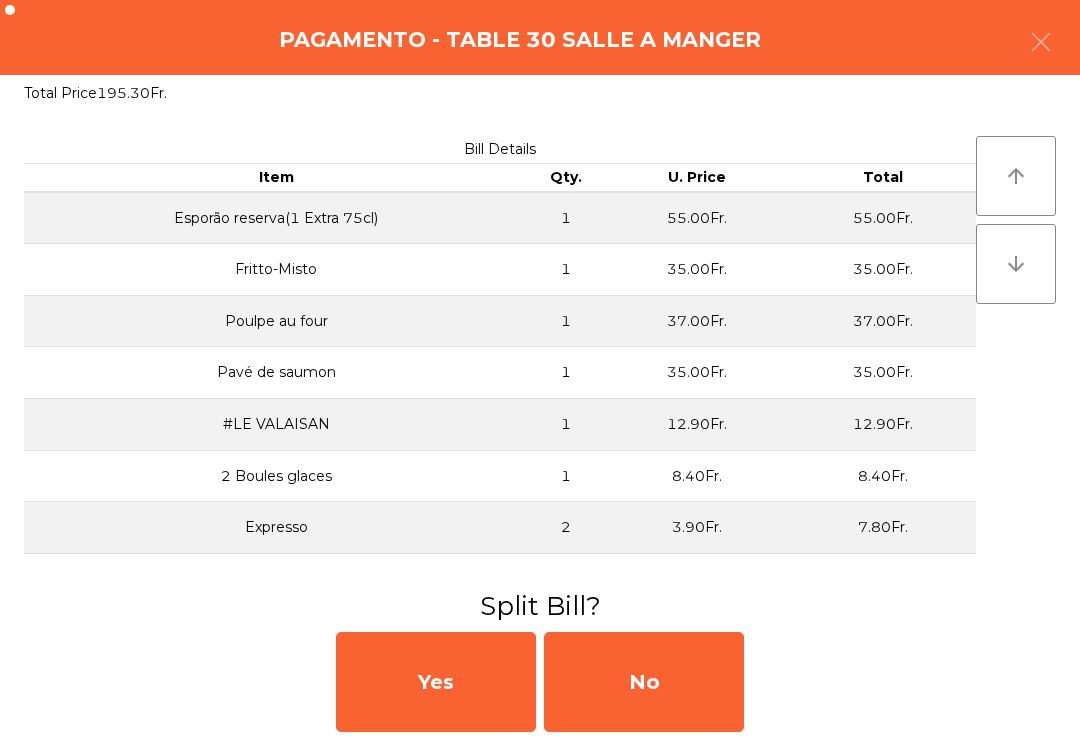 click on "No" 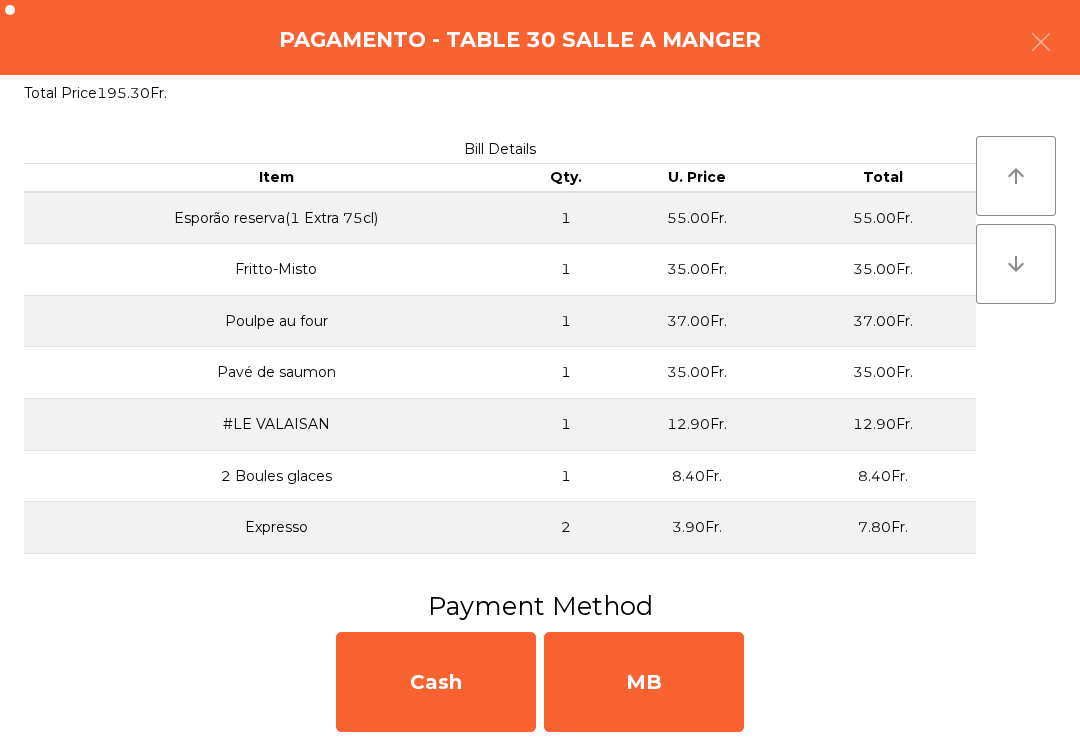 click on "MB" 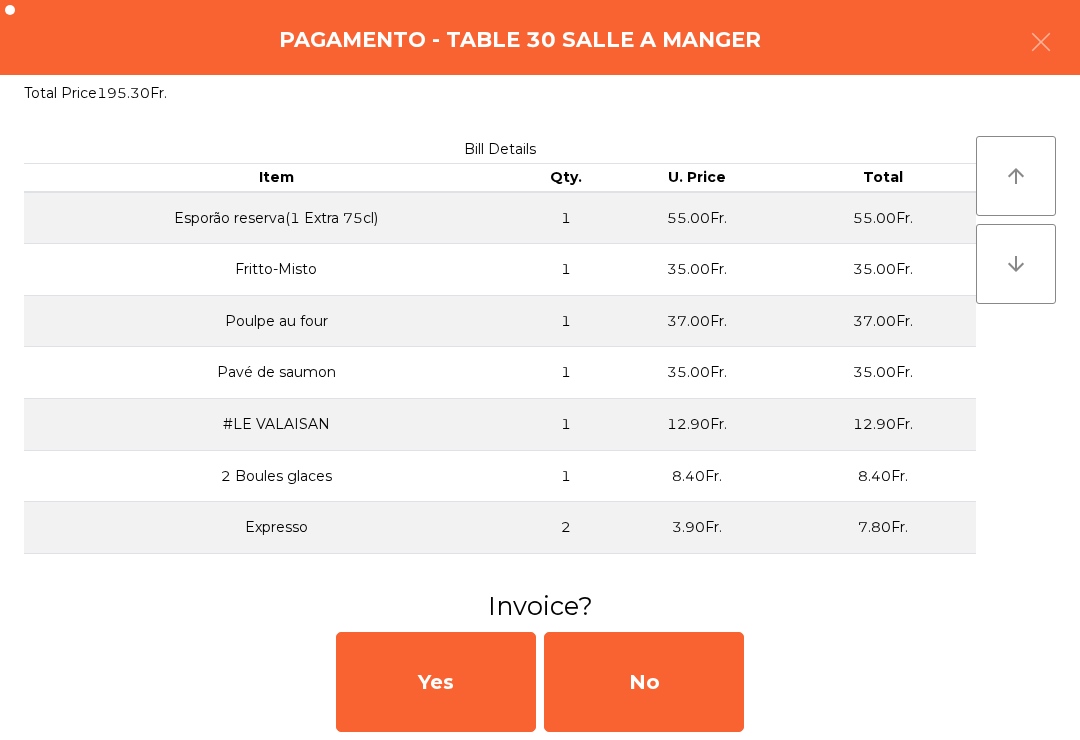 click on "No" 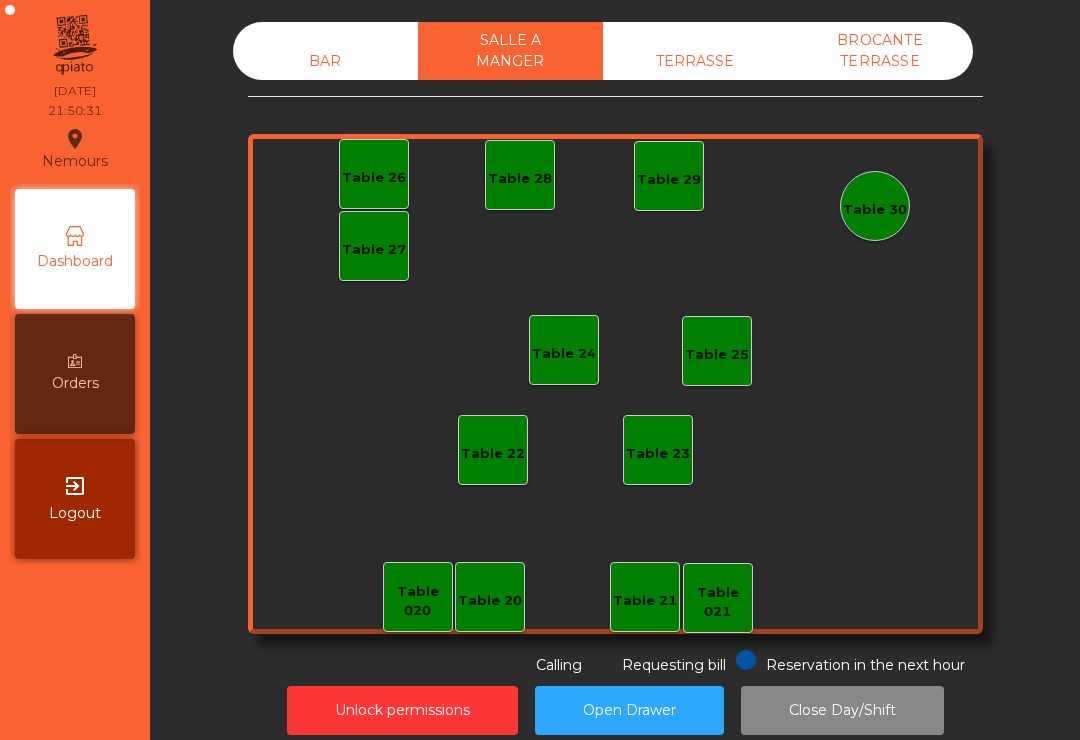 click on "BAR" 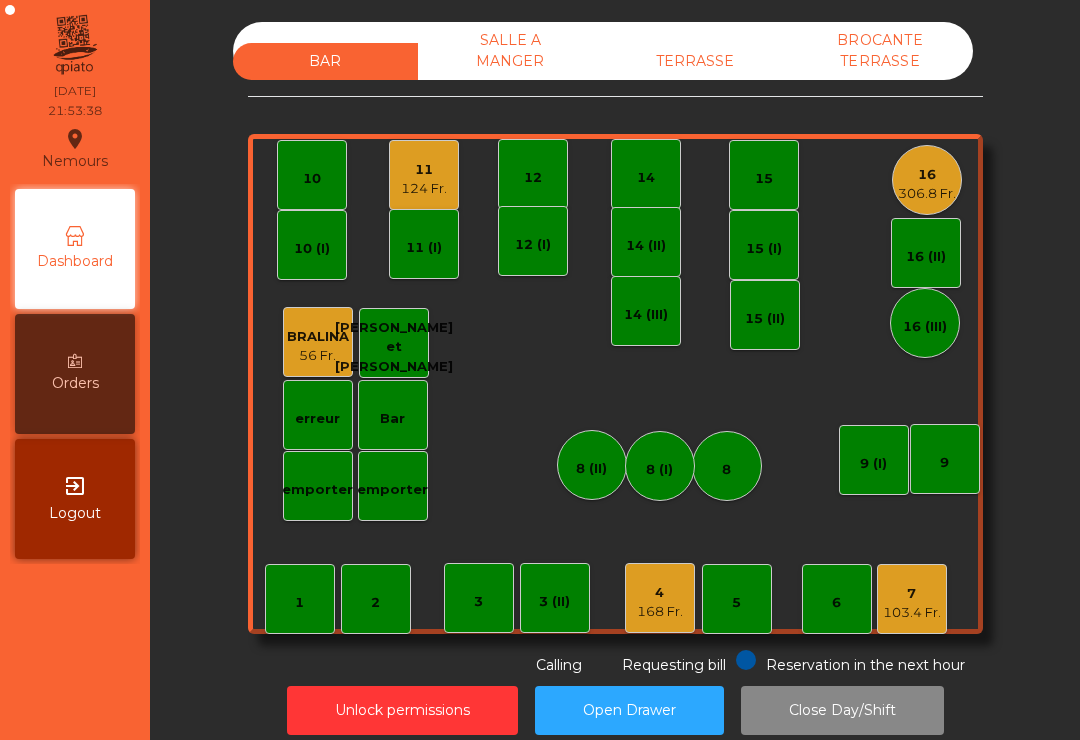 click on "306.8 Fr." 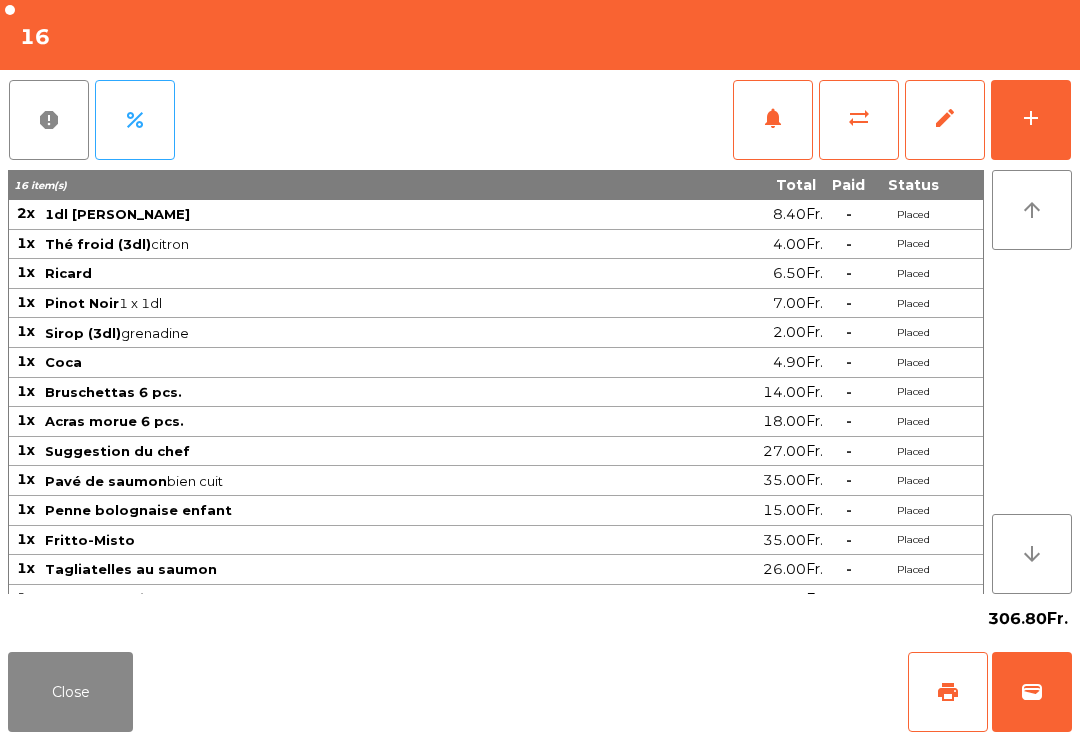 click on "add" 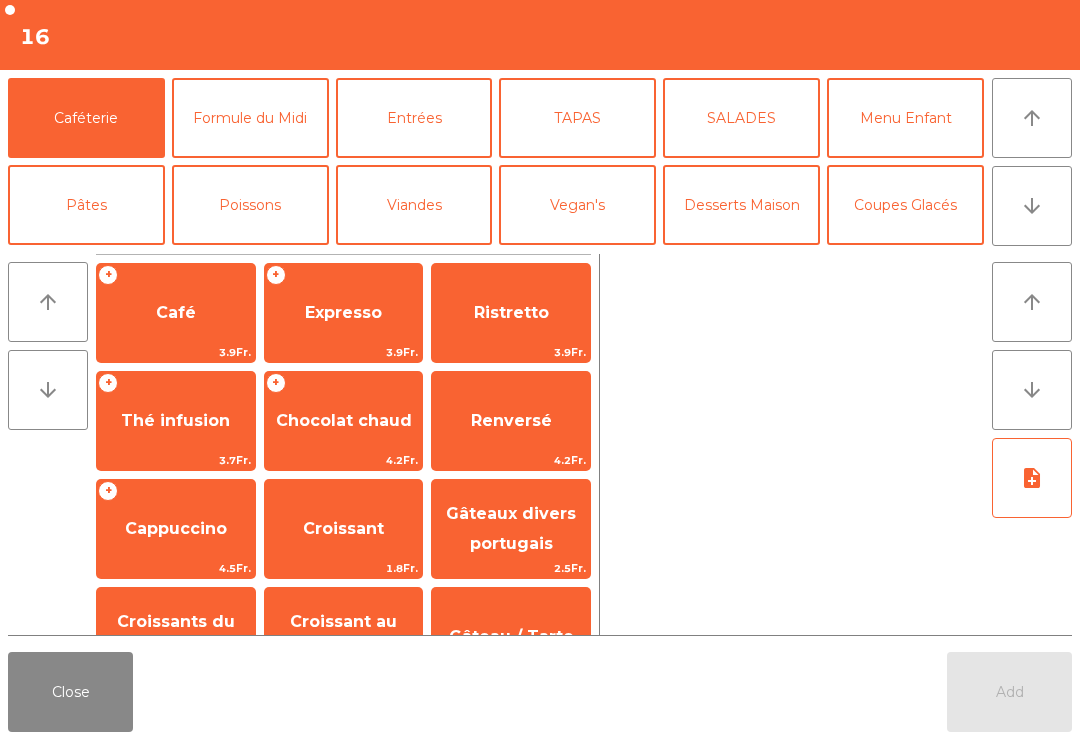 click on "Desserts Maison" 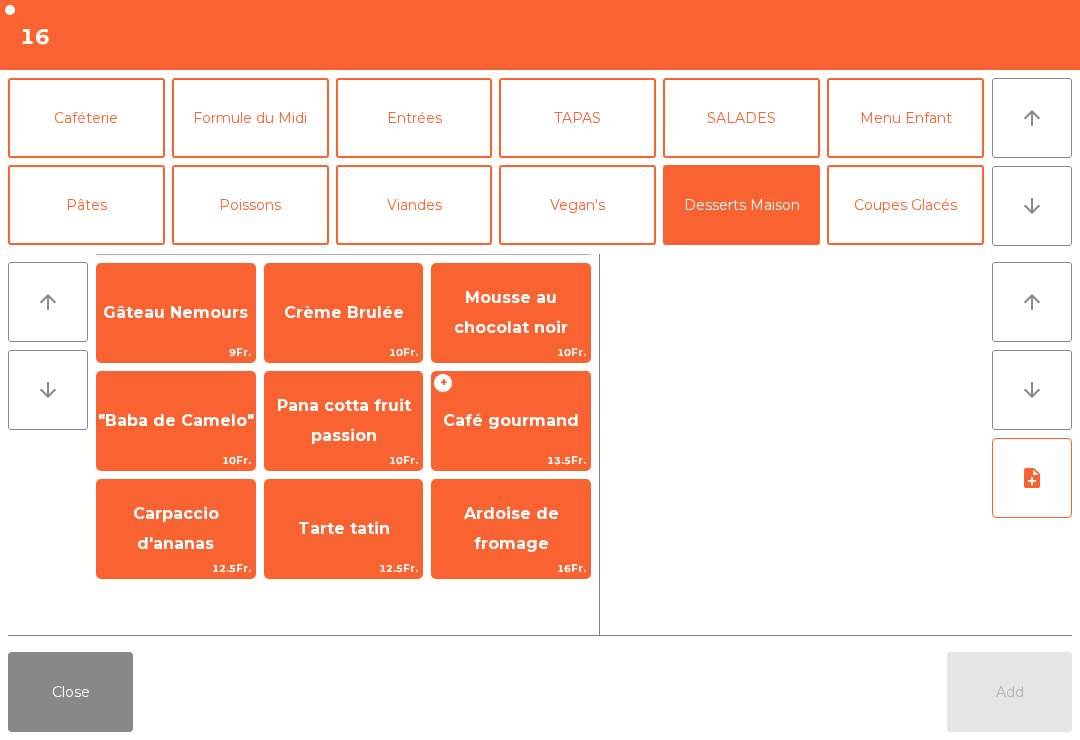 click on "Mousse au chocolat noir" 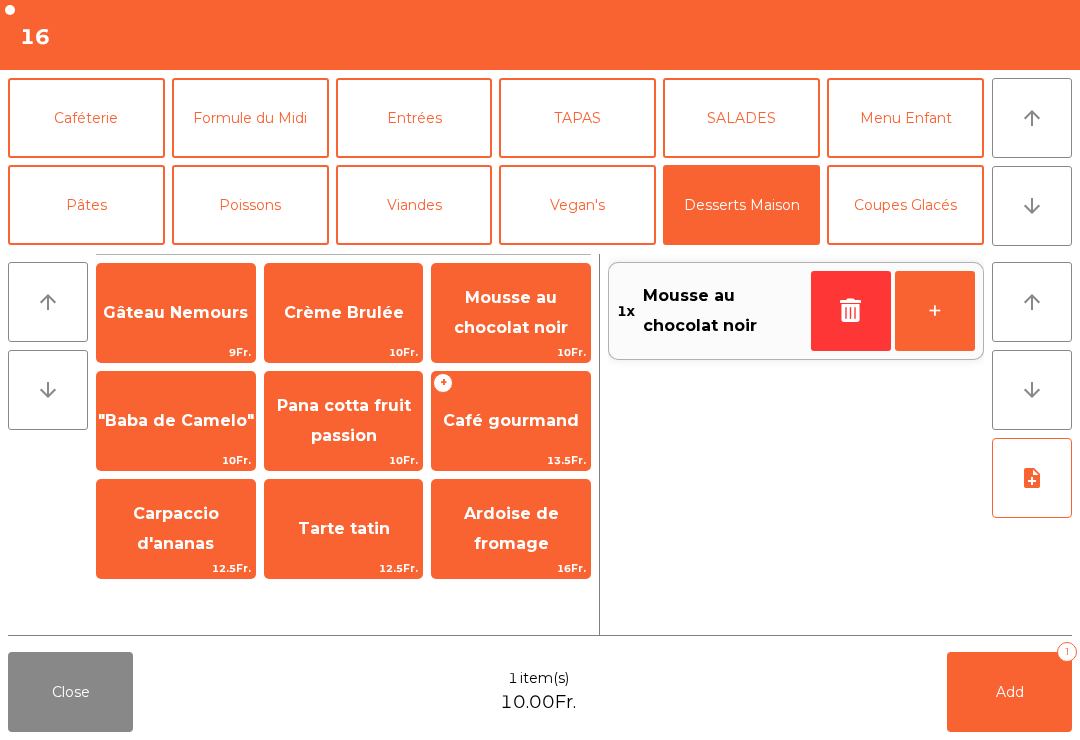 click on "Crème Brulée" 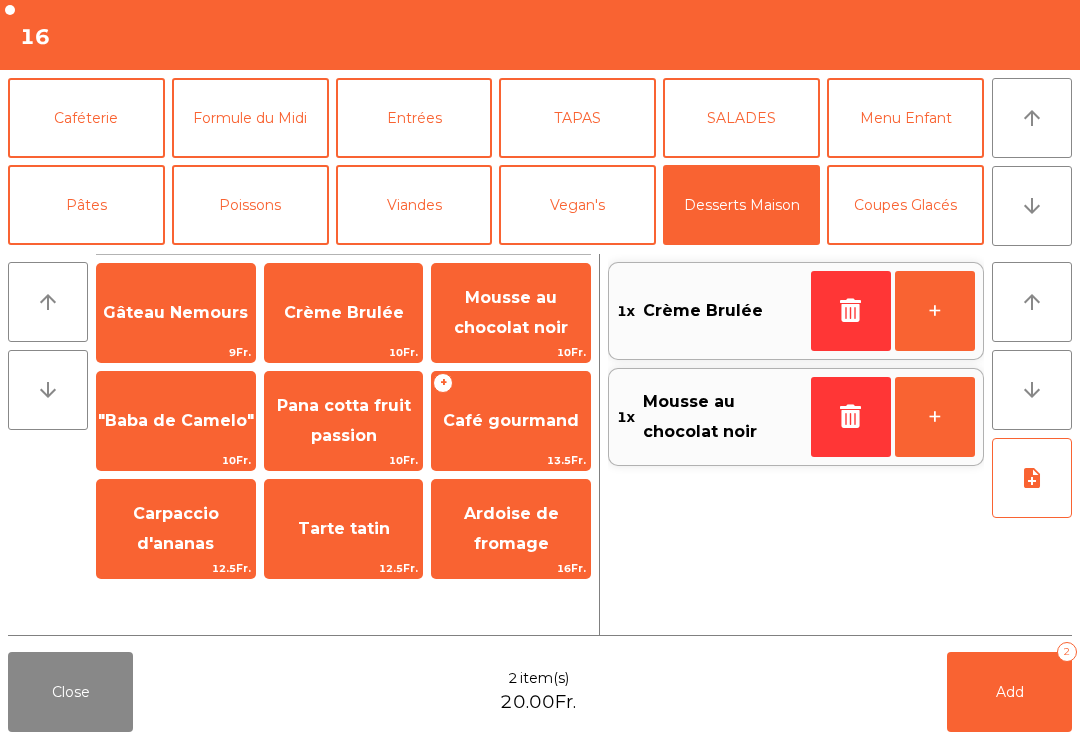 click on "Add   2" 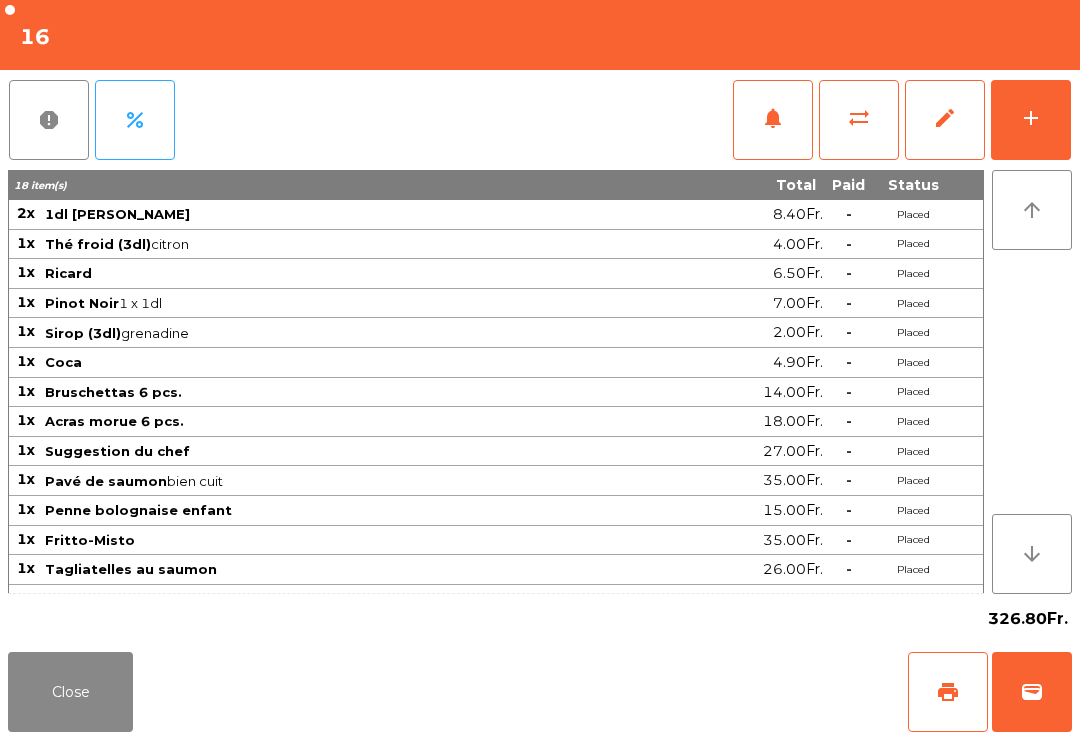 click on "Close" 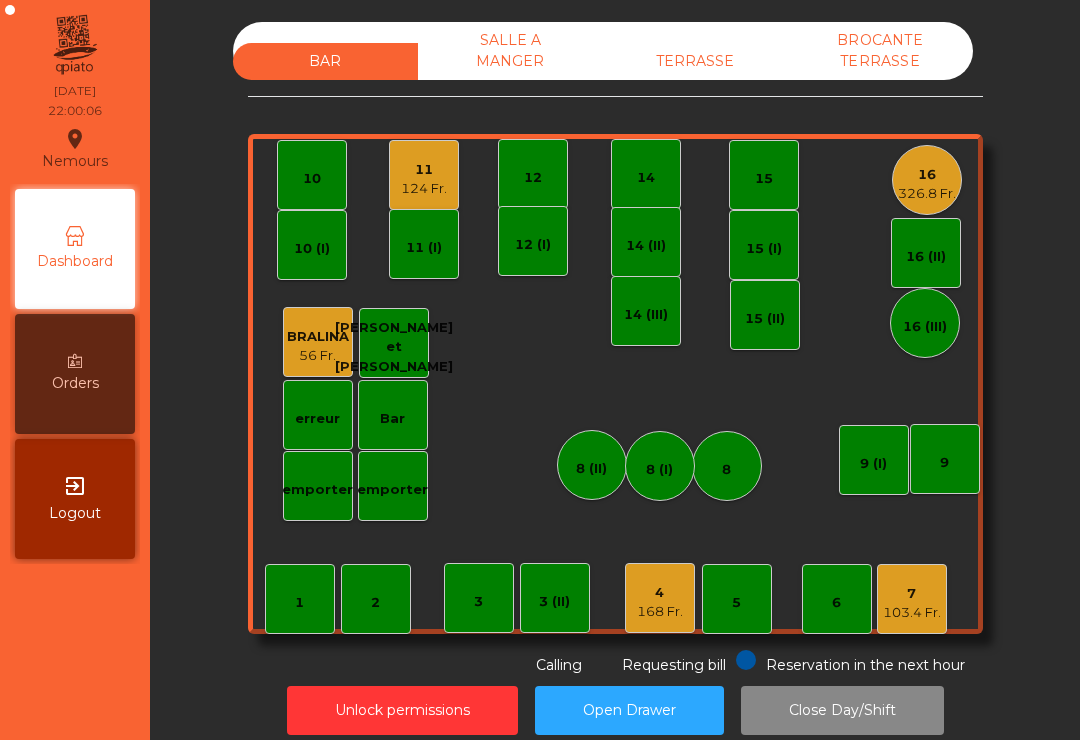 click on "16" 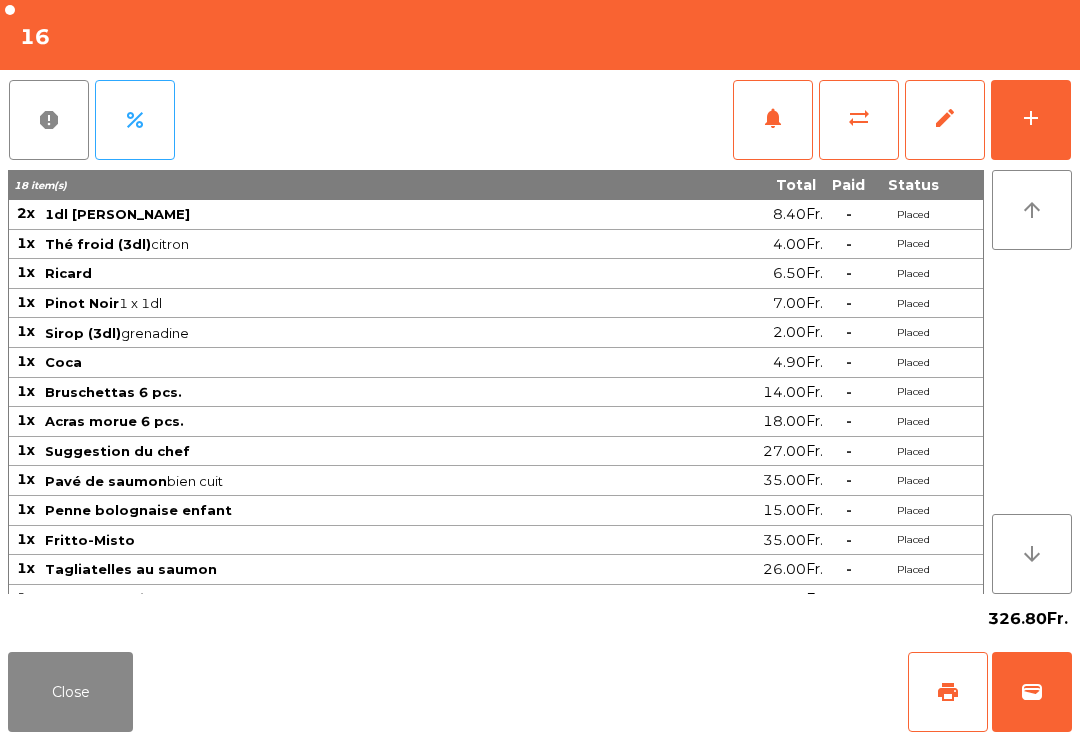 click on "add" 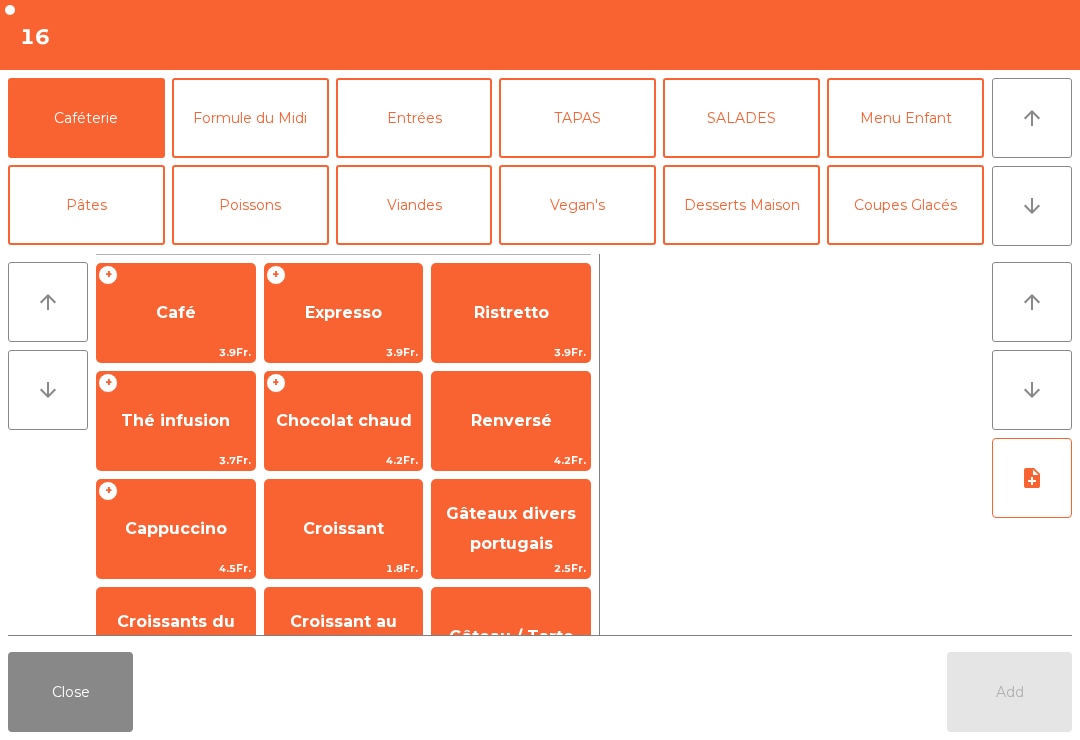 click on "Expresso" 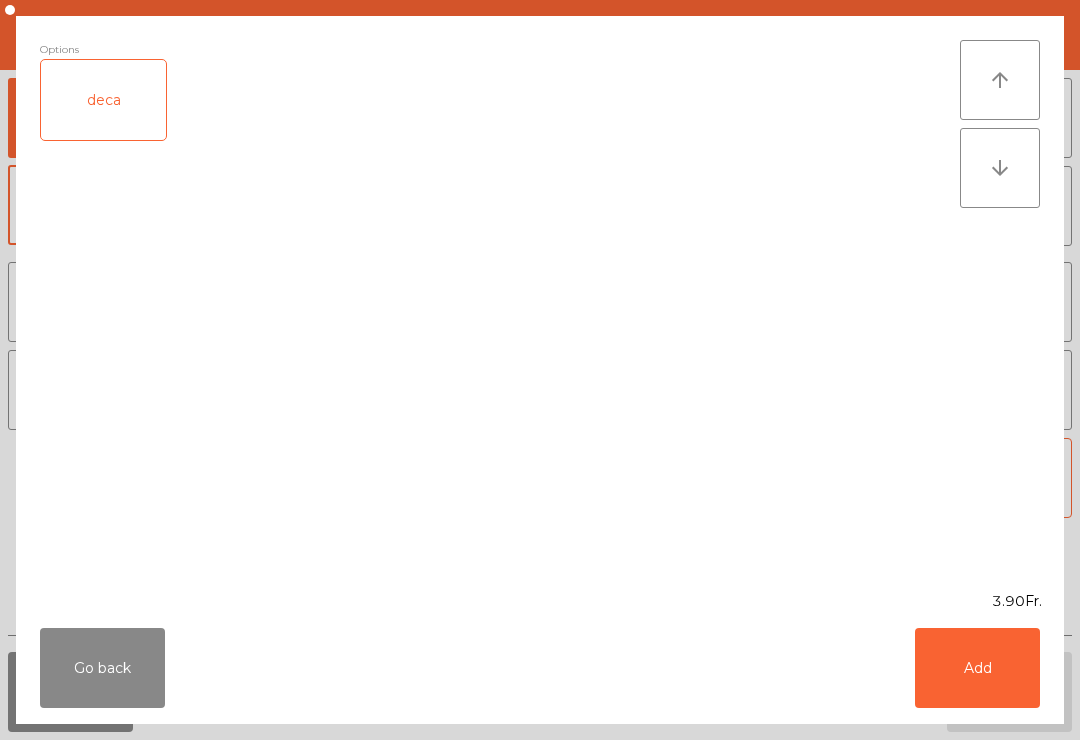 click on "Add" 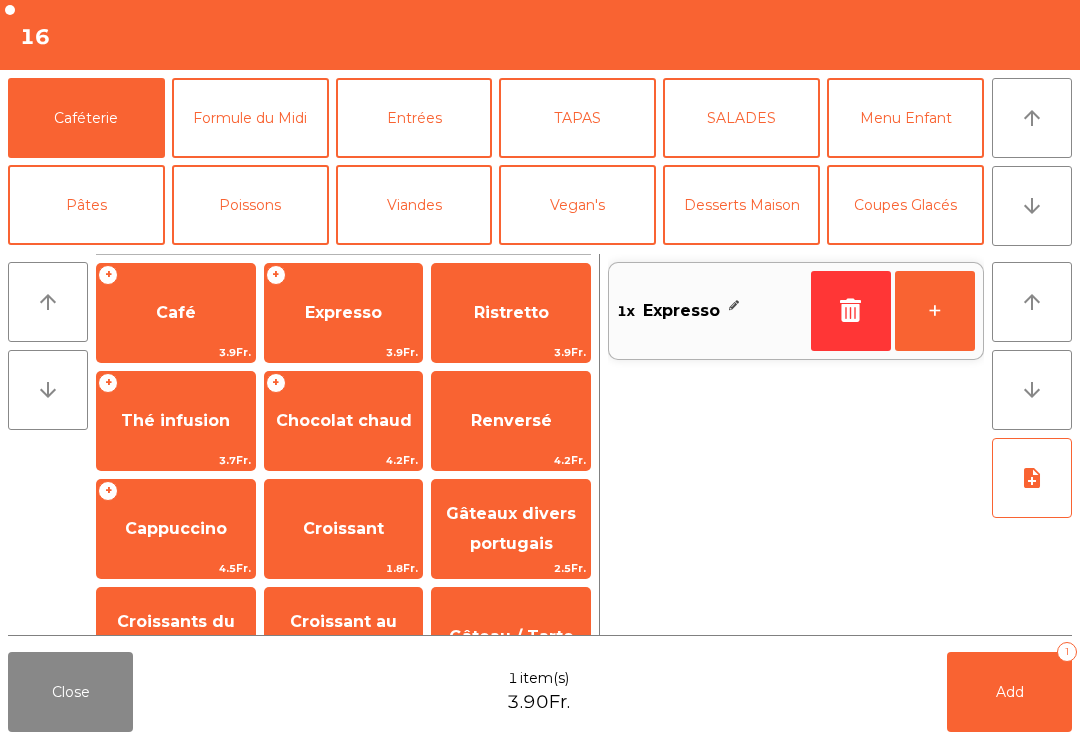 scroll, scrollTop: 212, scrollLeft: 0, axis: vertical 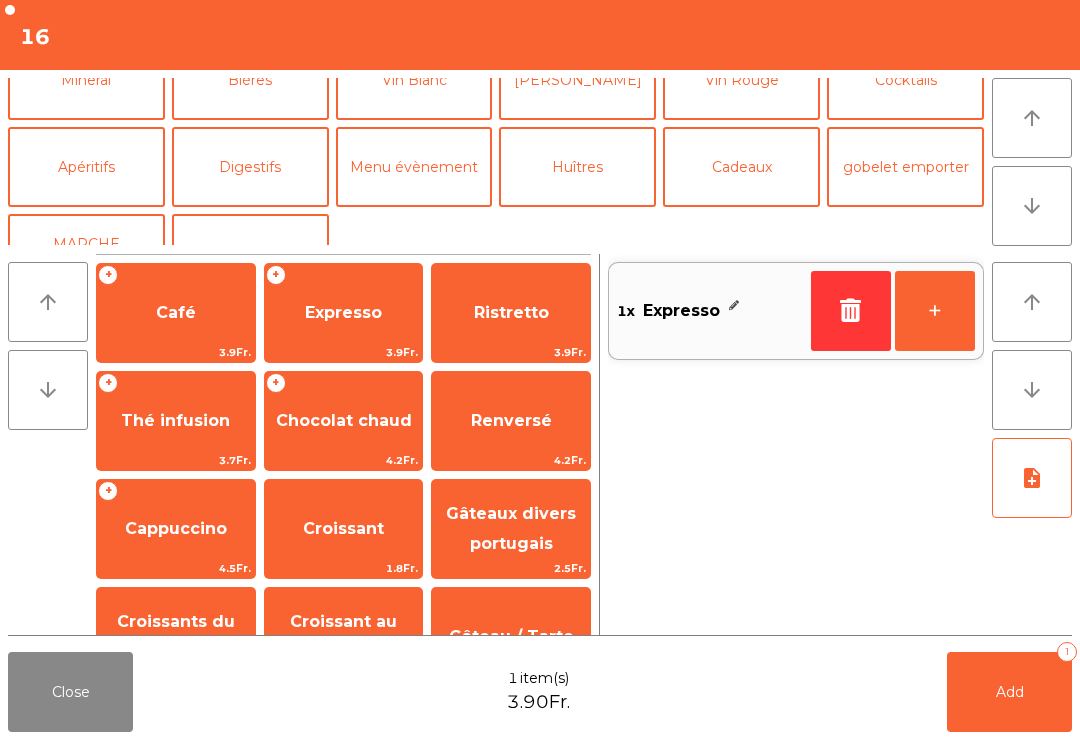 click on "Digestifs" 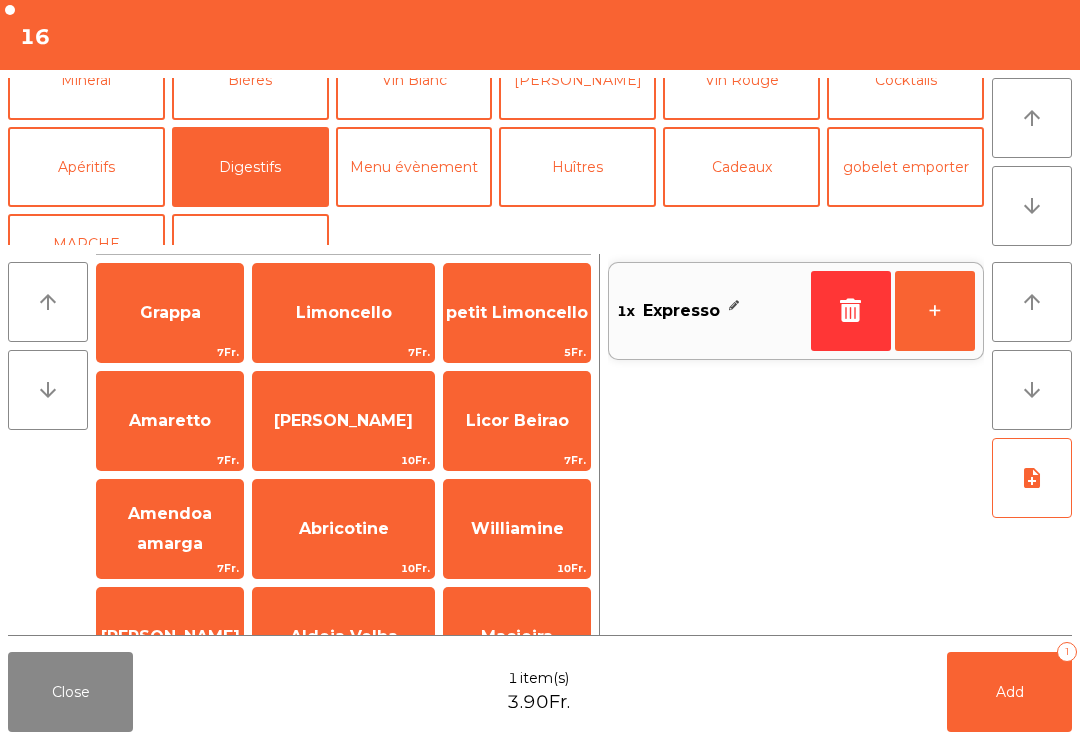 click on "Aldeia Velha" 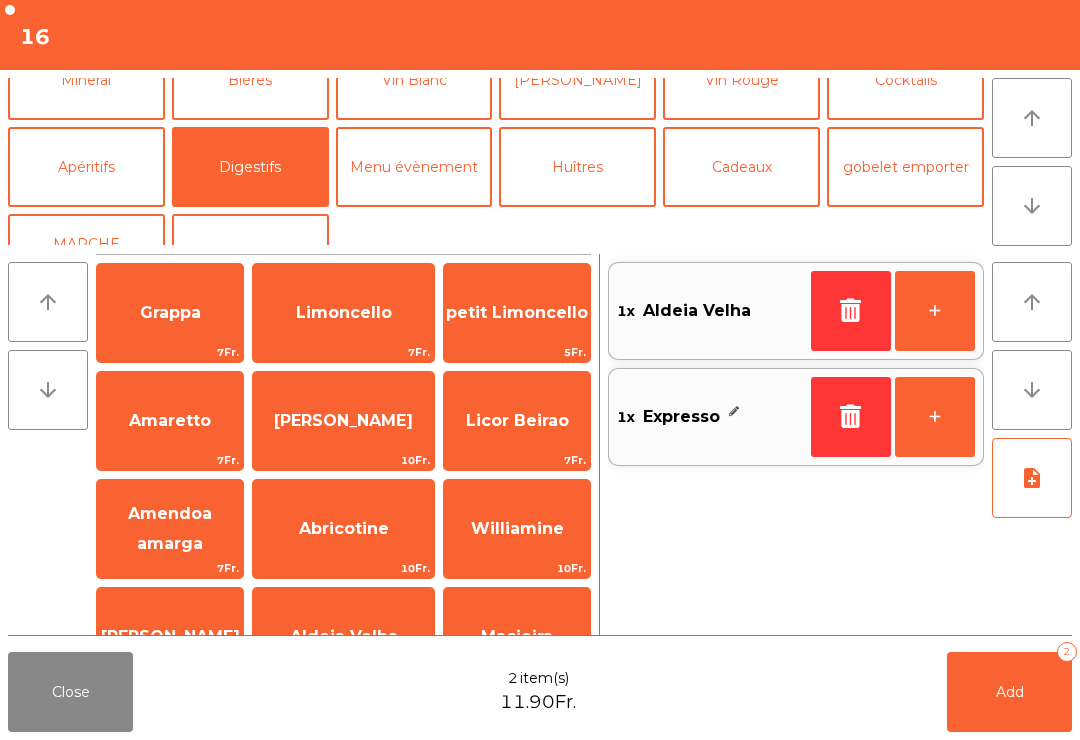 scroll, scrollTop: 190, scrollLeft: 0, axis: vertical 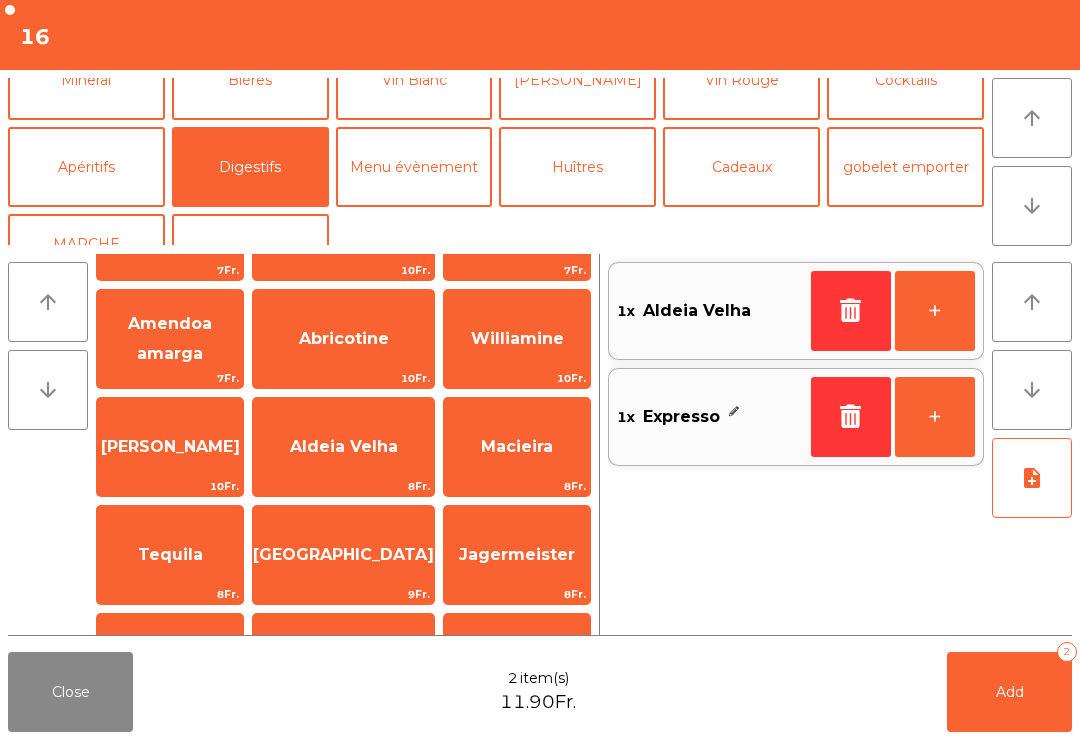 click on "Amaretto" 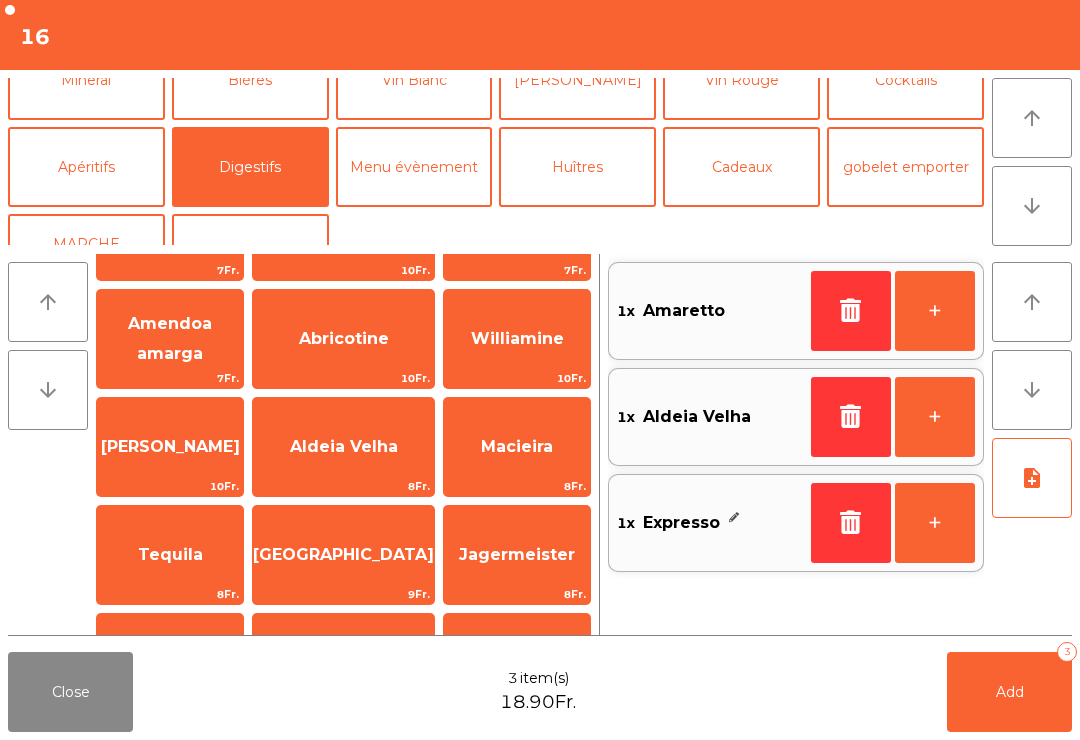 scroll, scrollTop: 29, scrollLeft: 0, axis: vertical 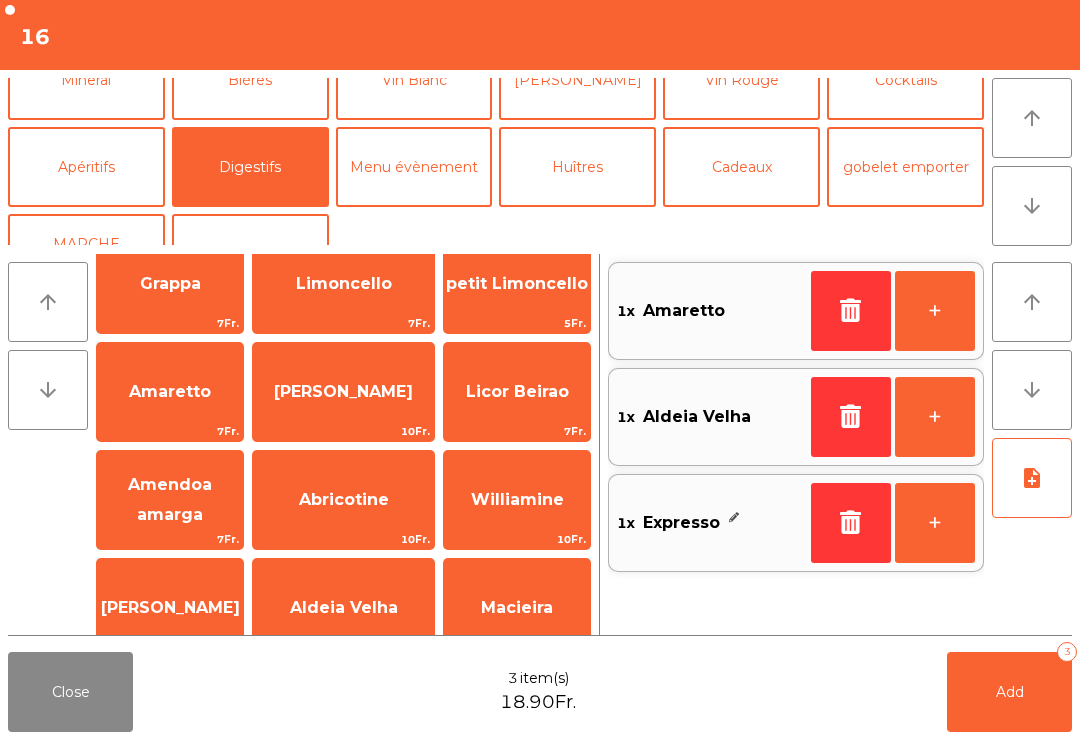 click on "Add   3" 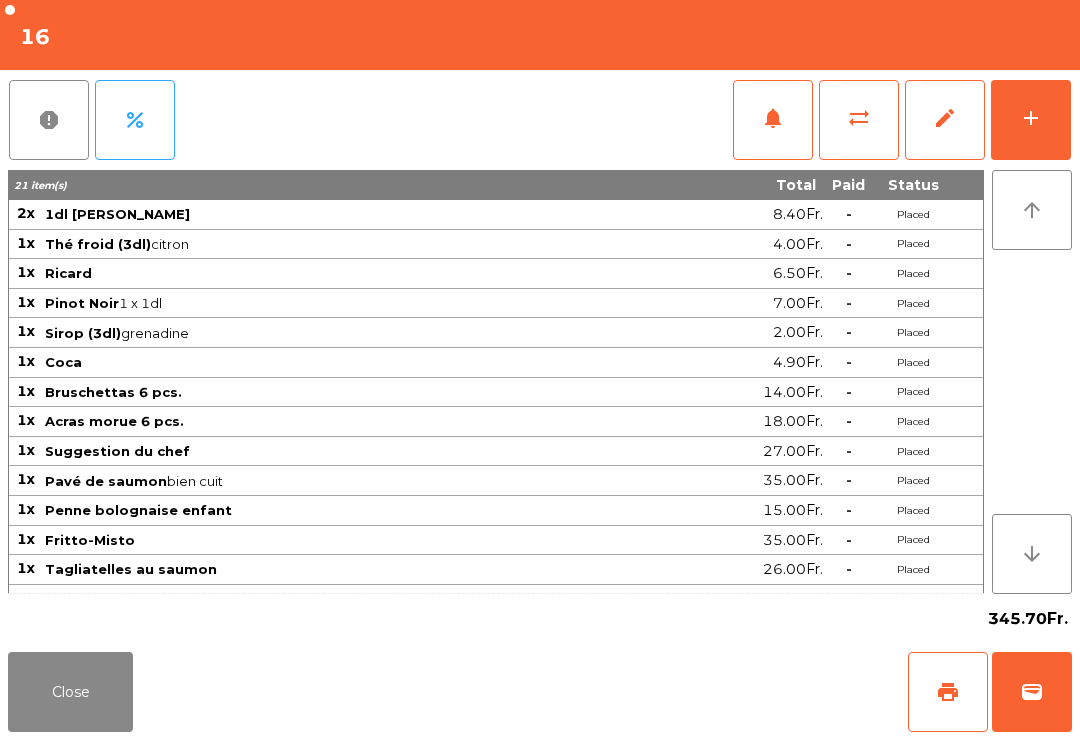 click on "Close" 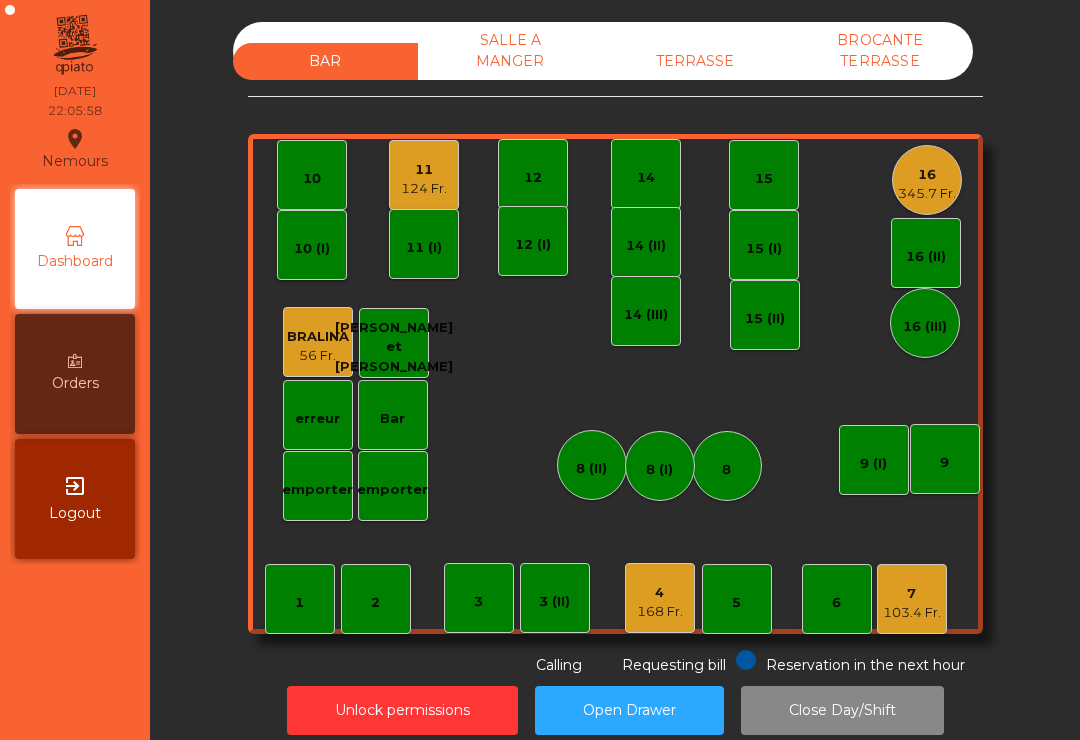 click on "4   168 Fr." 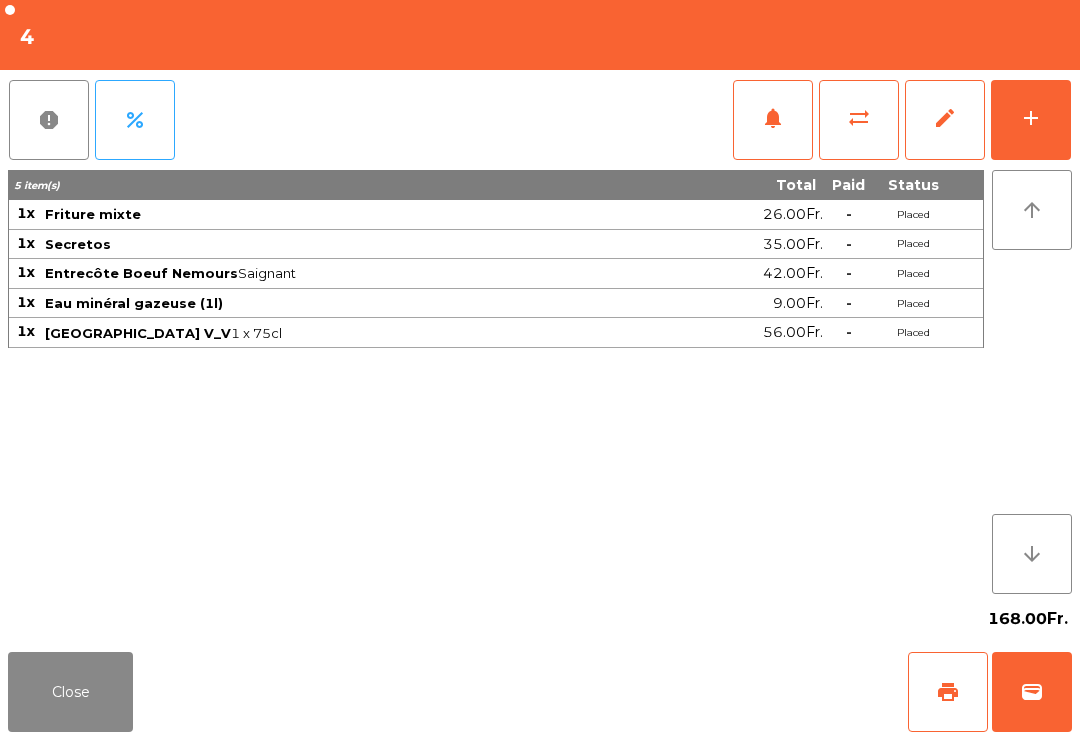 click on "Close" 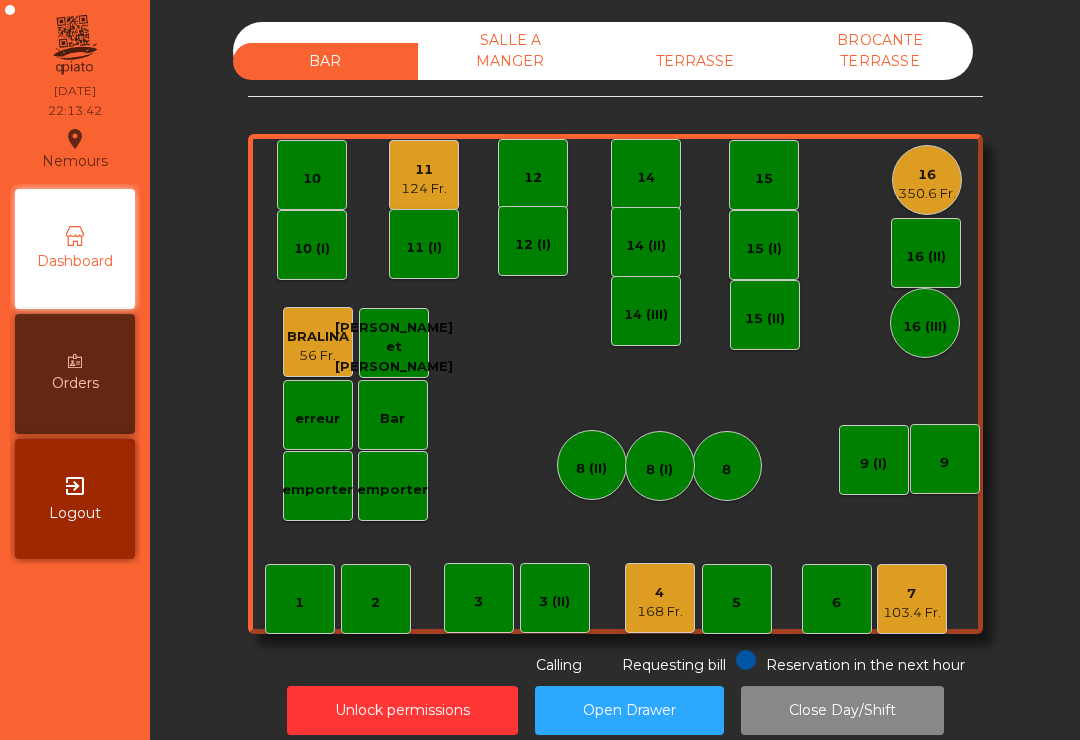 click on "124 Fr." 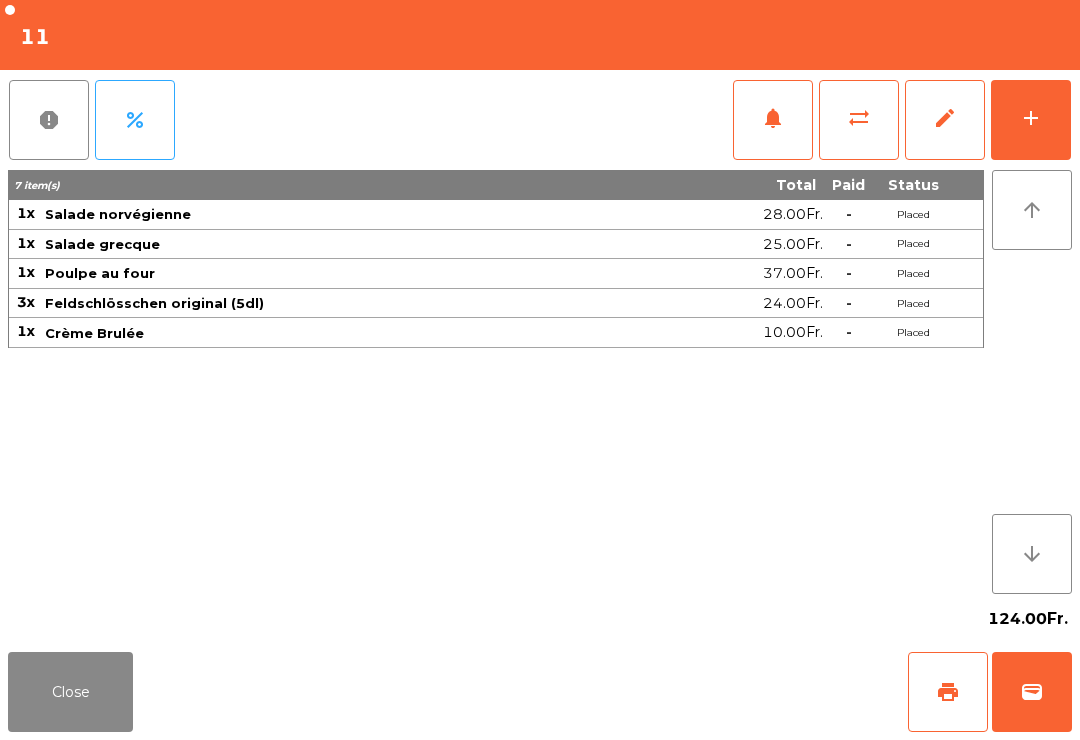 scroll, scrollTop: 16, scrollLeft: 0, axis: vertical 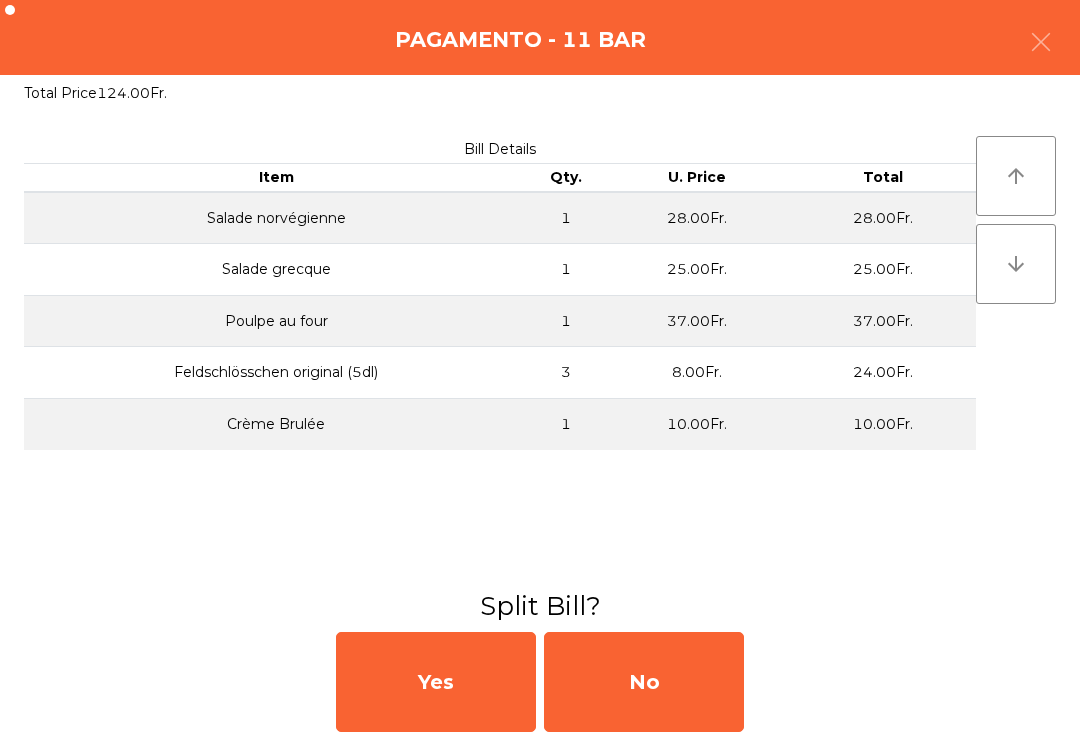 click on "No" 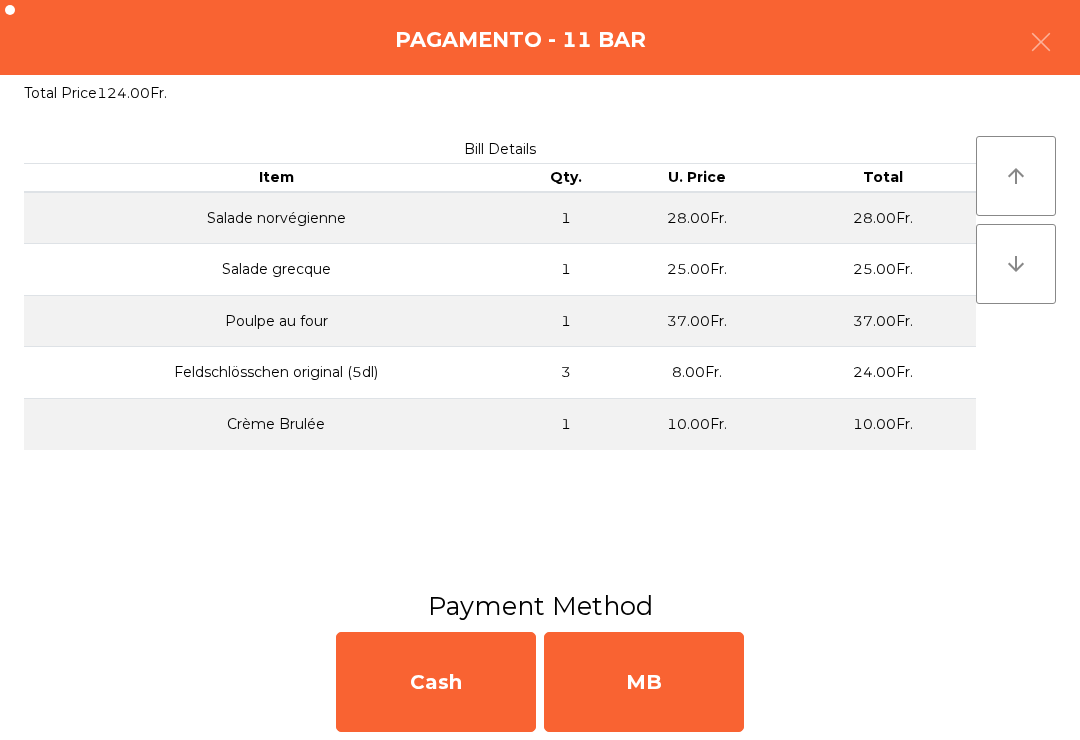 click on "MB" 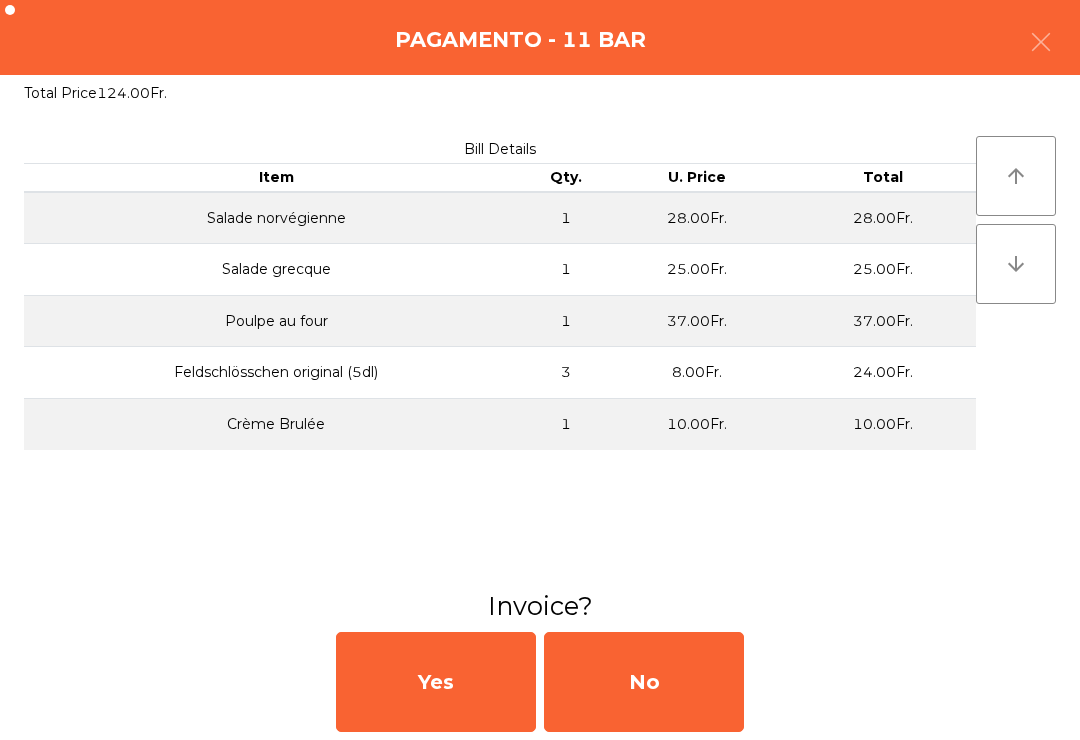 click on "No" 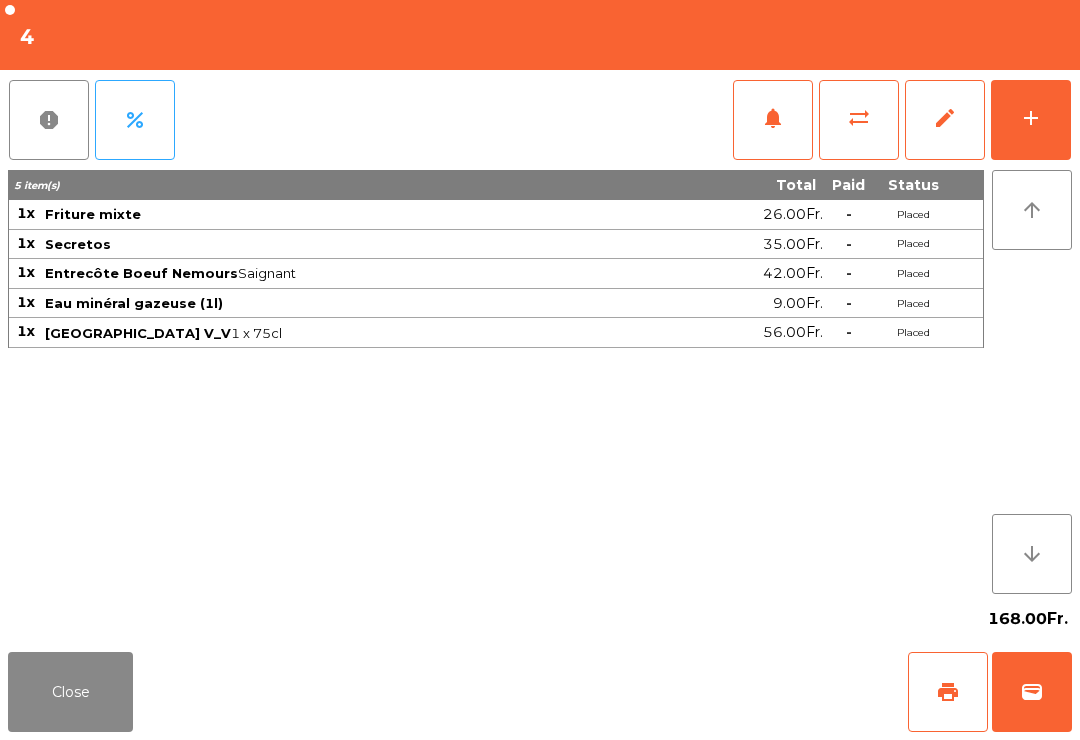 click on "add" 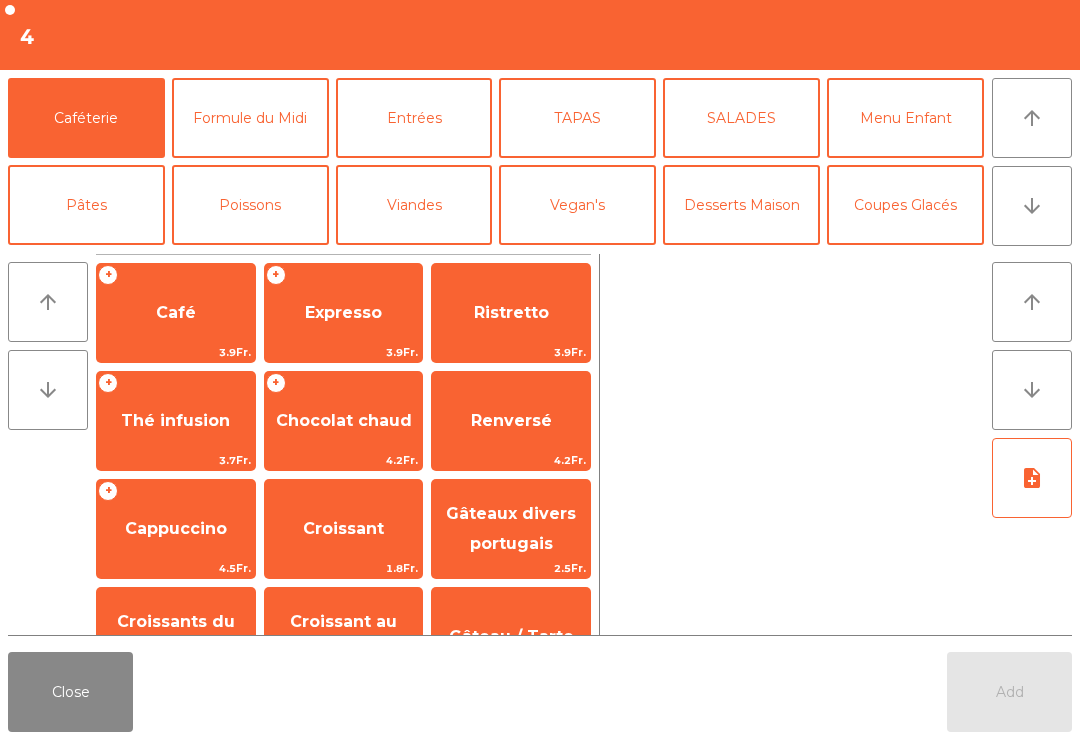 click on "arrow_downward" 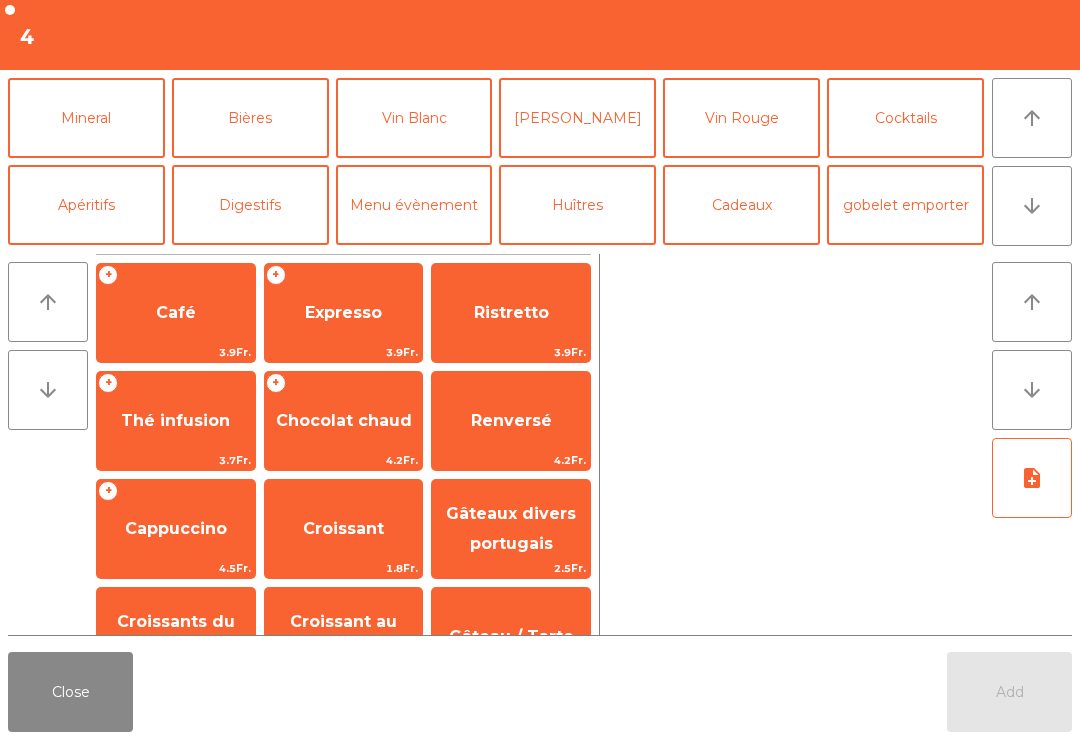 click on "Vin Rouge" 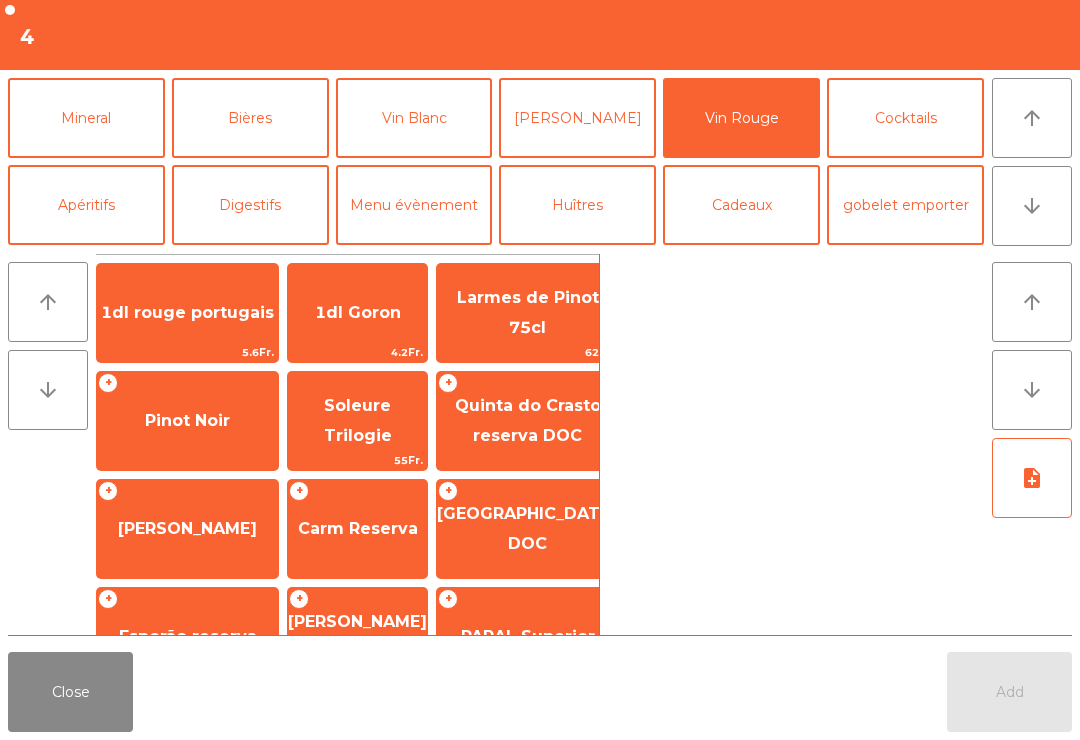 click on "arrow_downward" 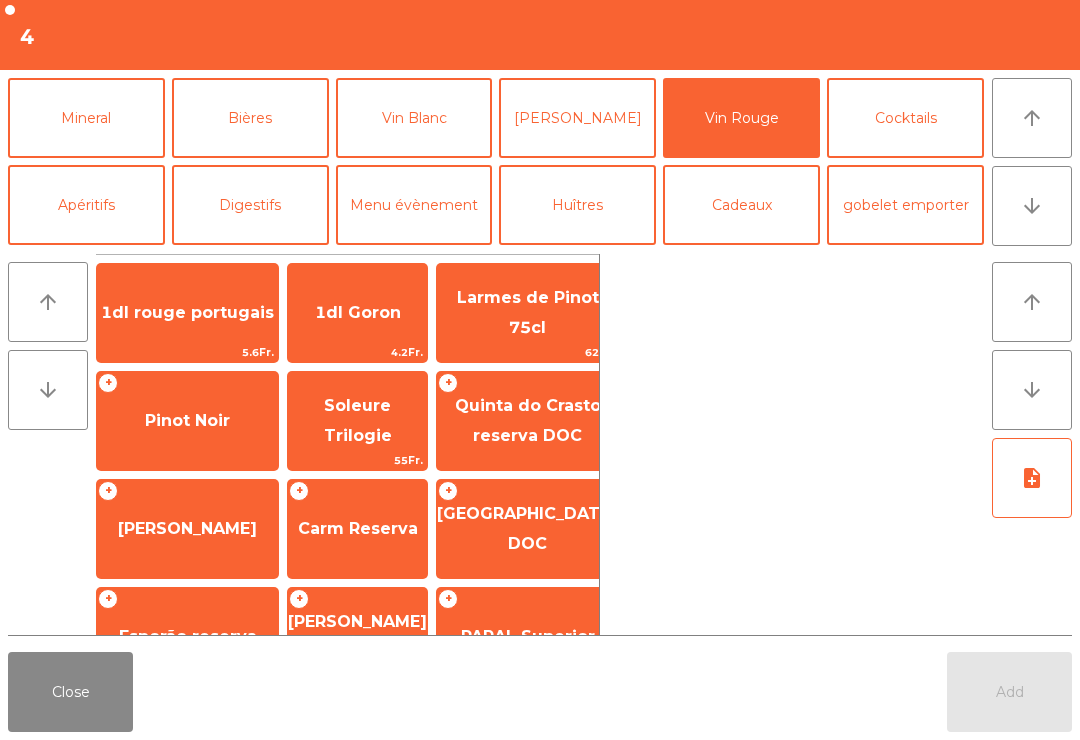 click on "arrow_downward" 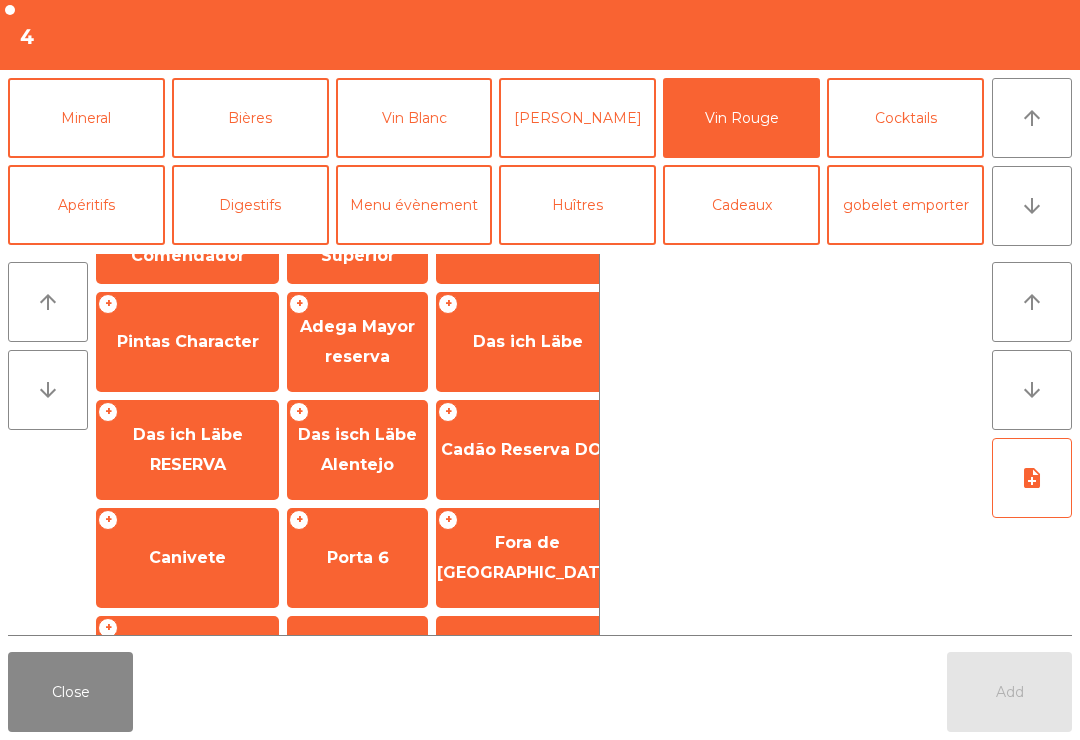 scroll, scrollTop: 334, scrollLeft: 0, axis: vertical 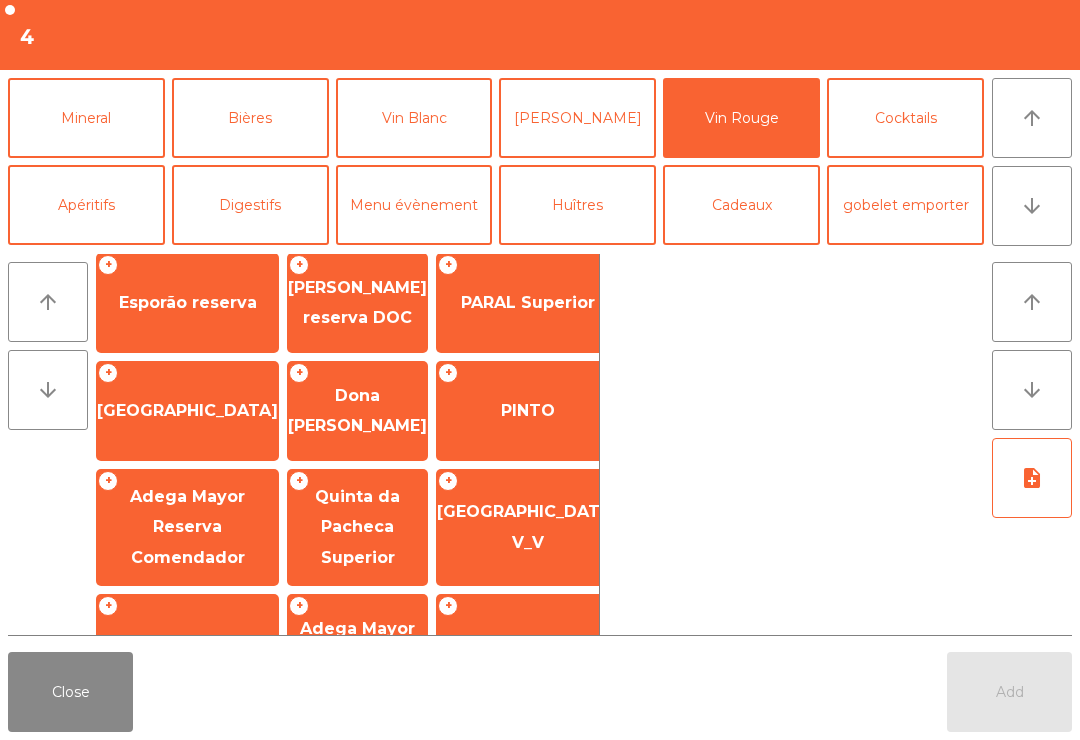 click on "PINTO" 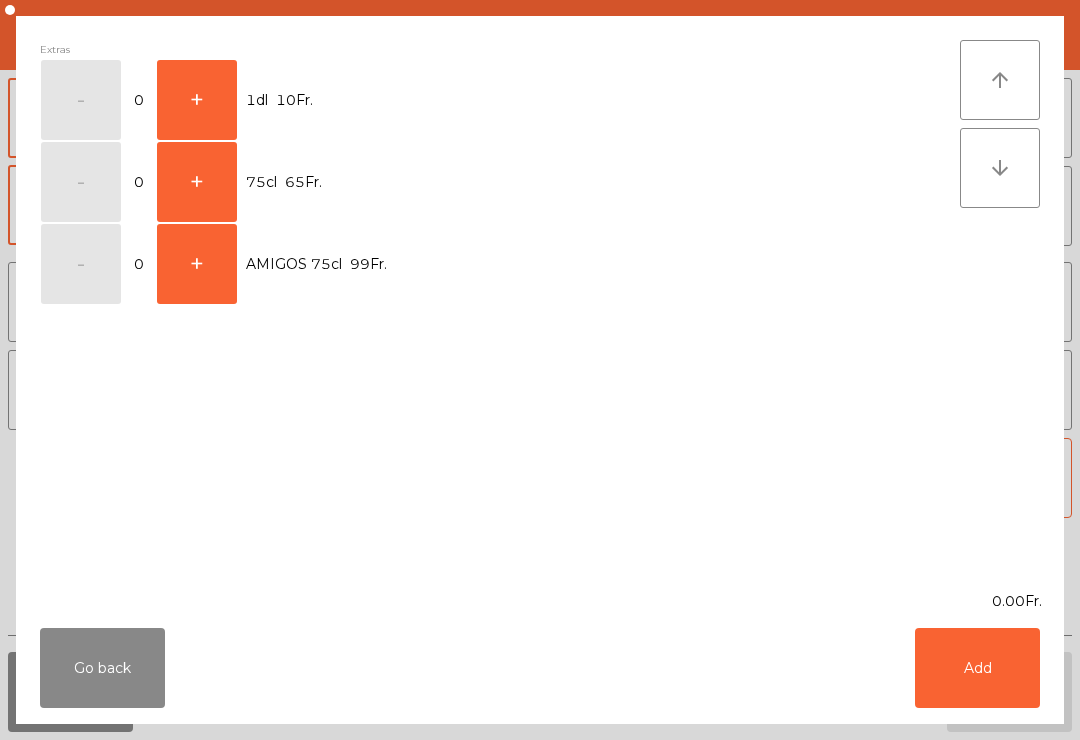 click on "+" 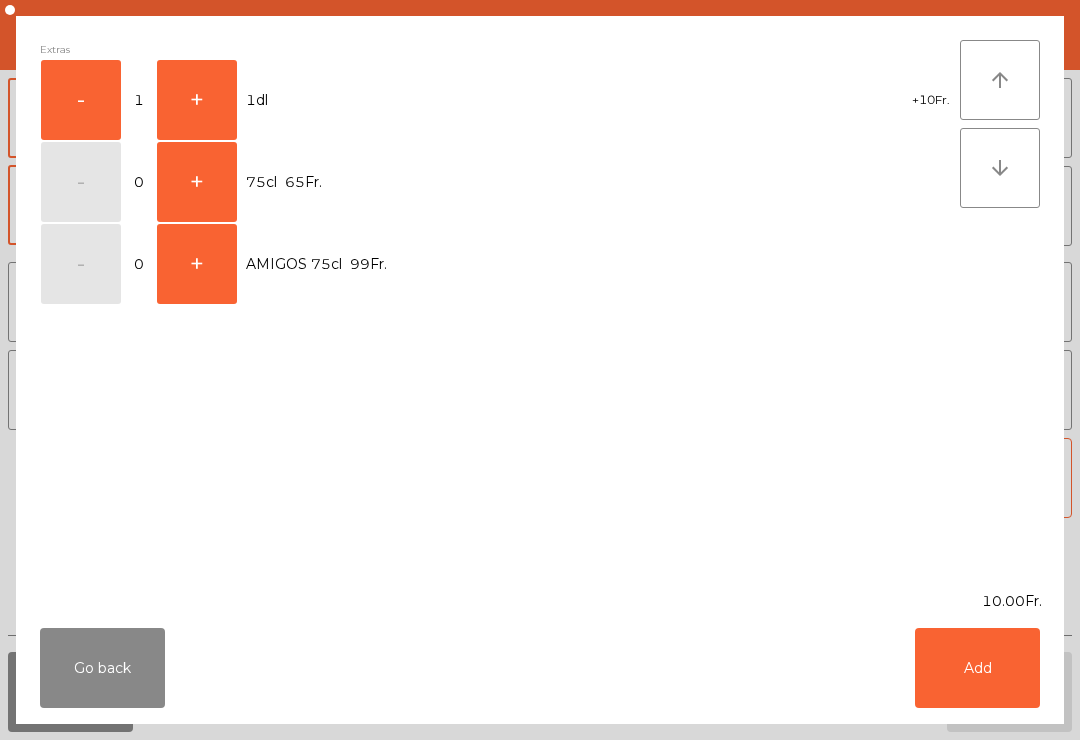 click on "+" 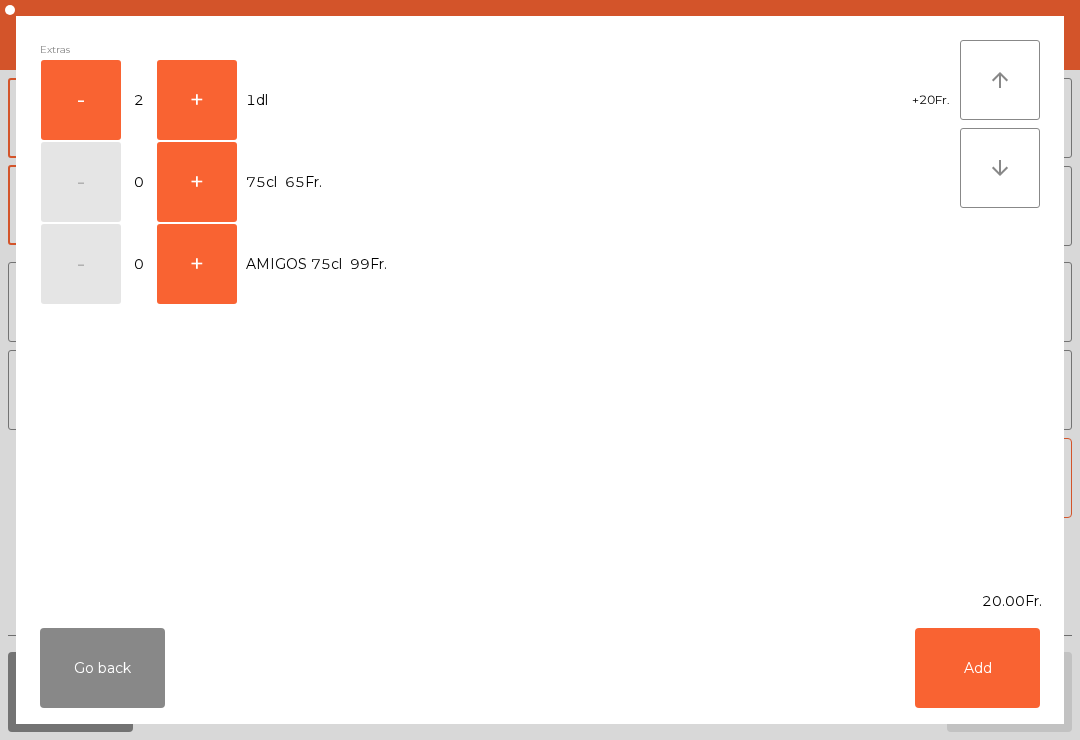 click on "Add" 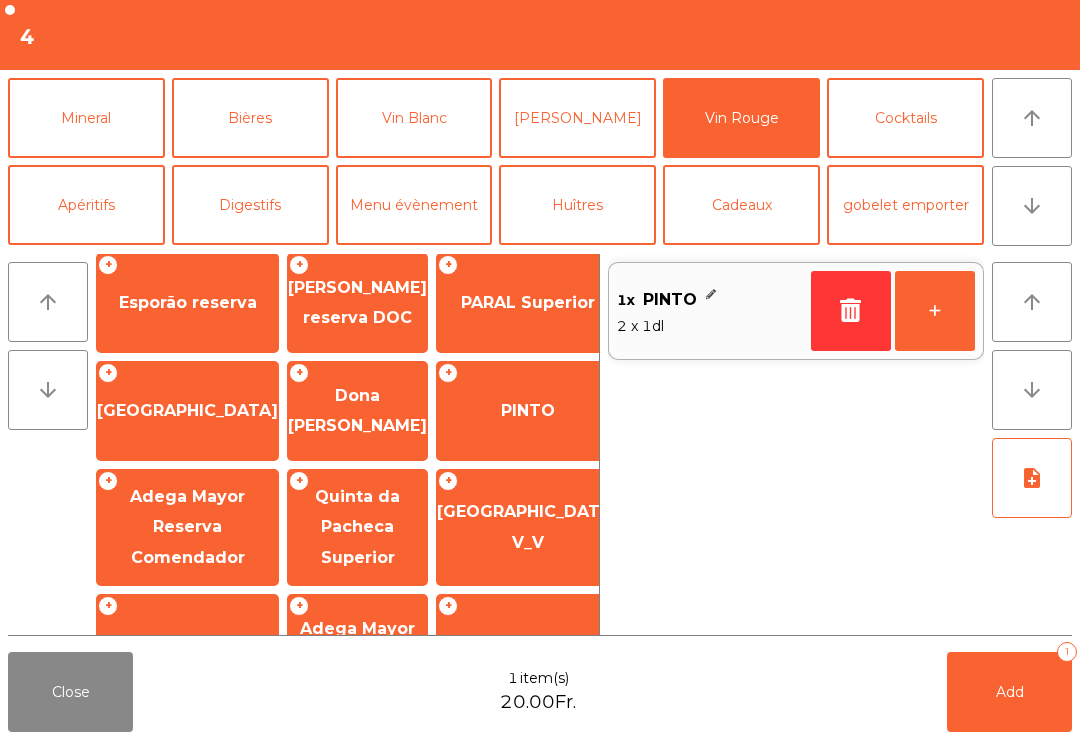 scroll, scrollTop: 298, scrollLeft: 0, axis: vertical 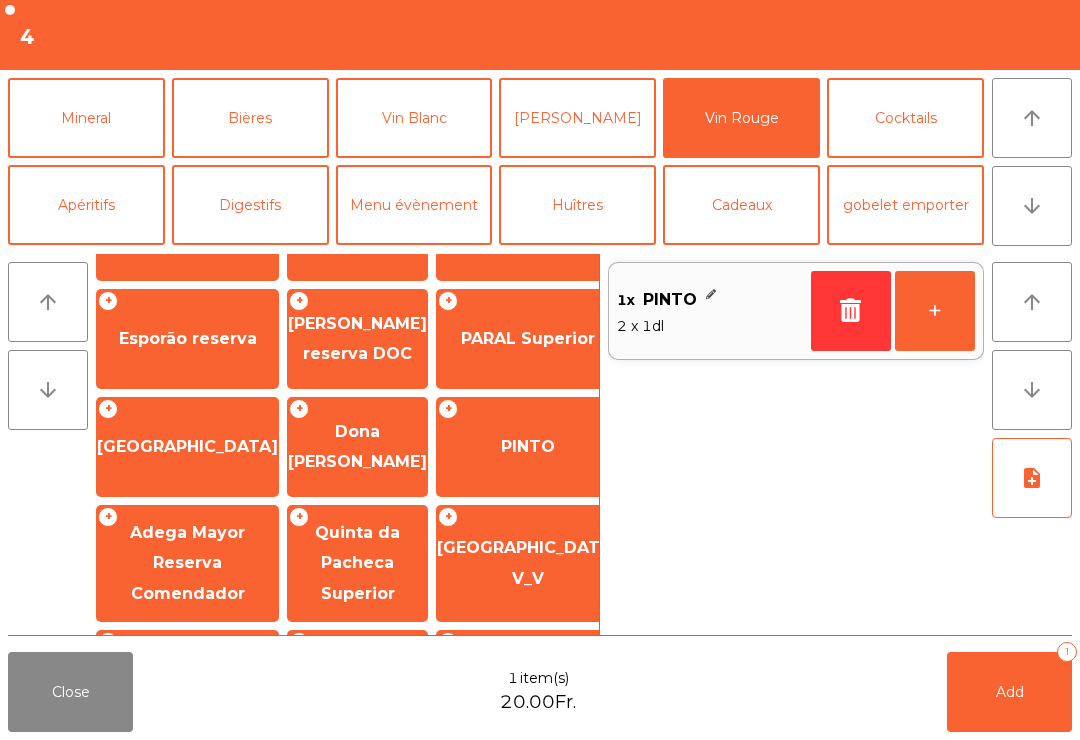 click on "Add   1" 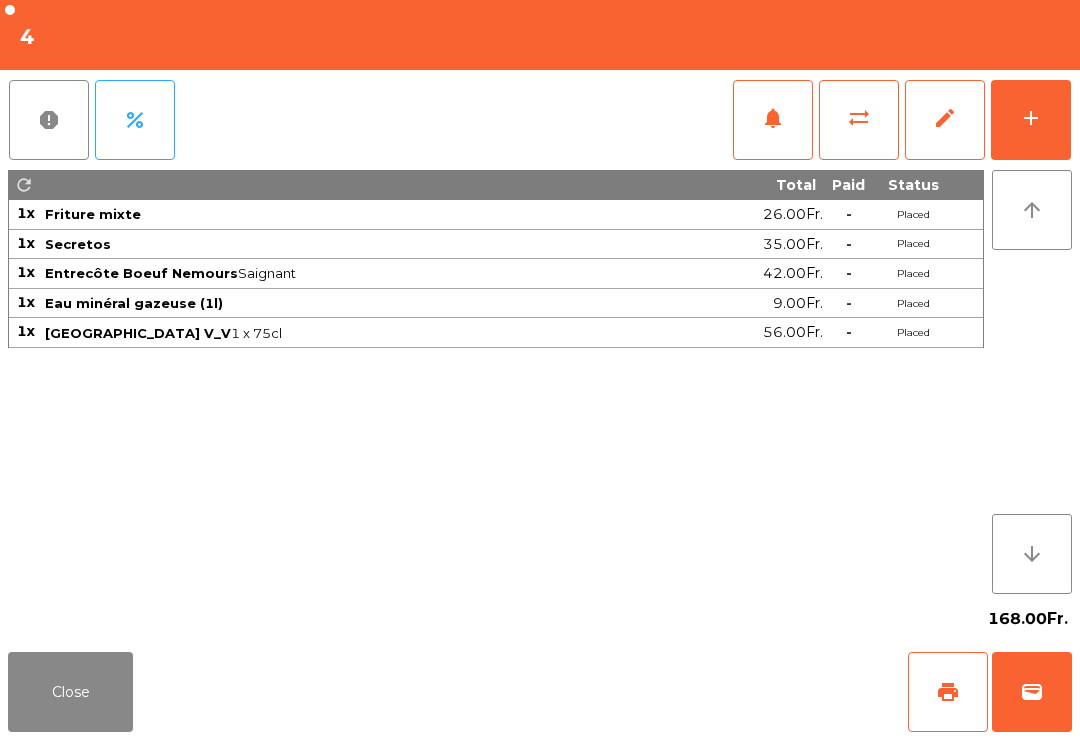 click on "Close" 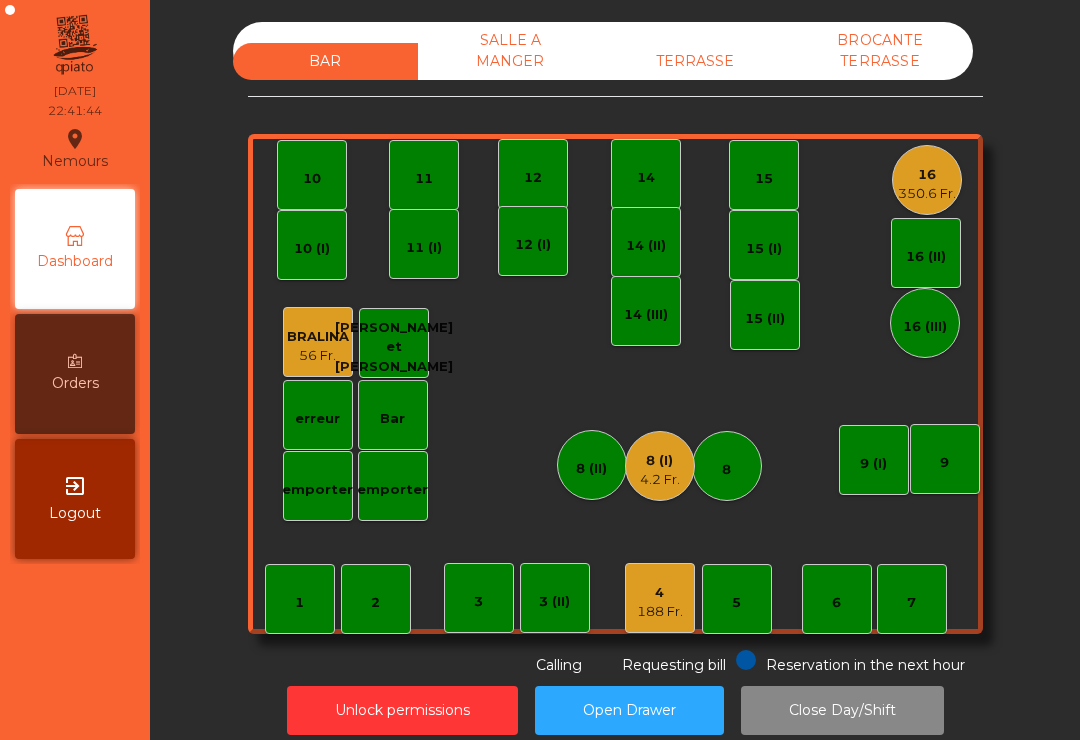 scroll, scrollTop: 0, scrollLeft: 0, axis: both 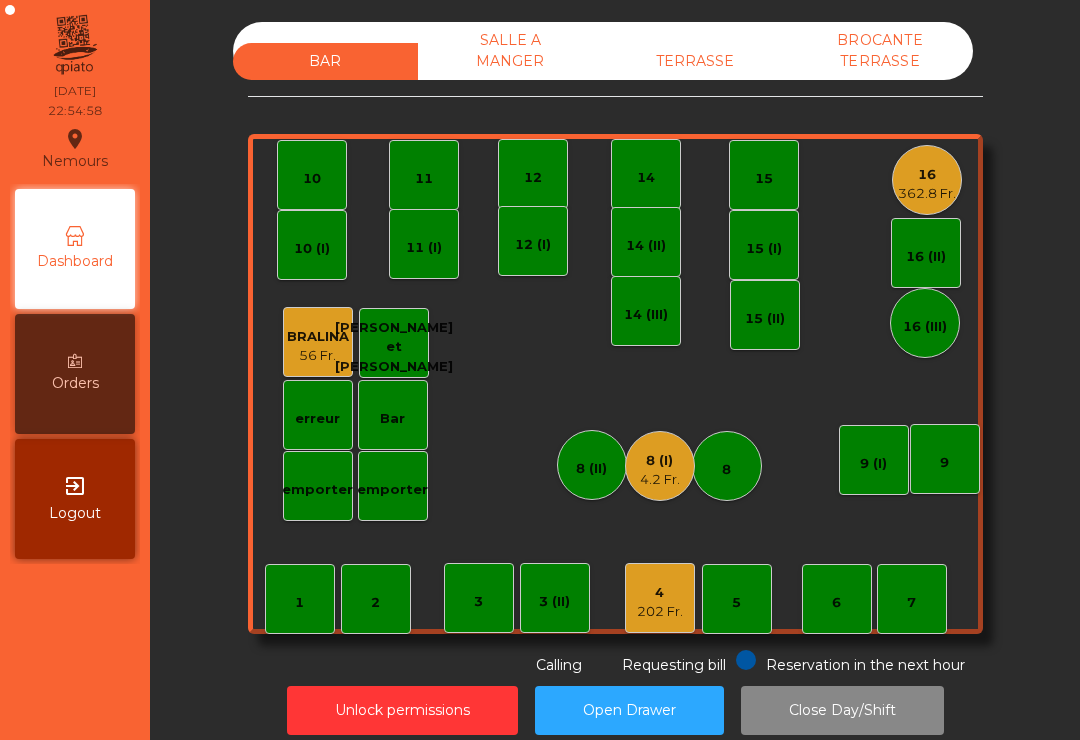 click on "202 Fr." 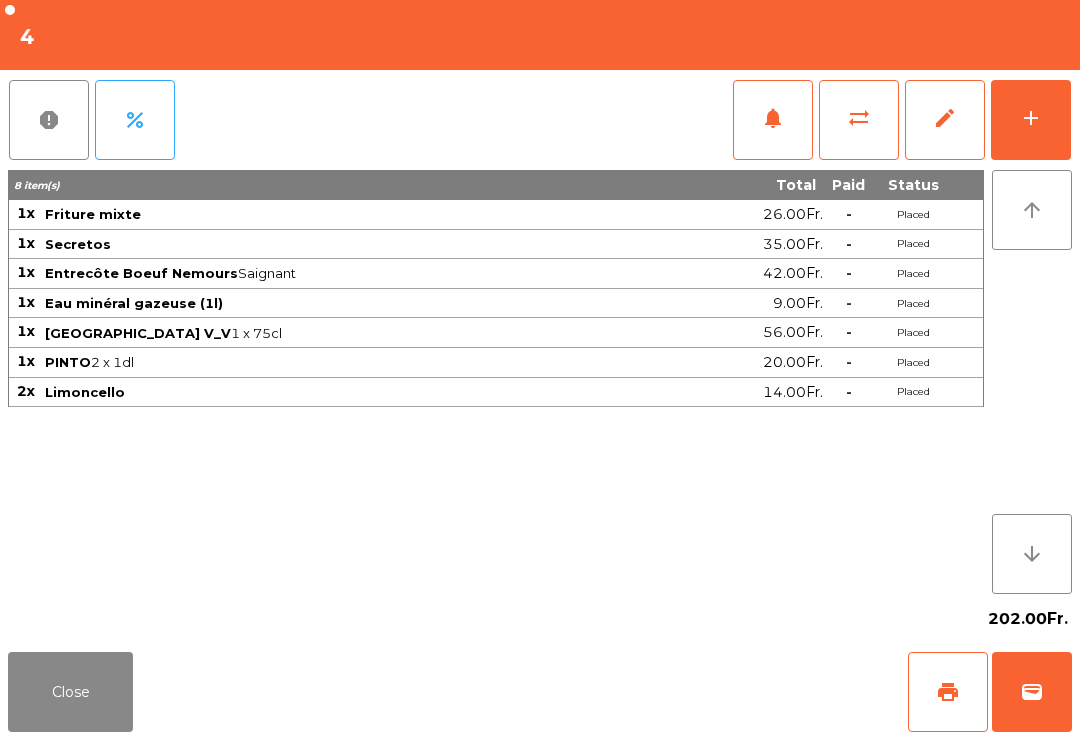 click on "Close   print   wallet" 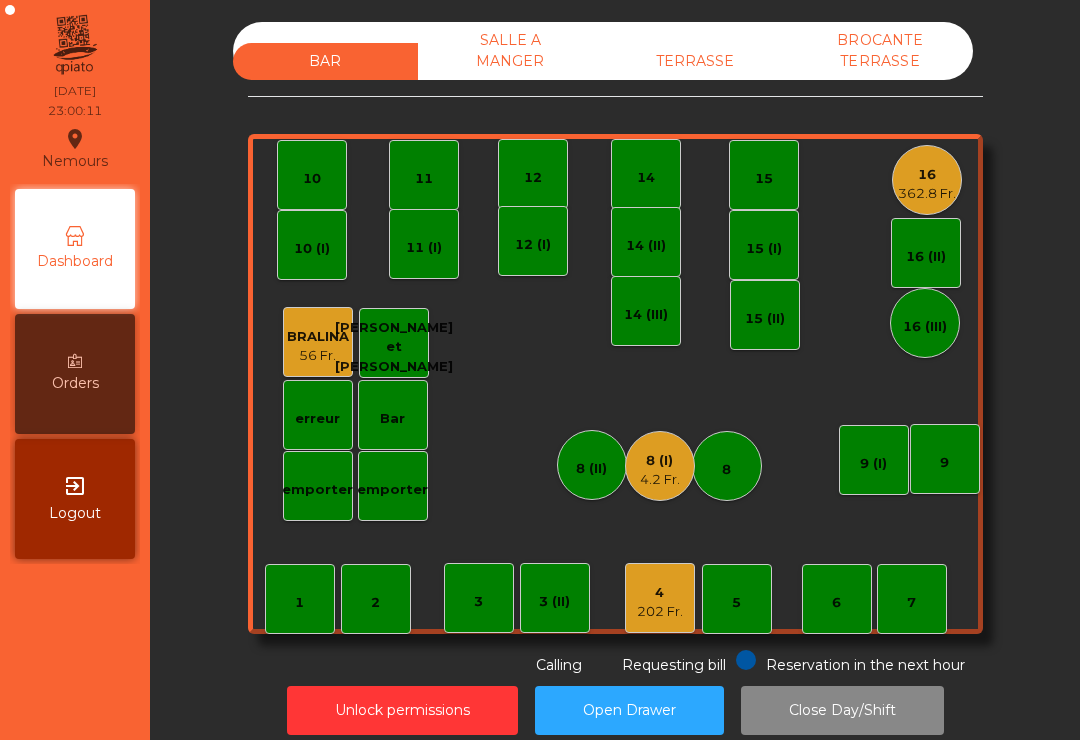 click on "202 Fr." 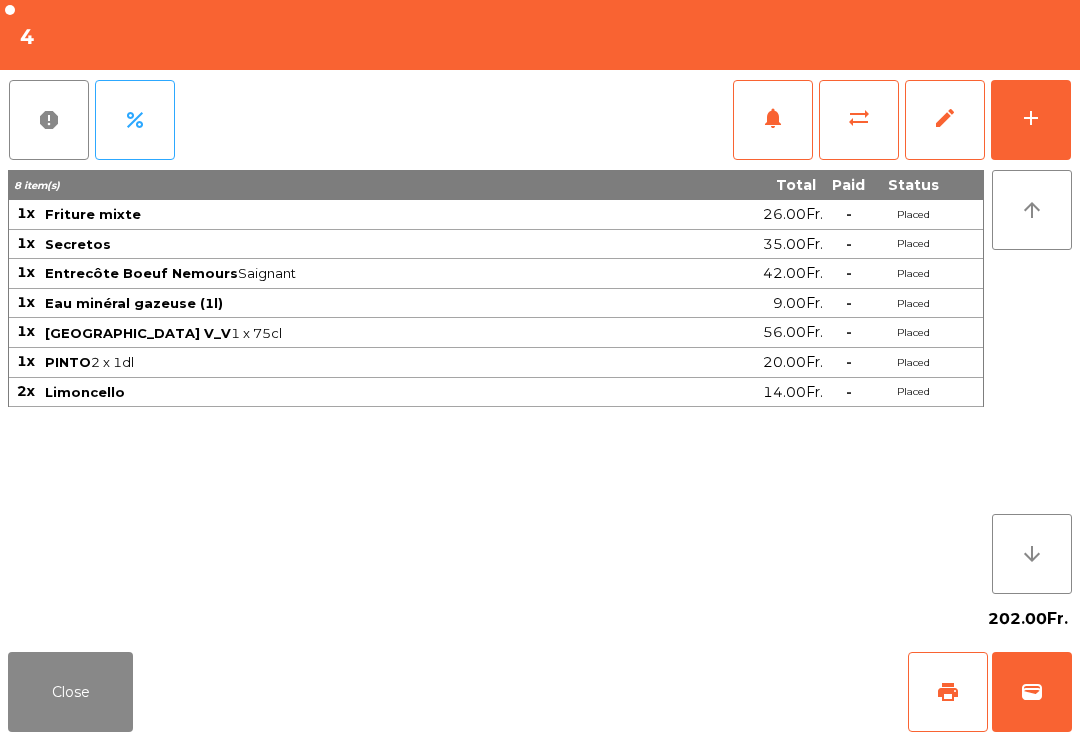 click on "print" 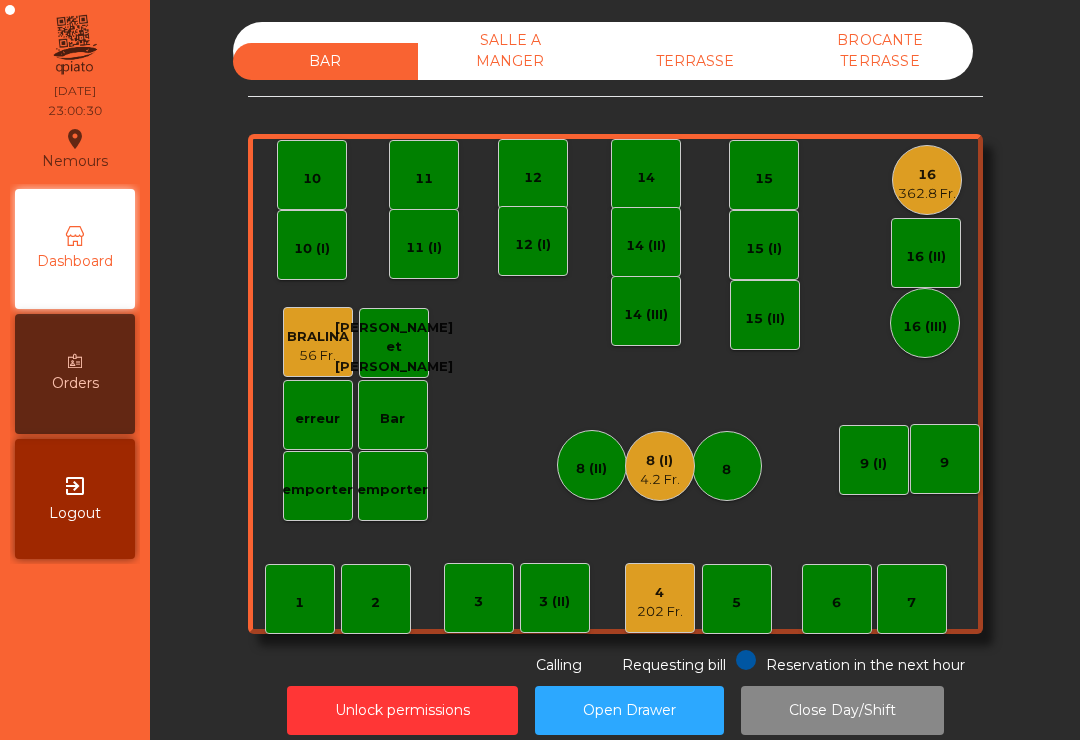 click on "4.2 Fr." 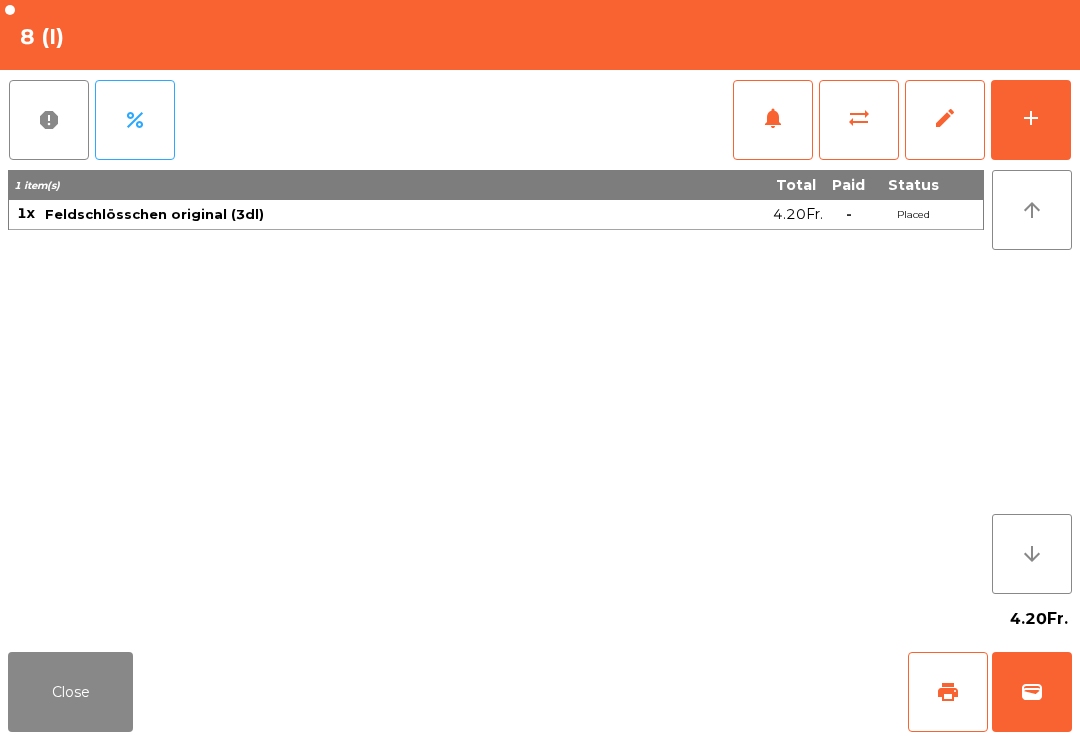 click on "Close" 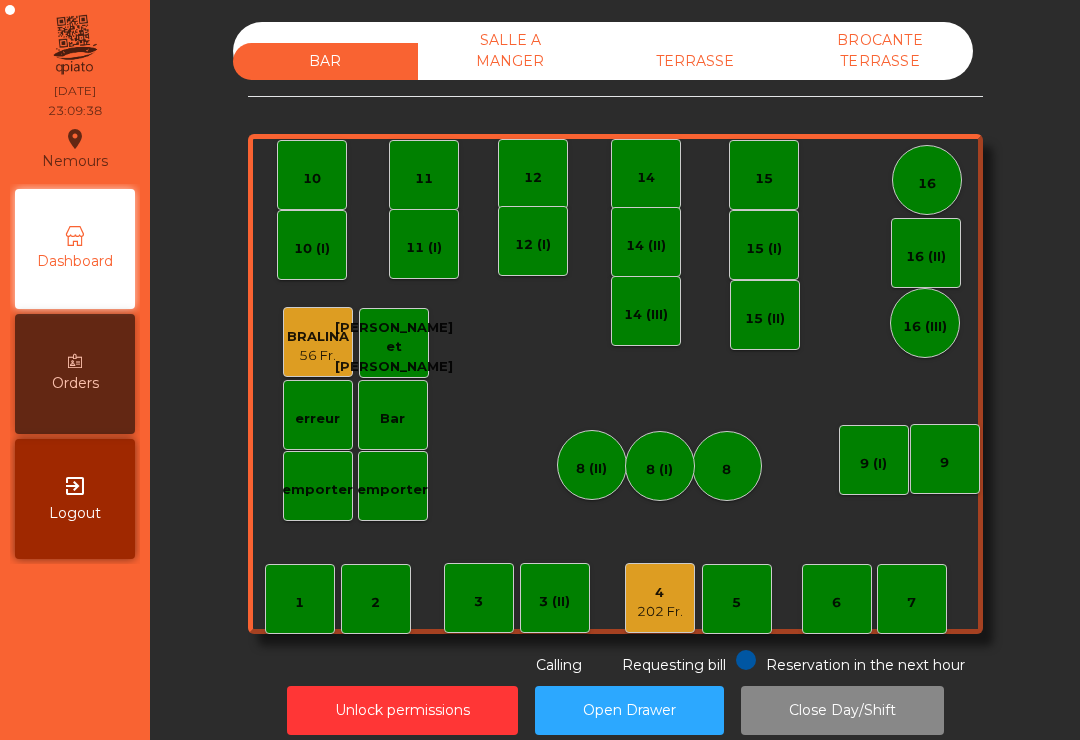 click on "4   202 Fr." 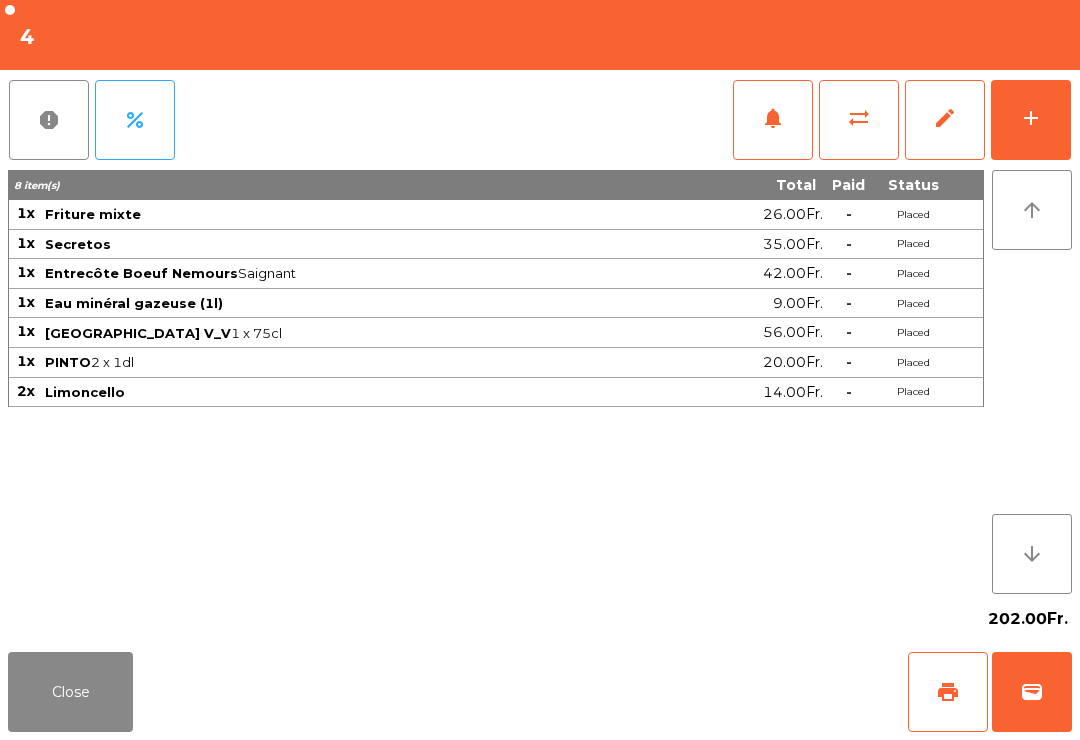 click on "wallet" 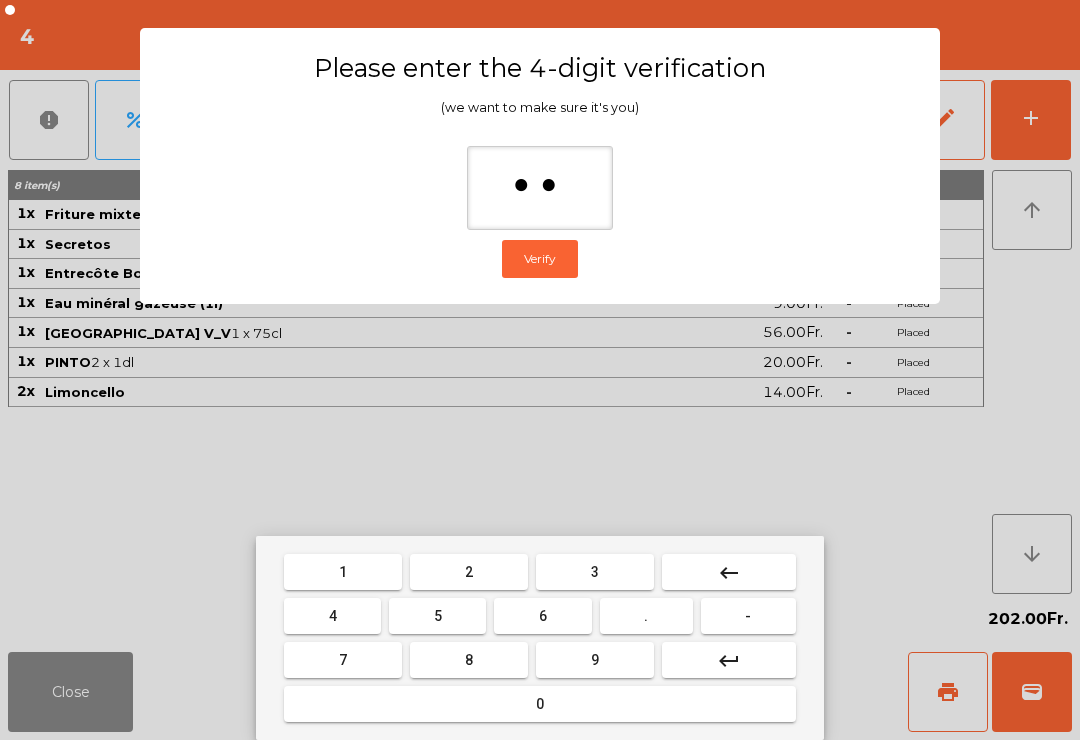 type on "***" 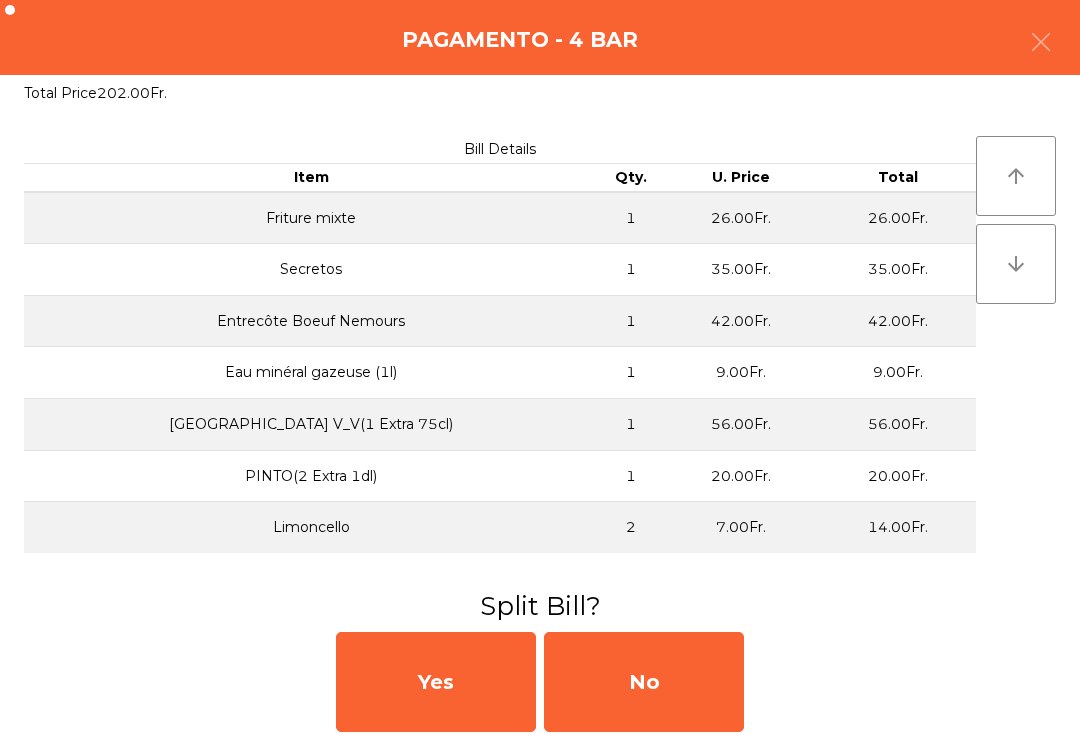 click on "No" 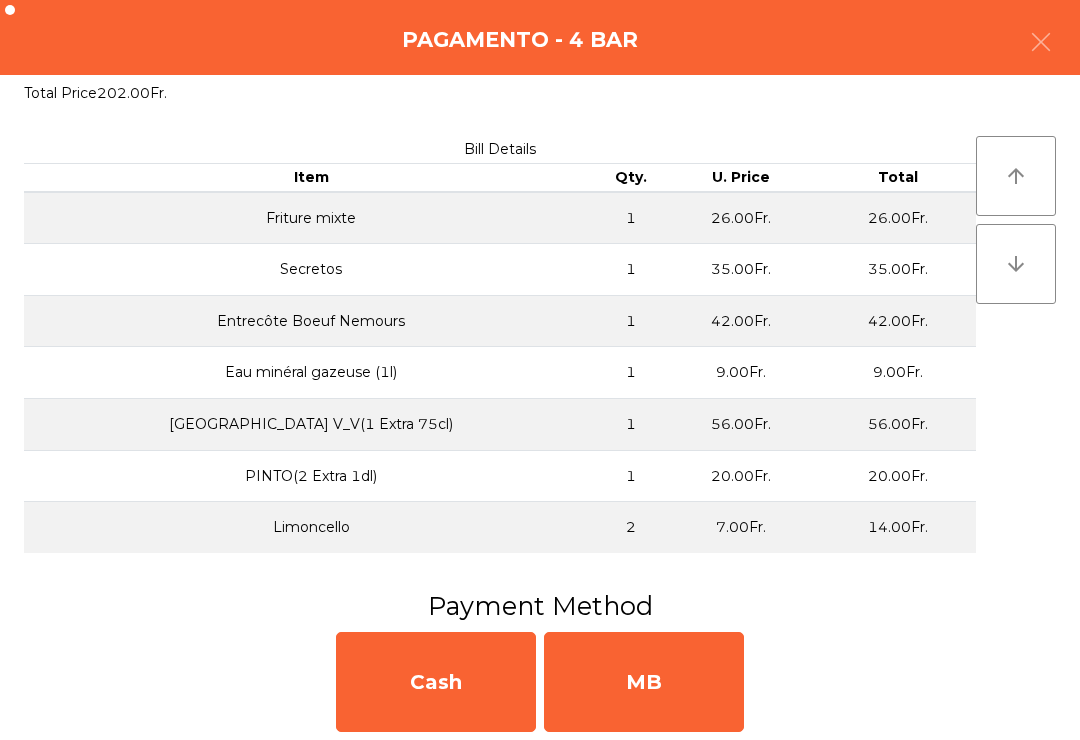 click on "MB" 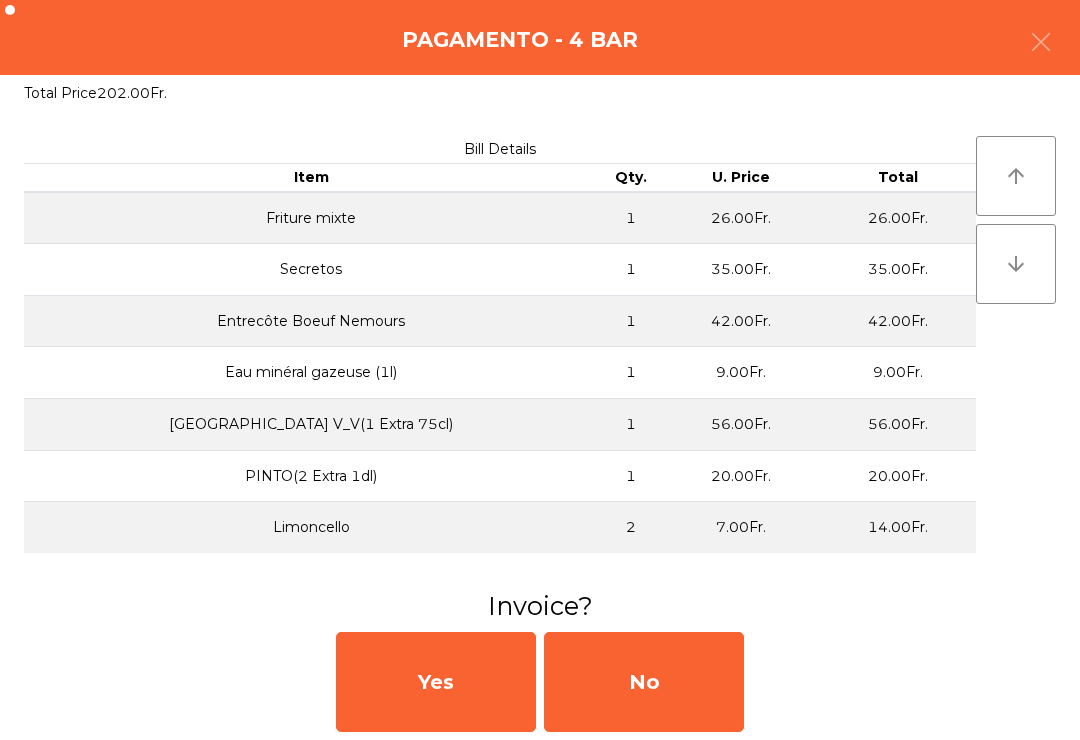 click on "No" 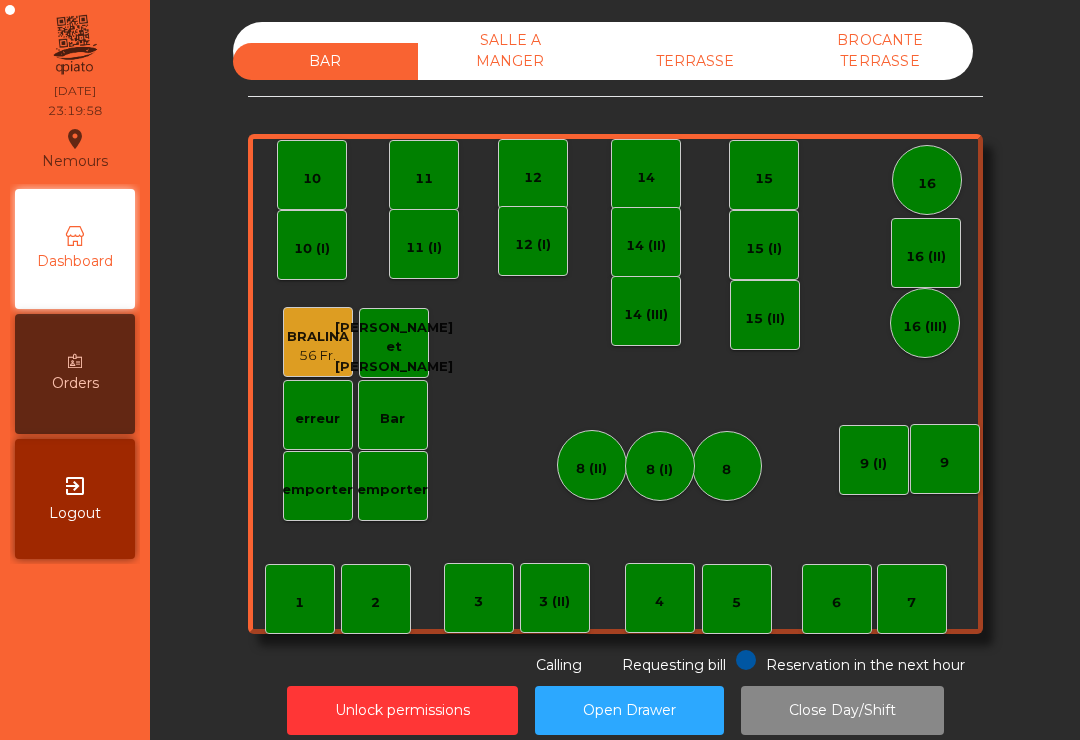 click on "SALLE A MANGER" 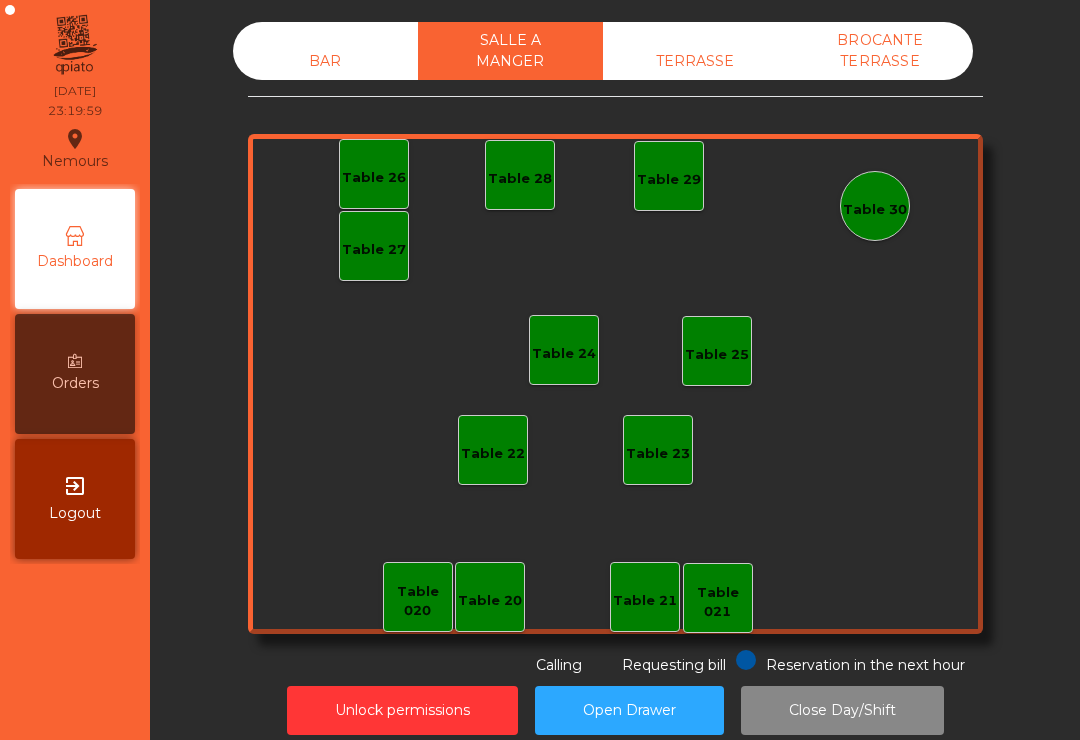 click on "TERRASSE" 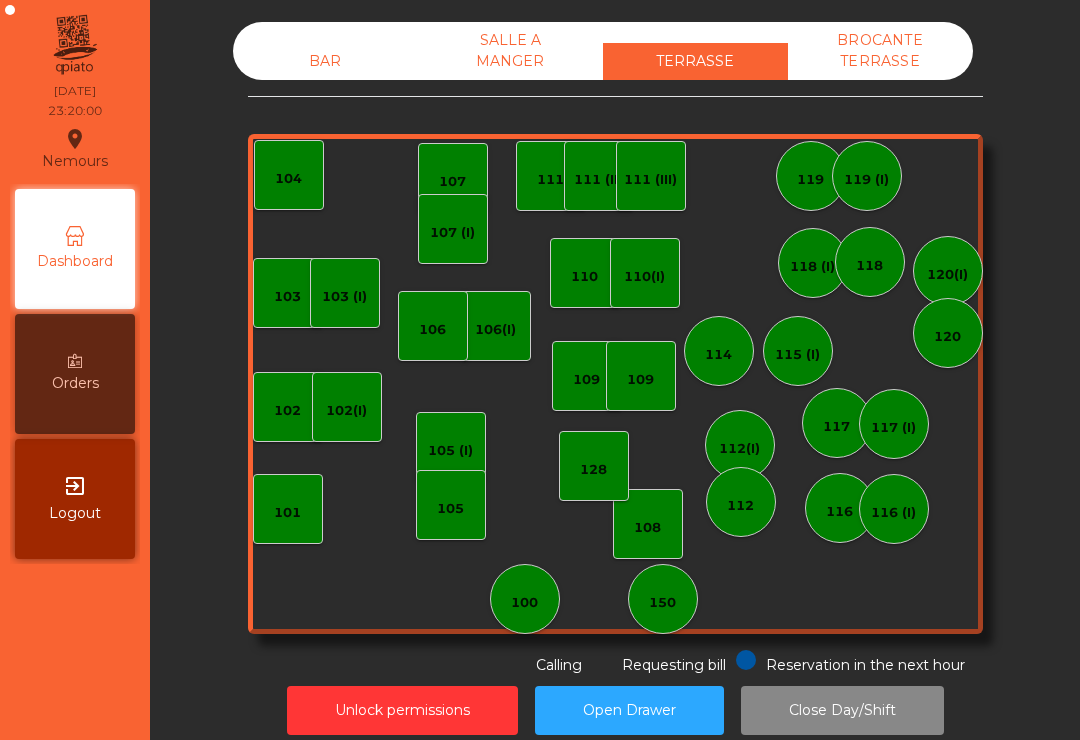 click on "Close Day/Shift" 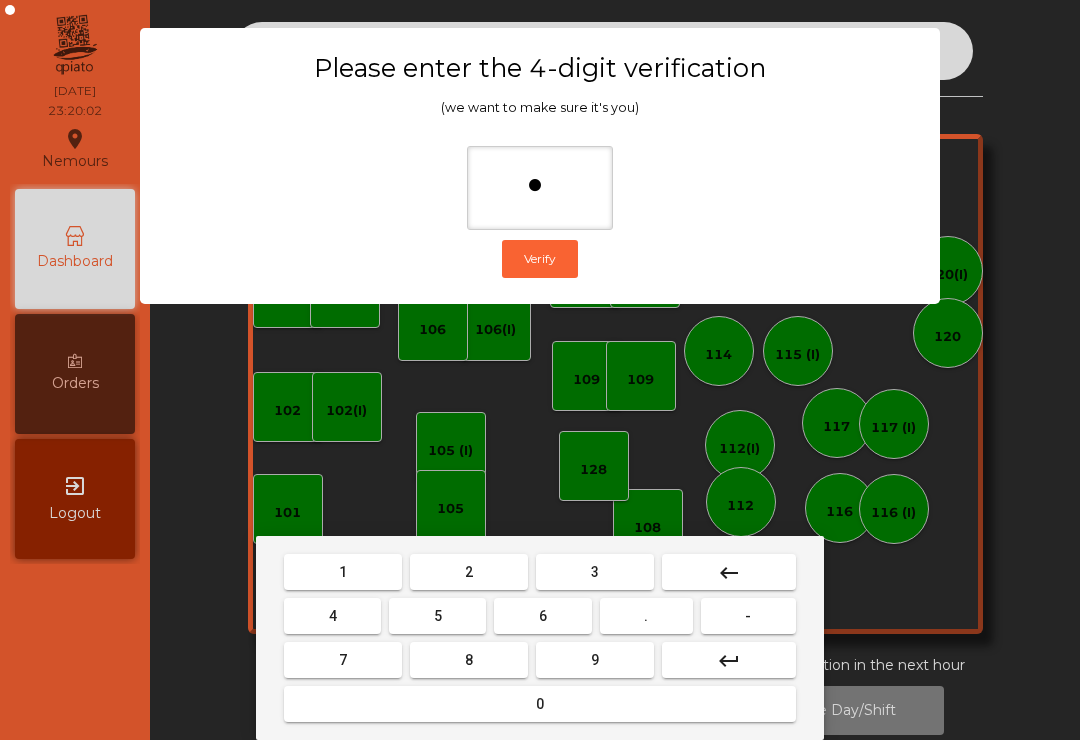 type on "**" 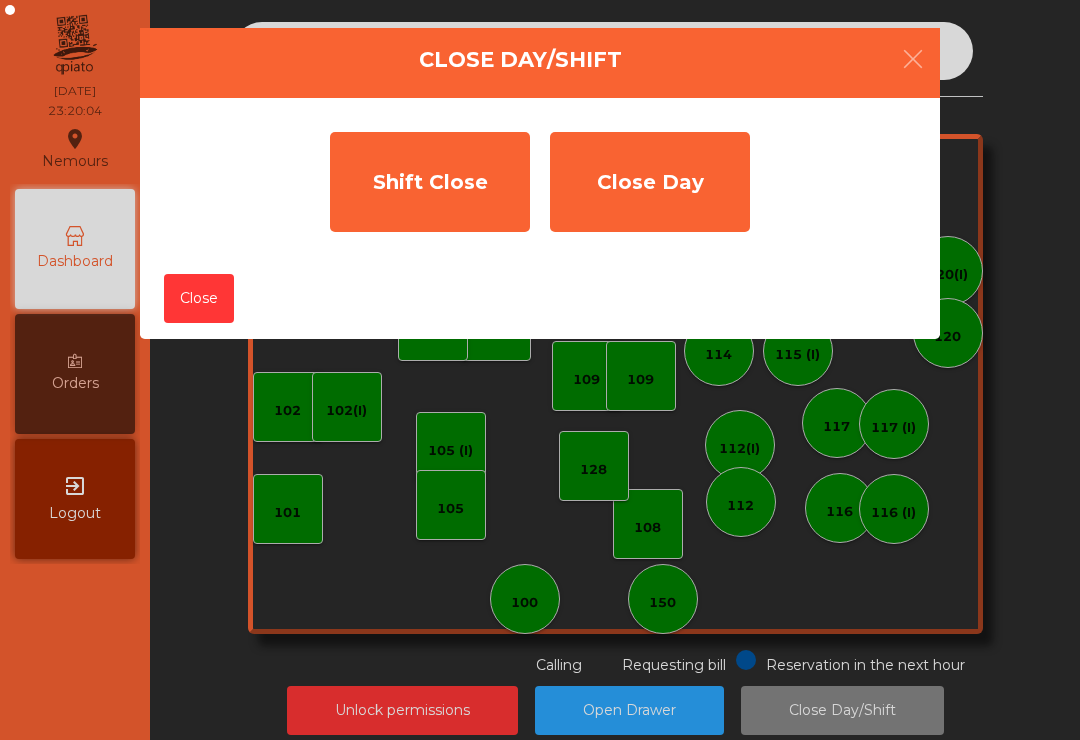 click on "Shift Close" 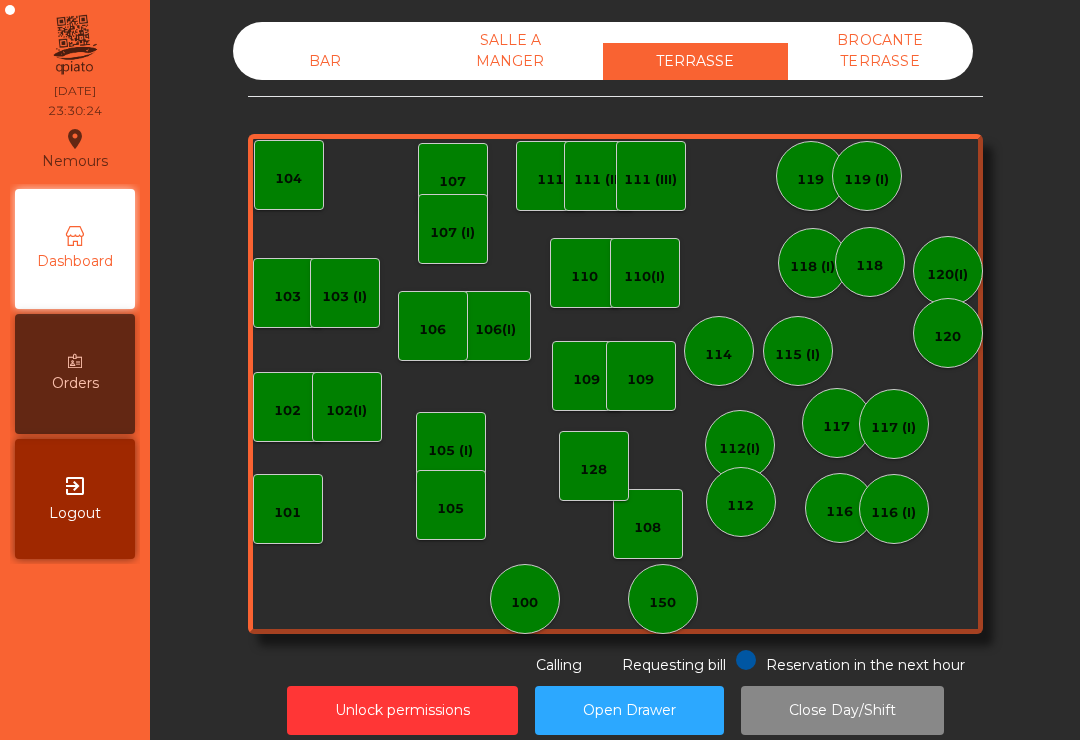 click on "SALLE A MANGER" 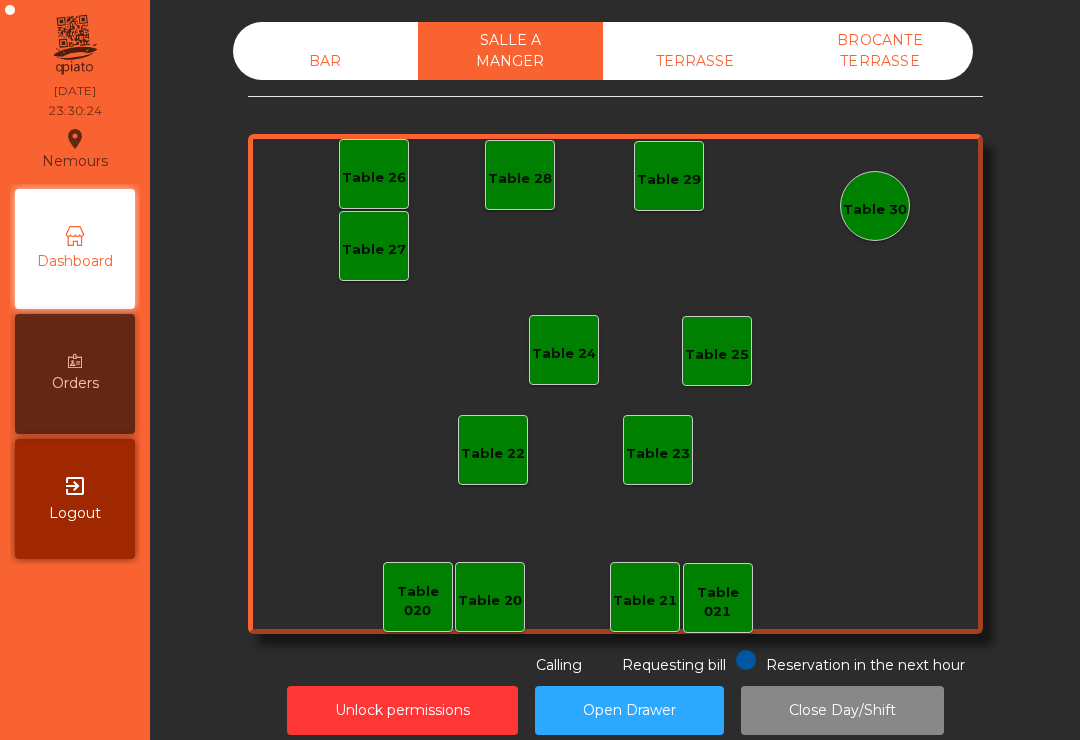 click on "BROCANTE TERRASSE" 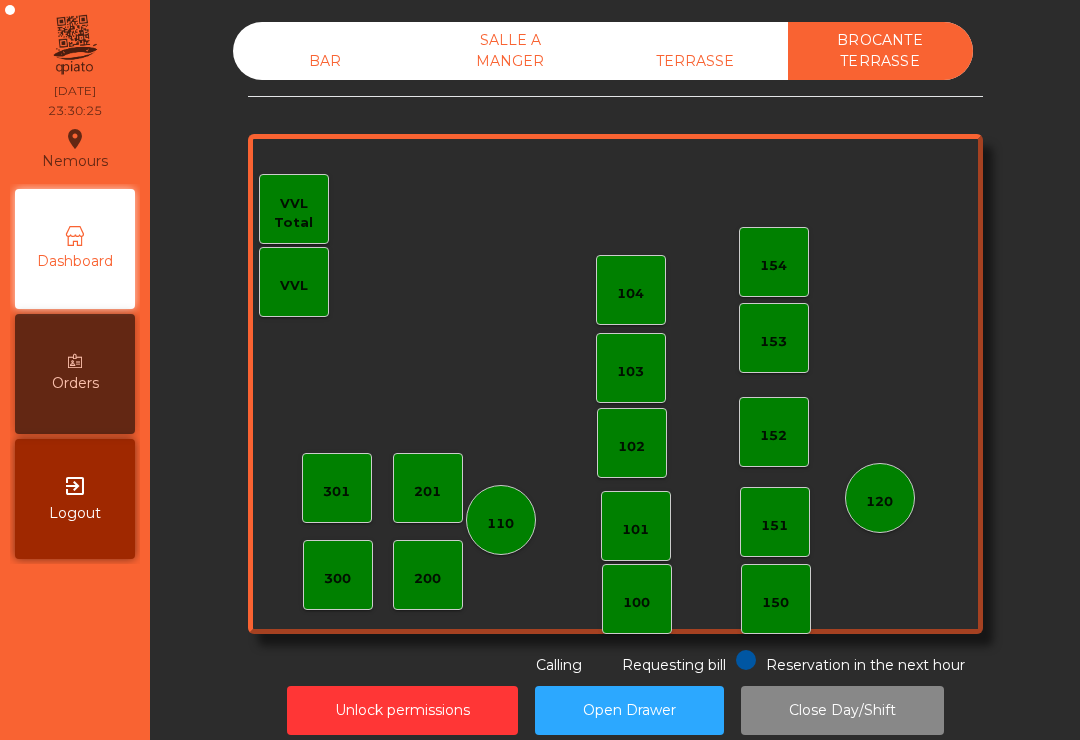 click on "BAR" 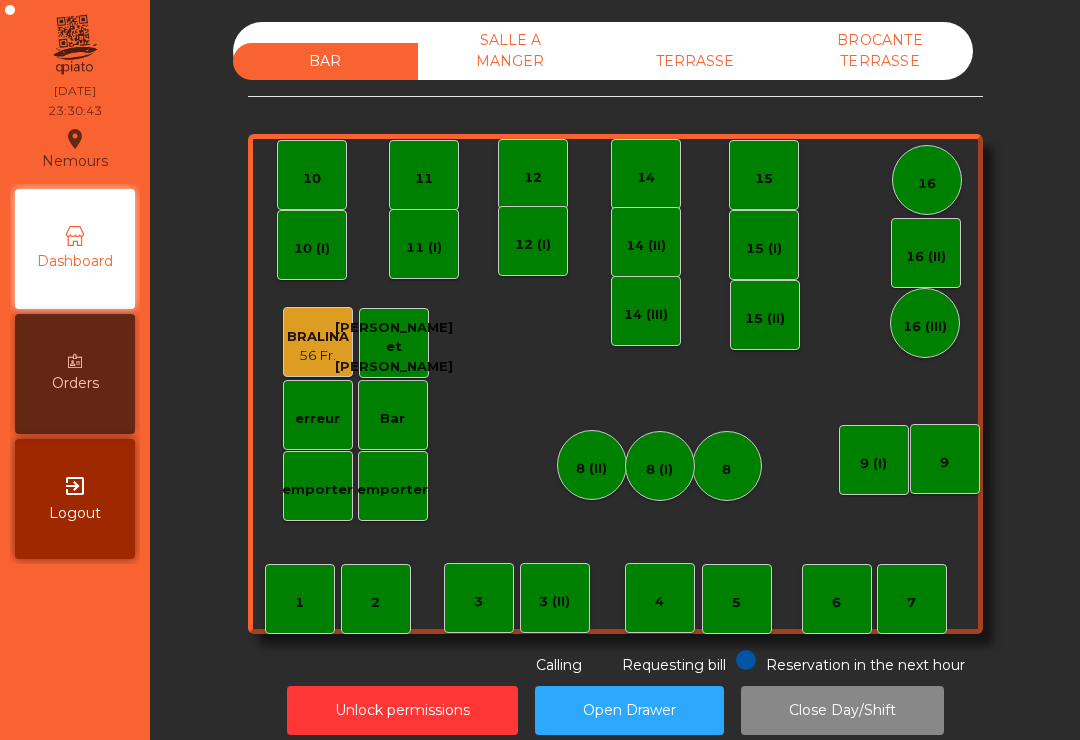 click on "SALLE A MANGER" 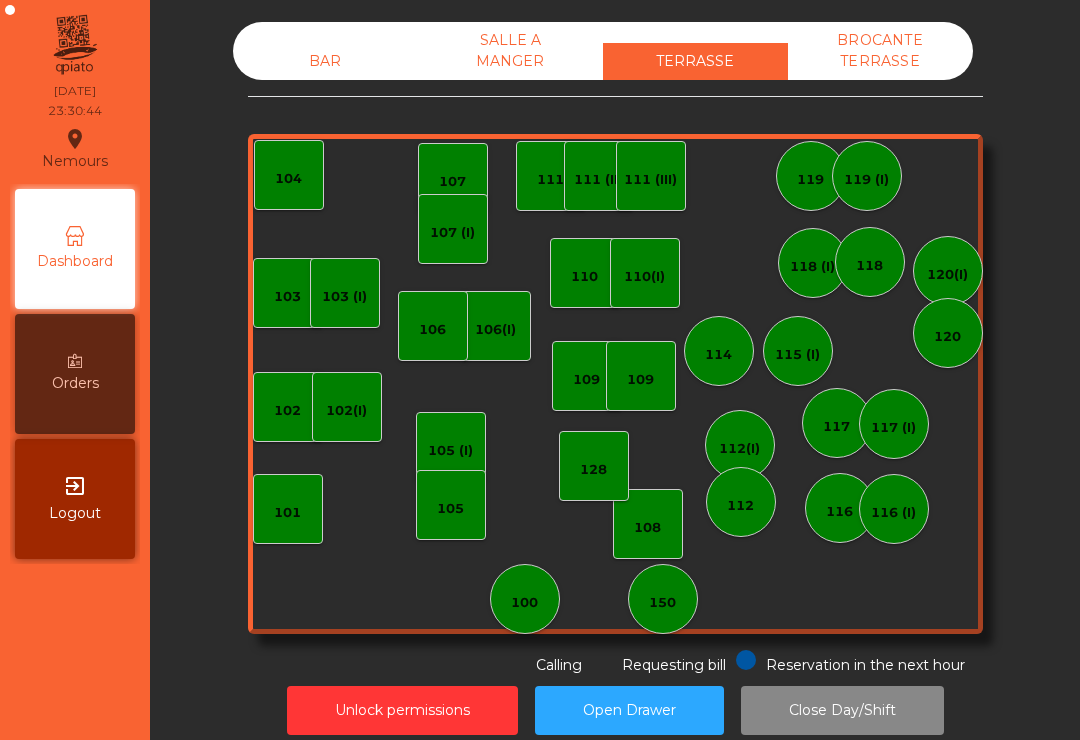 click on "BROCANTE TERRASSE" 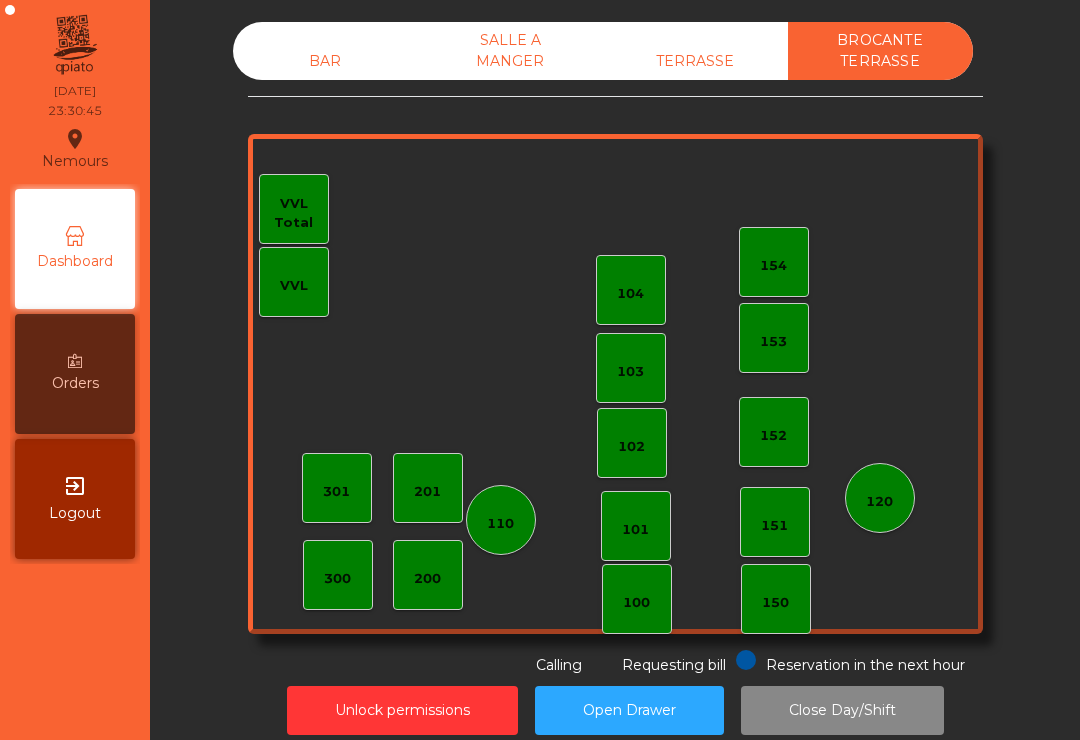 click on "BAR" 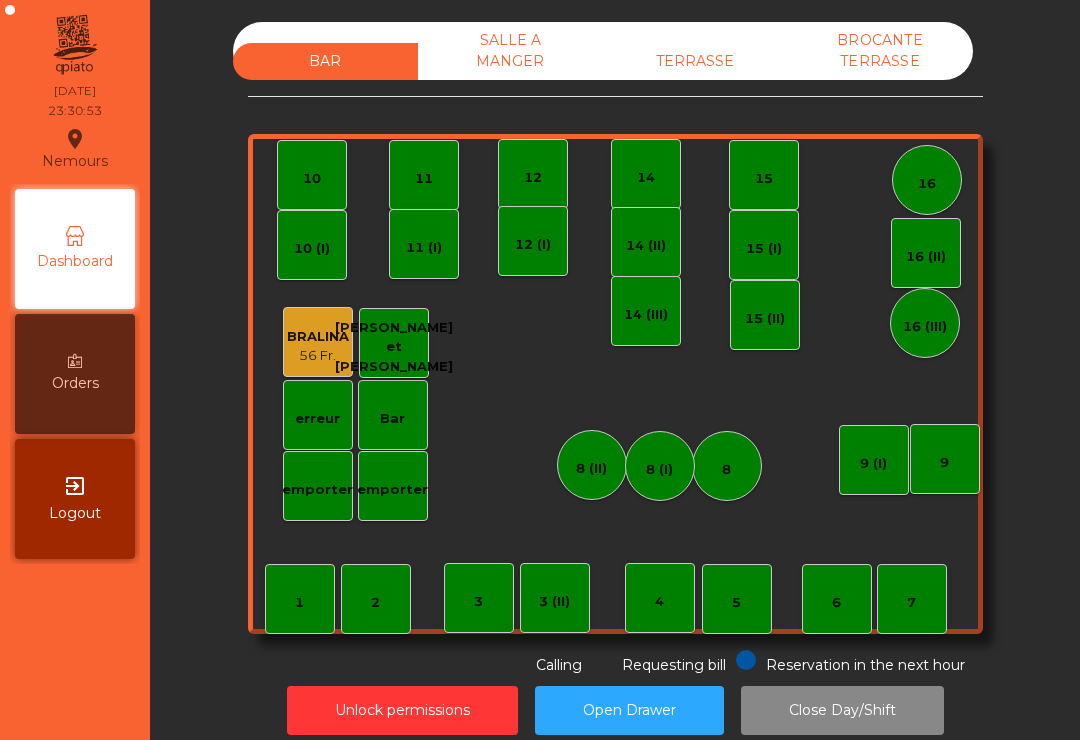 click on "SALLE A MANGER" 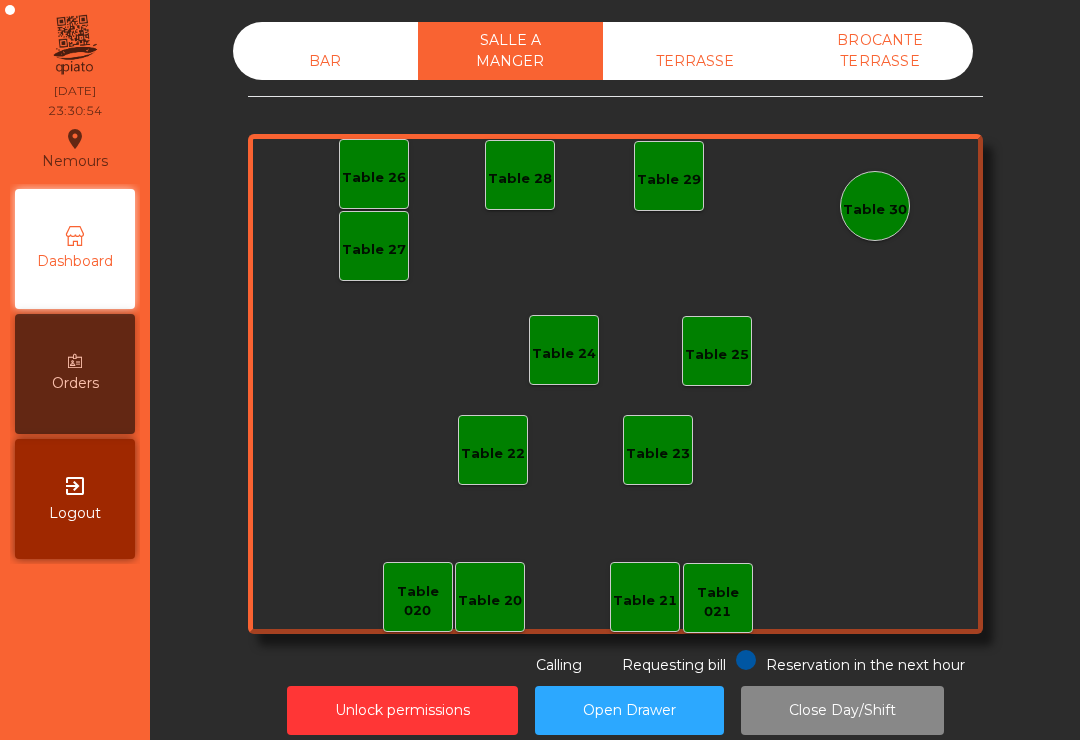 click on "TERRASSE" 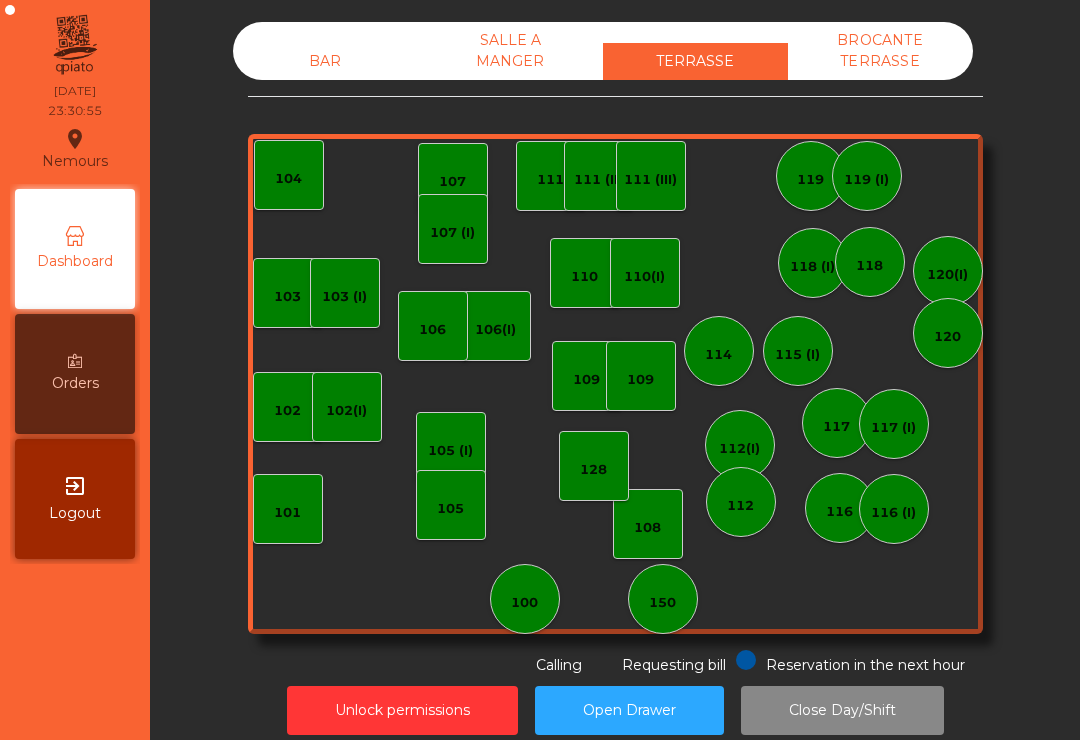 click on "BAR" 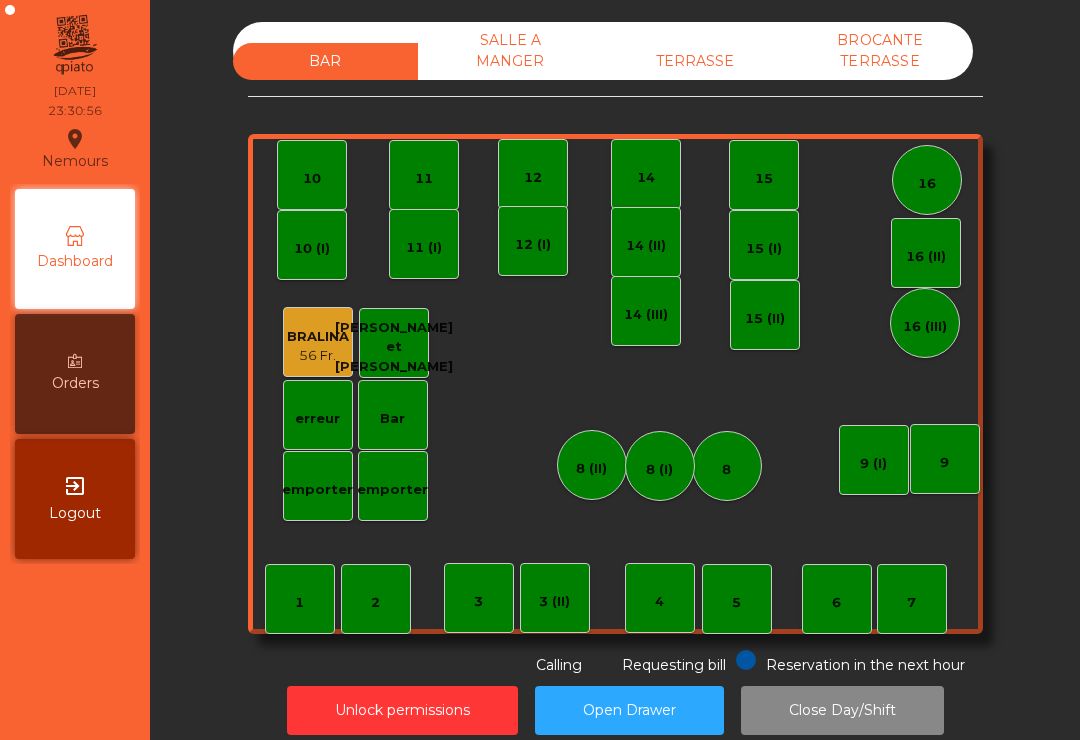 scroll, scrollTop: -1, scrollLeft: 0, axis: vertical 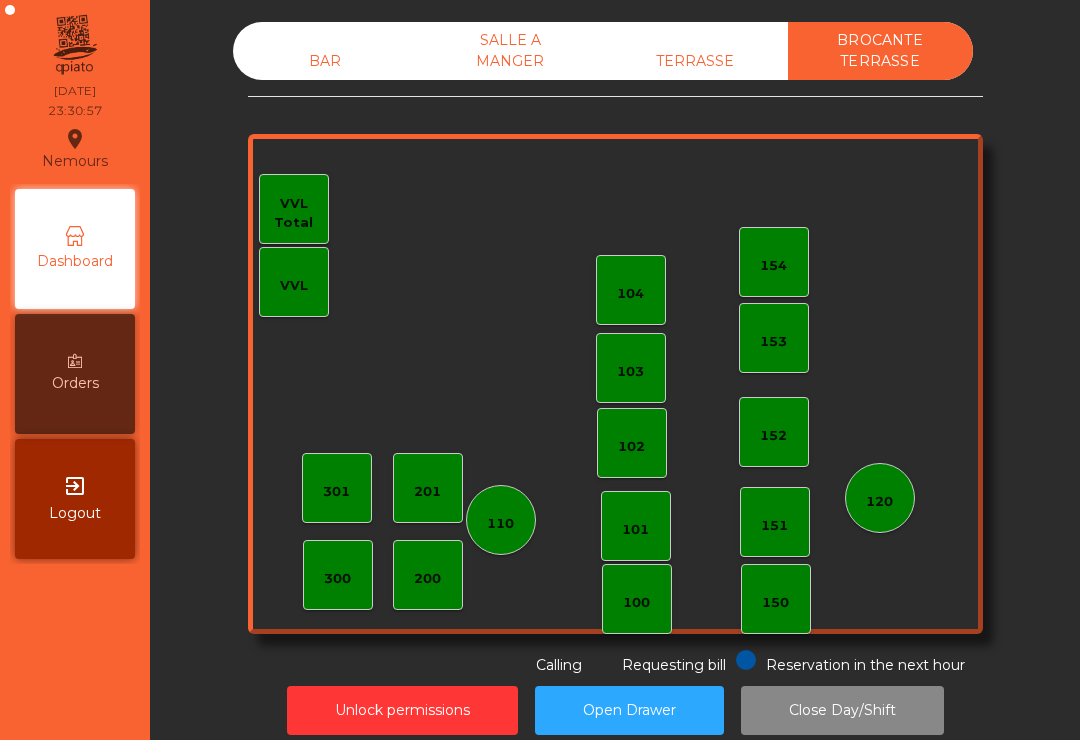 click on "BROCANTE TERRASSE" 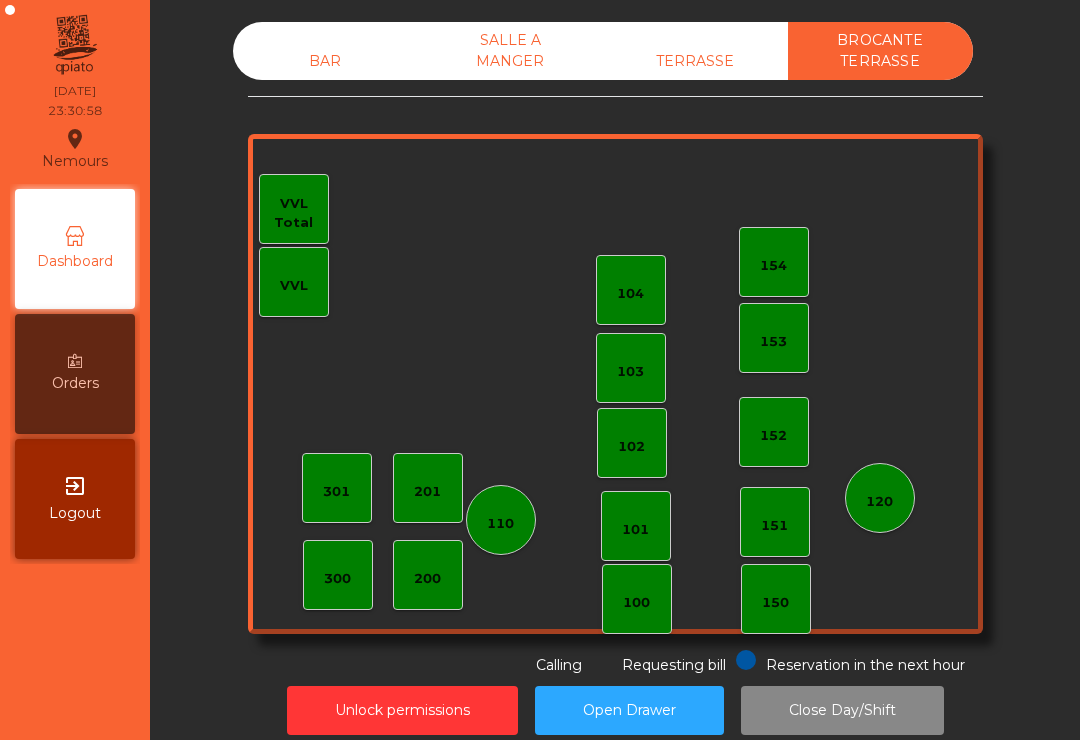 click 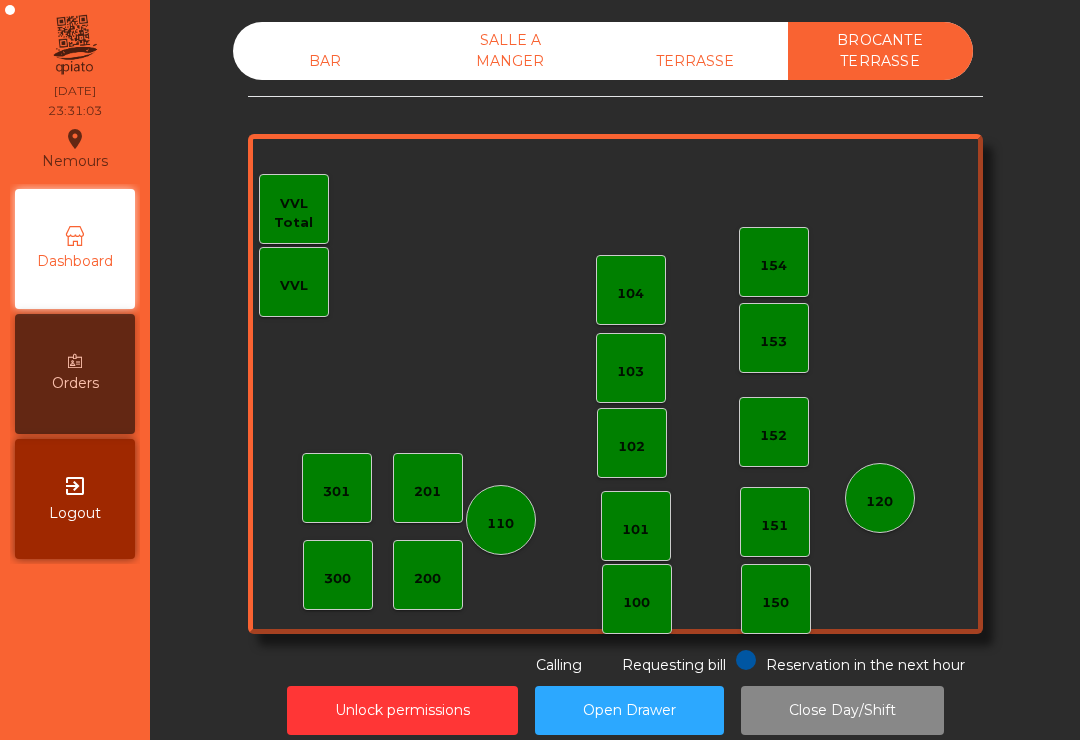 click on "Close Day/Shift" 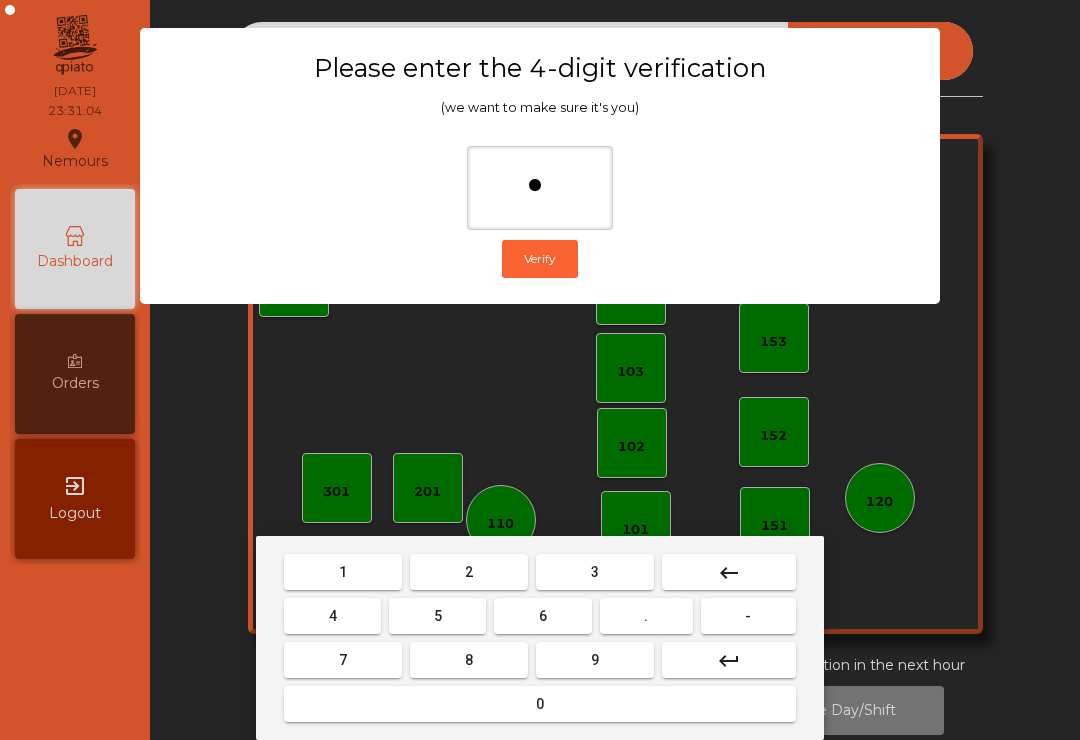type on "**" 